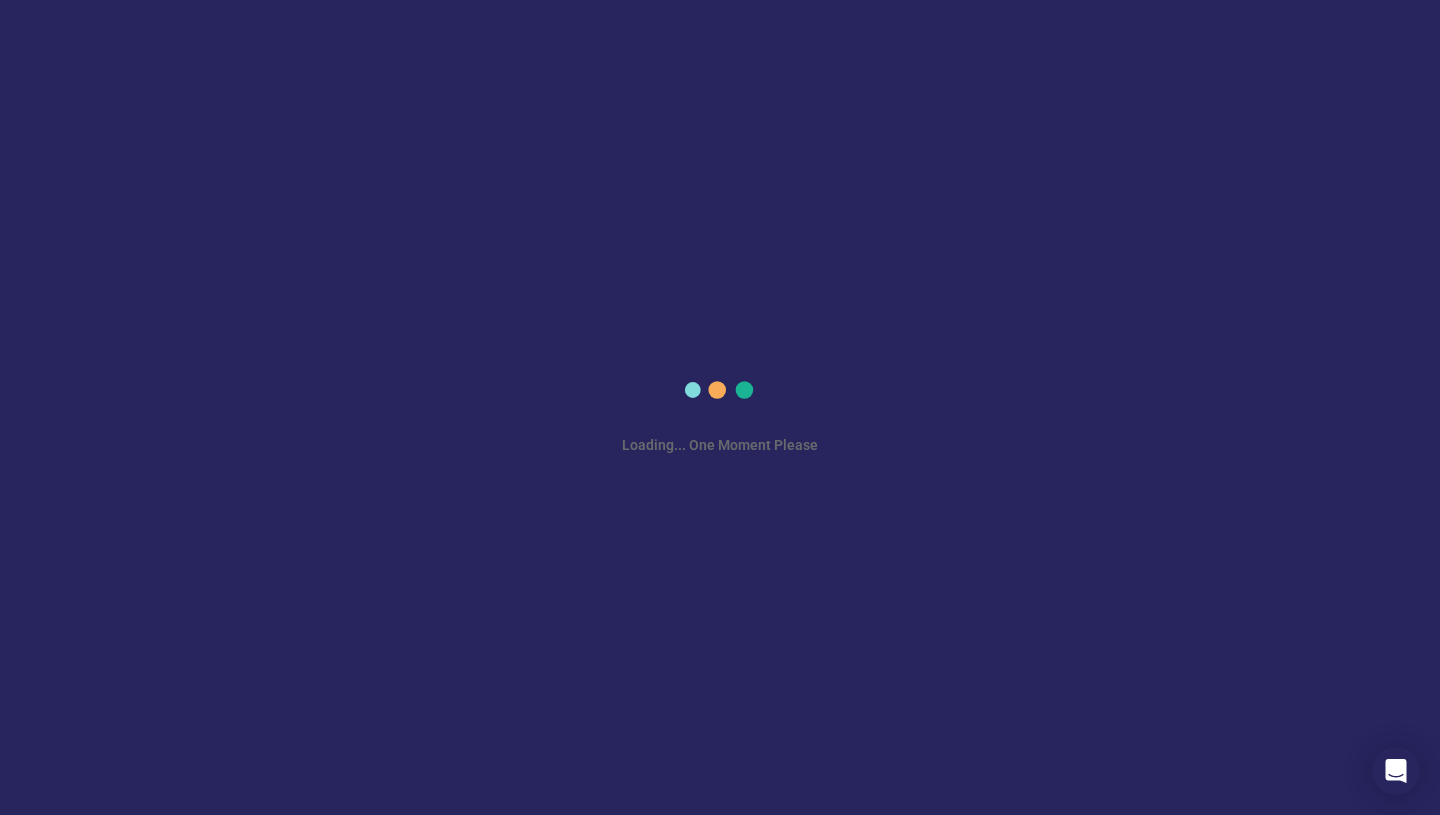 scroll, scrollTop: 0, scrollLeft: 0, axis: both 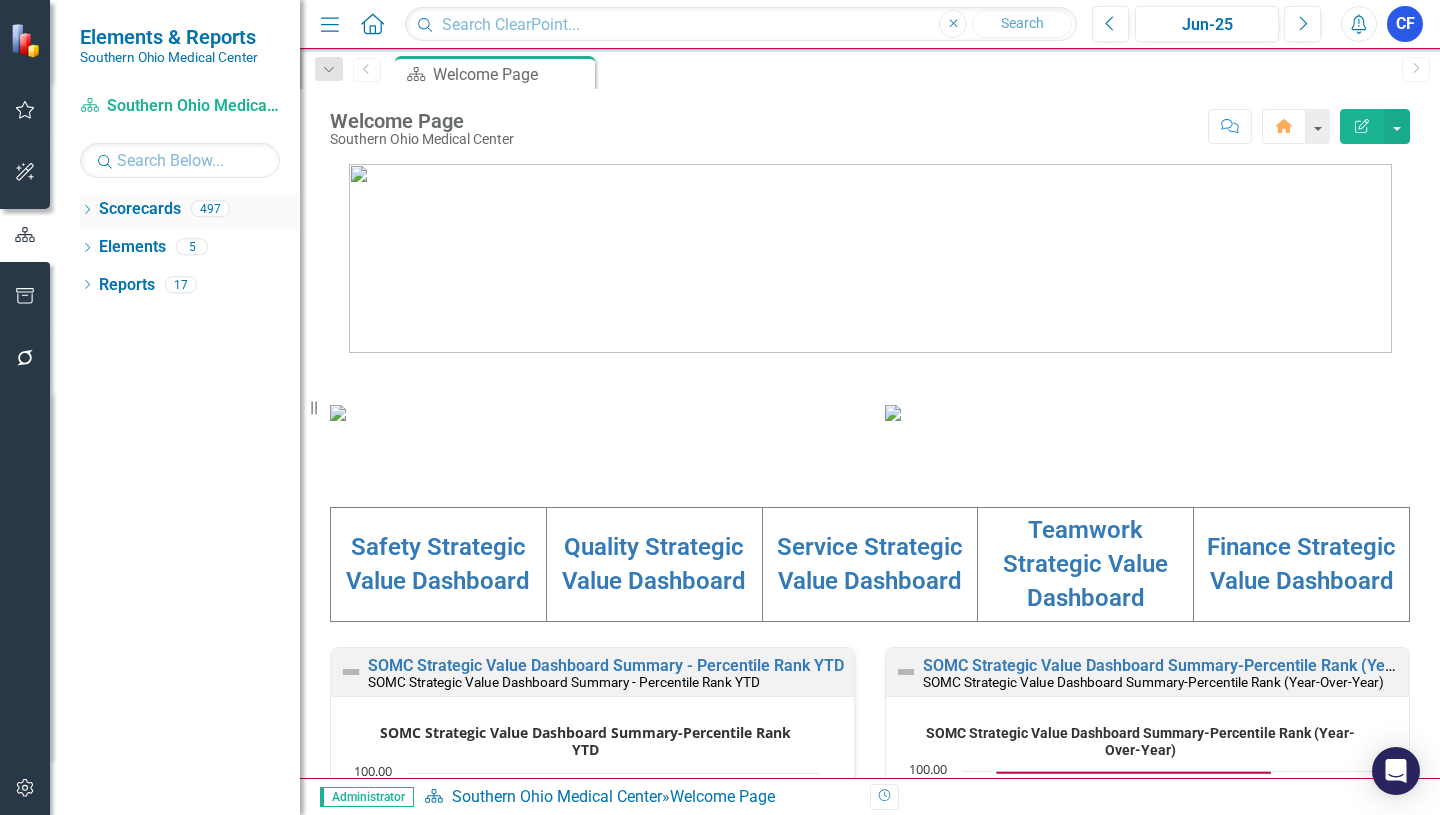 click on "Dropdown" 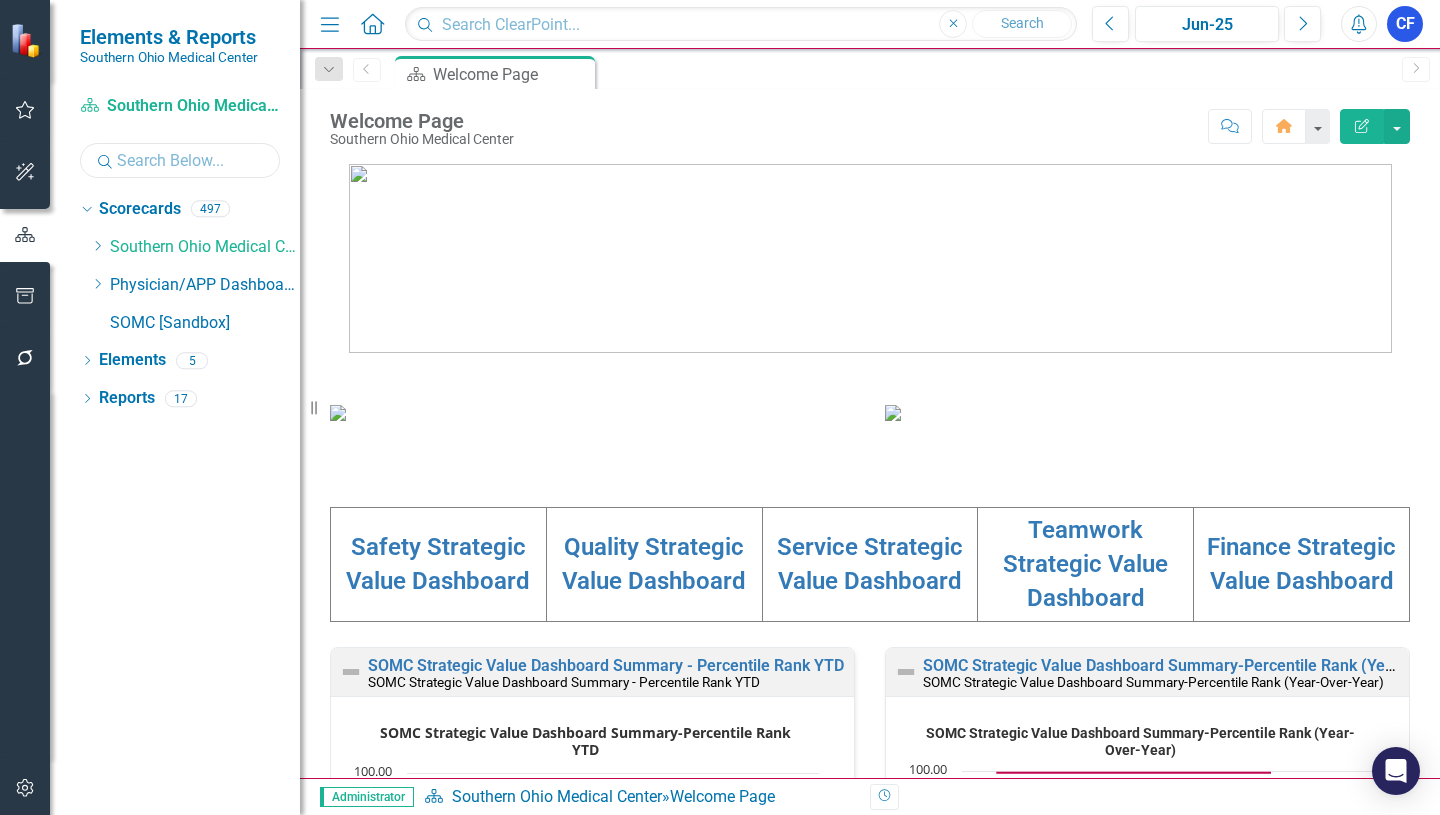 click at bounding box center [180, 160] 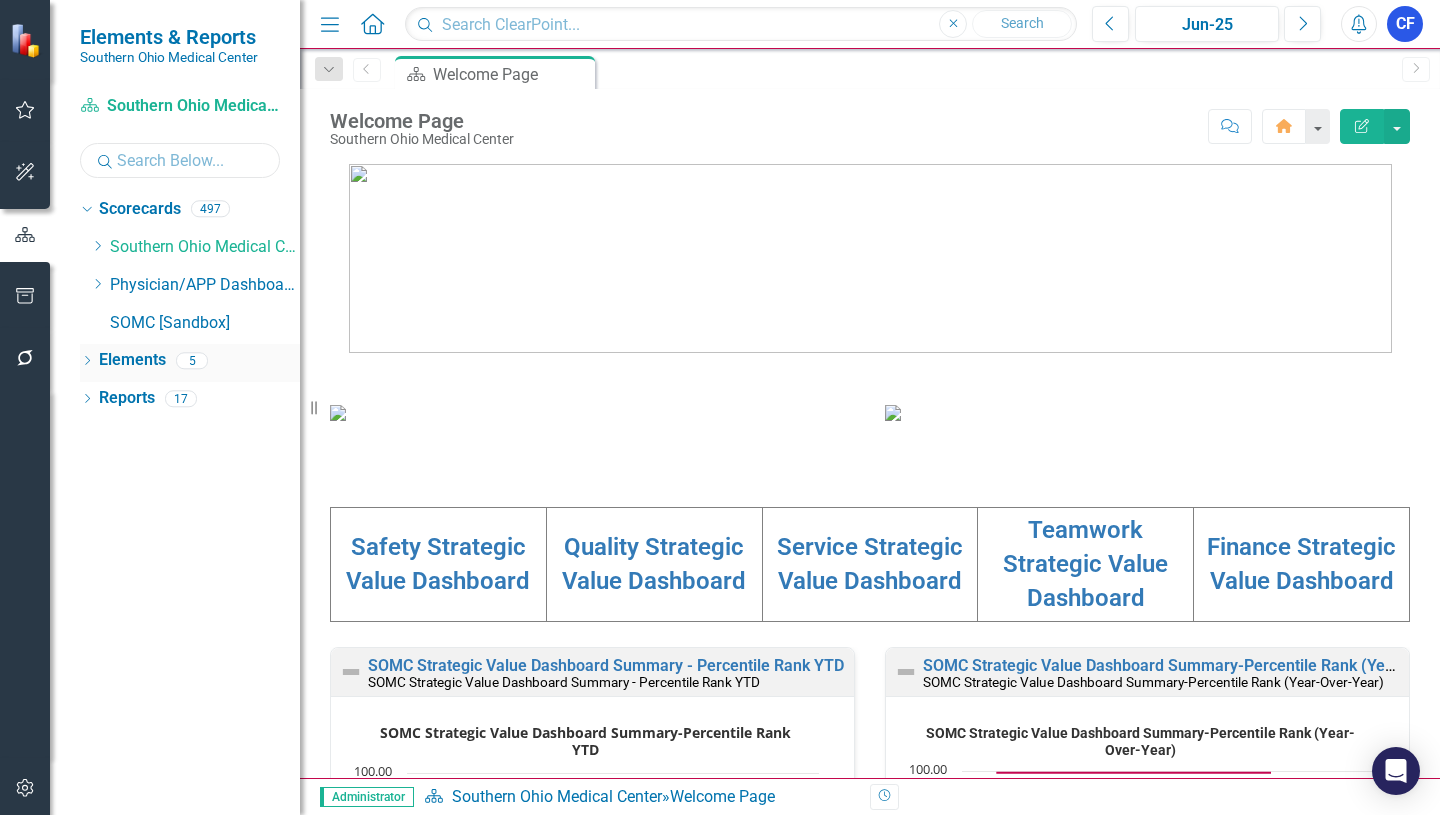 type on "social" 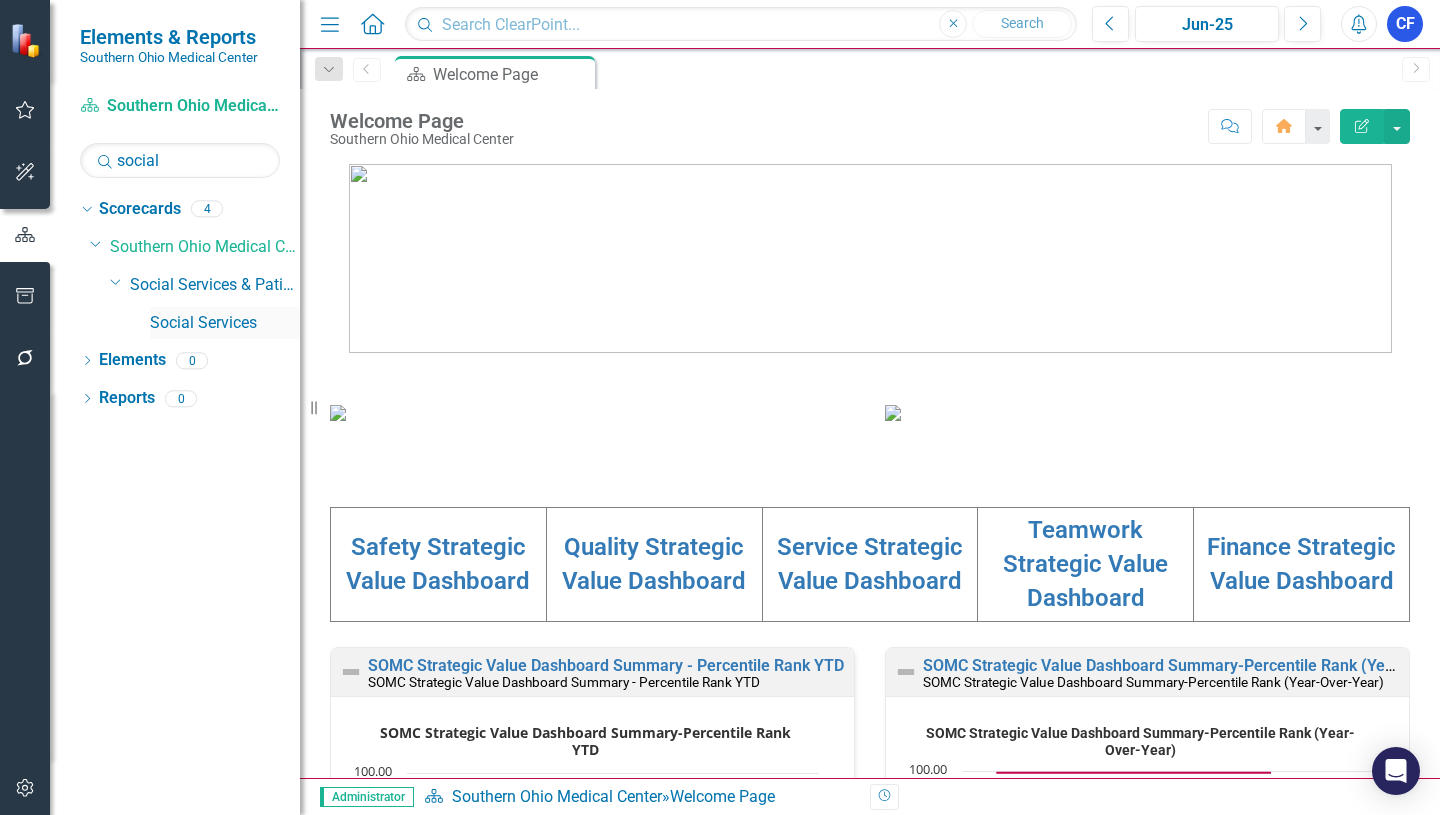 click on "Social Services" at bounding box center (225, 323) 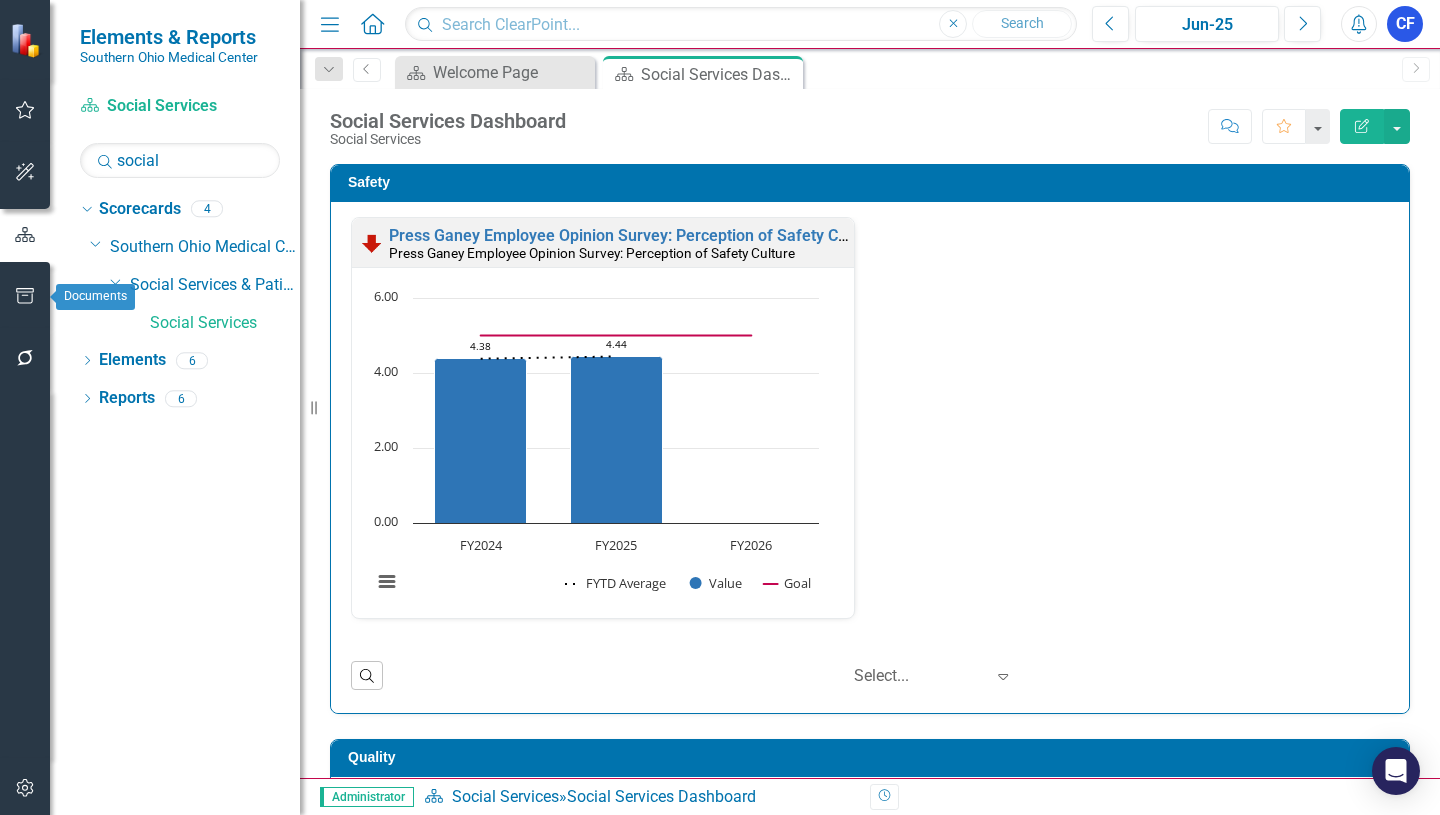 click 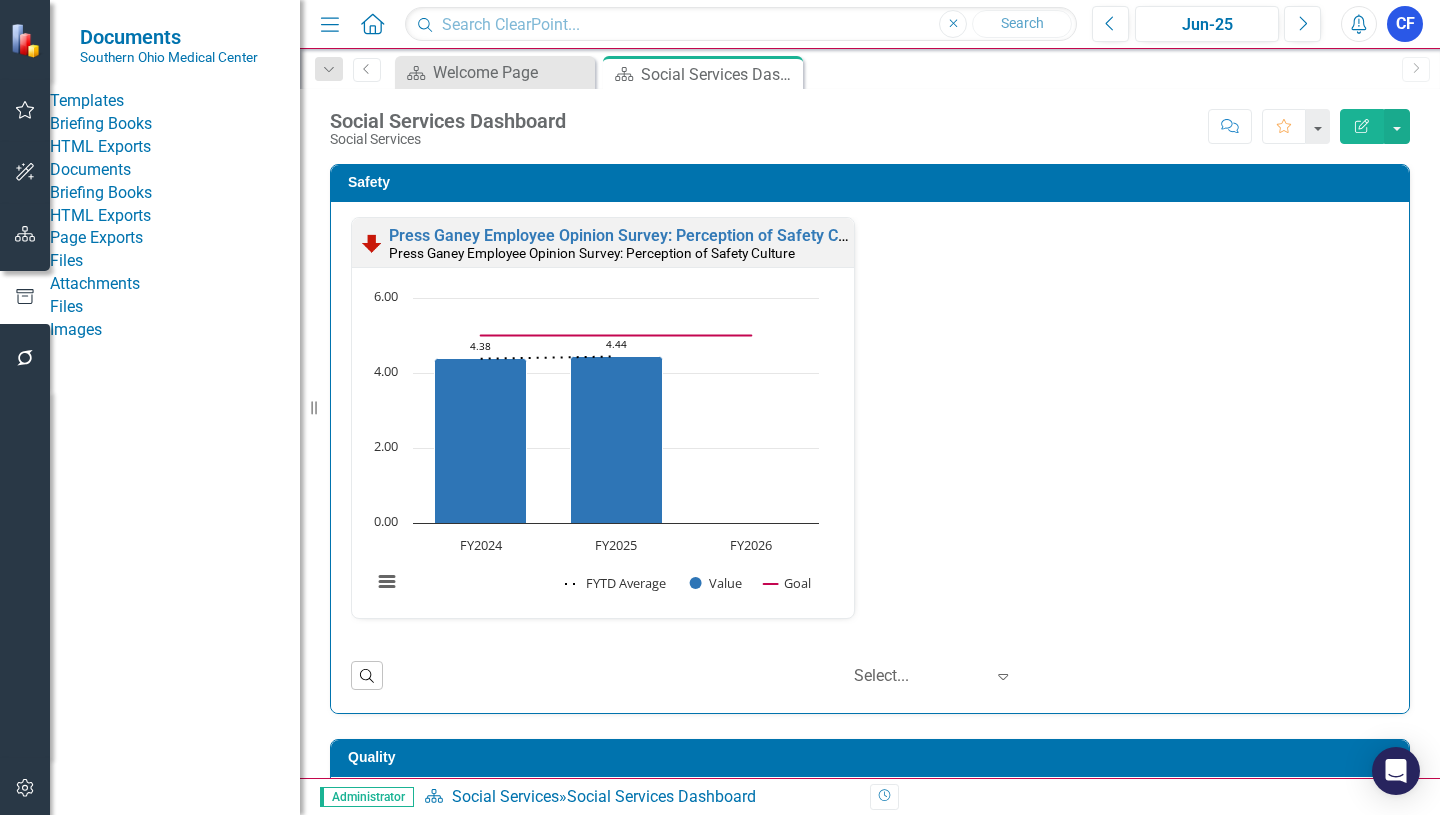 click on "Briefing Books" at bounding box center (175, 193) 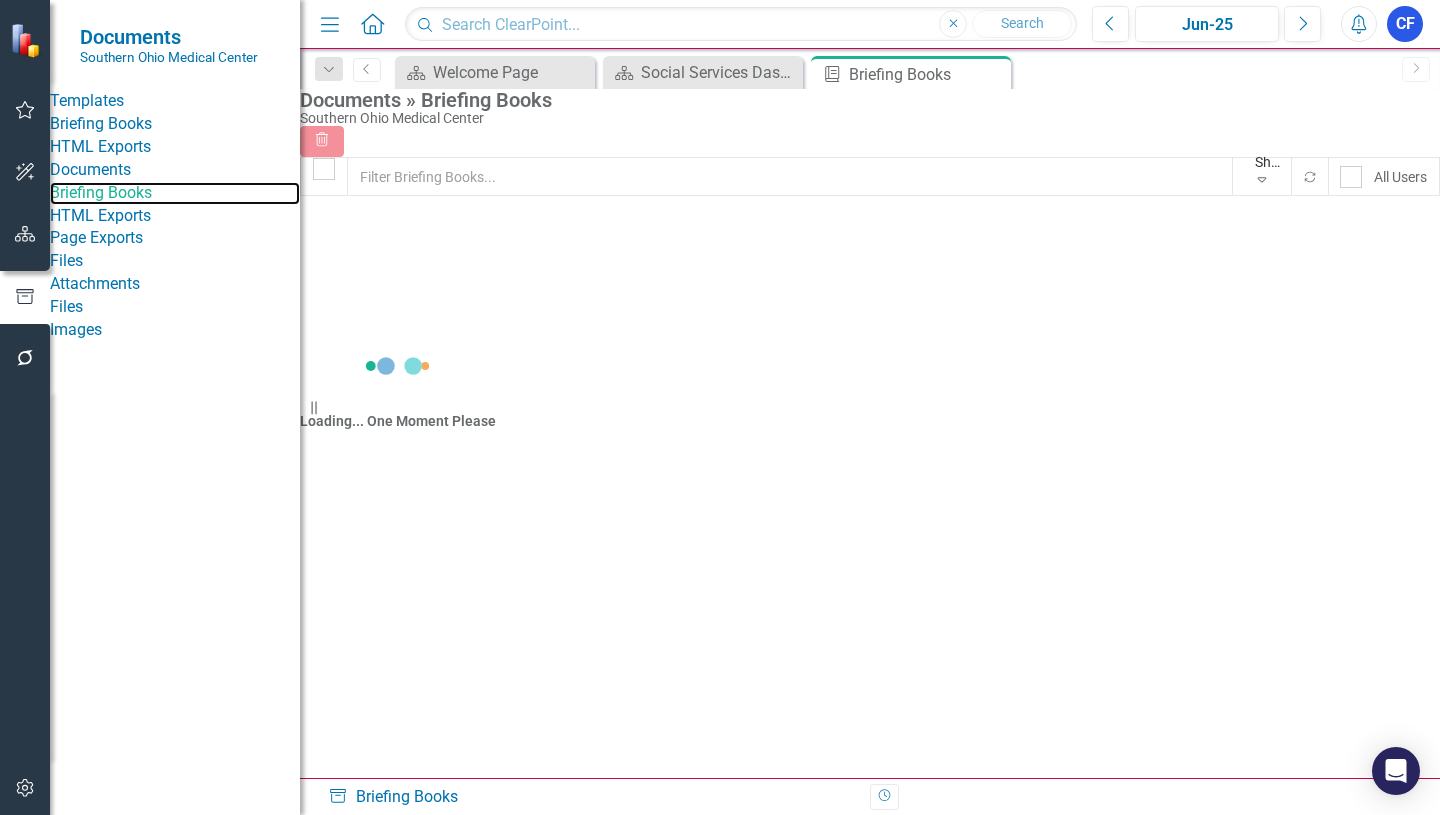 checkbox on "false" 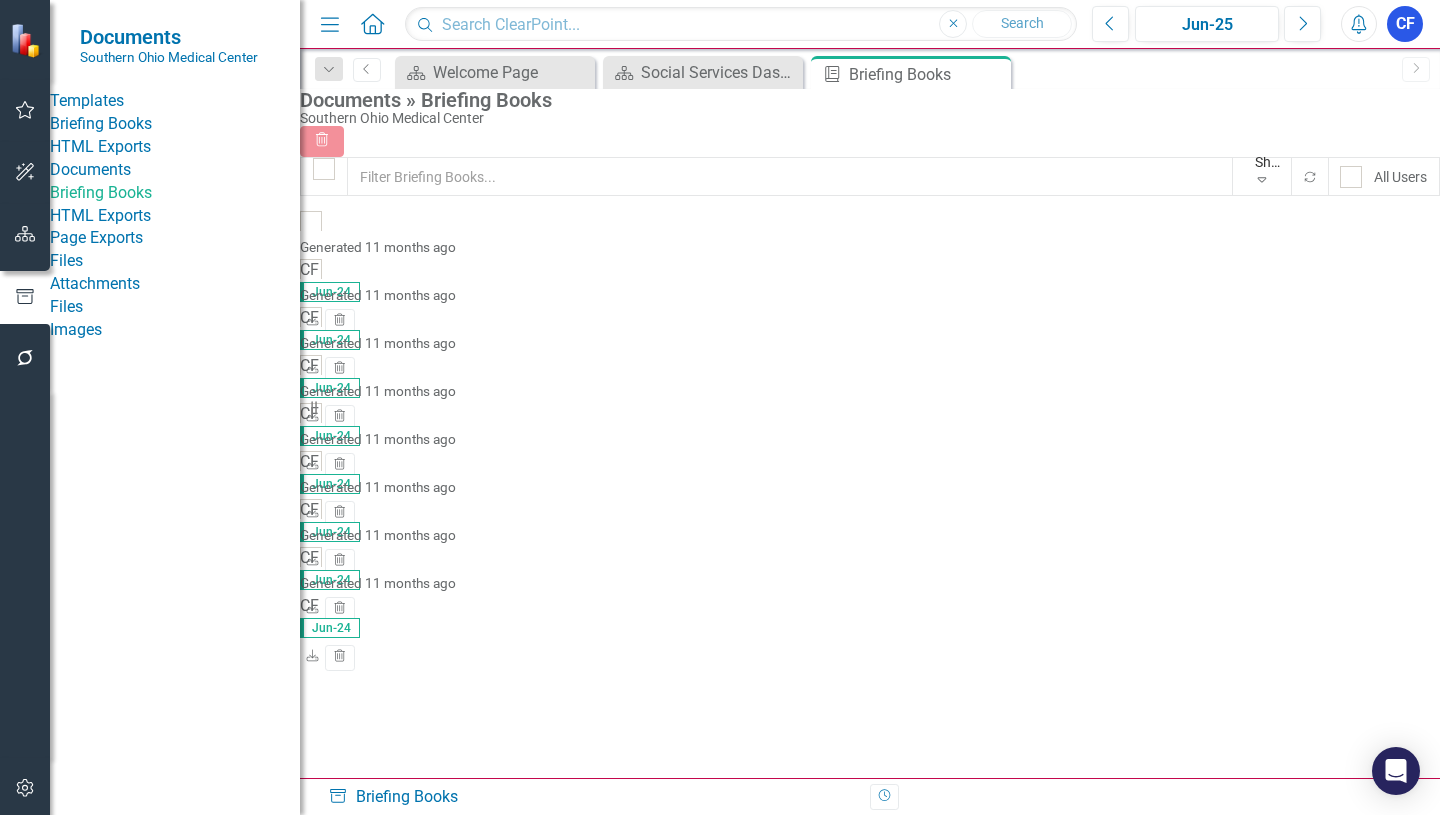 click on "Social Services & Patient Relations" at bounding box center [451, 513] 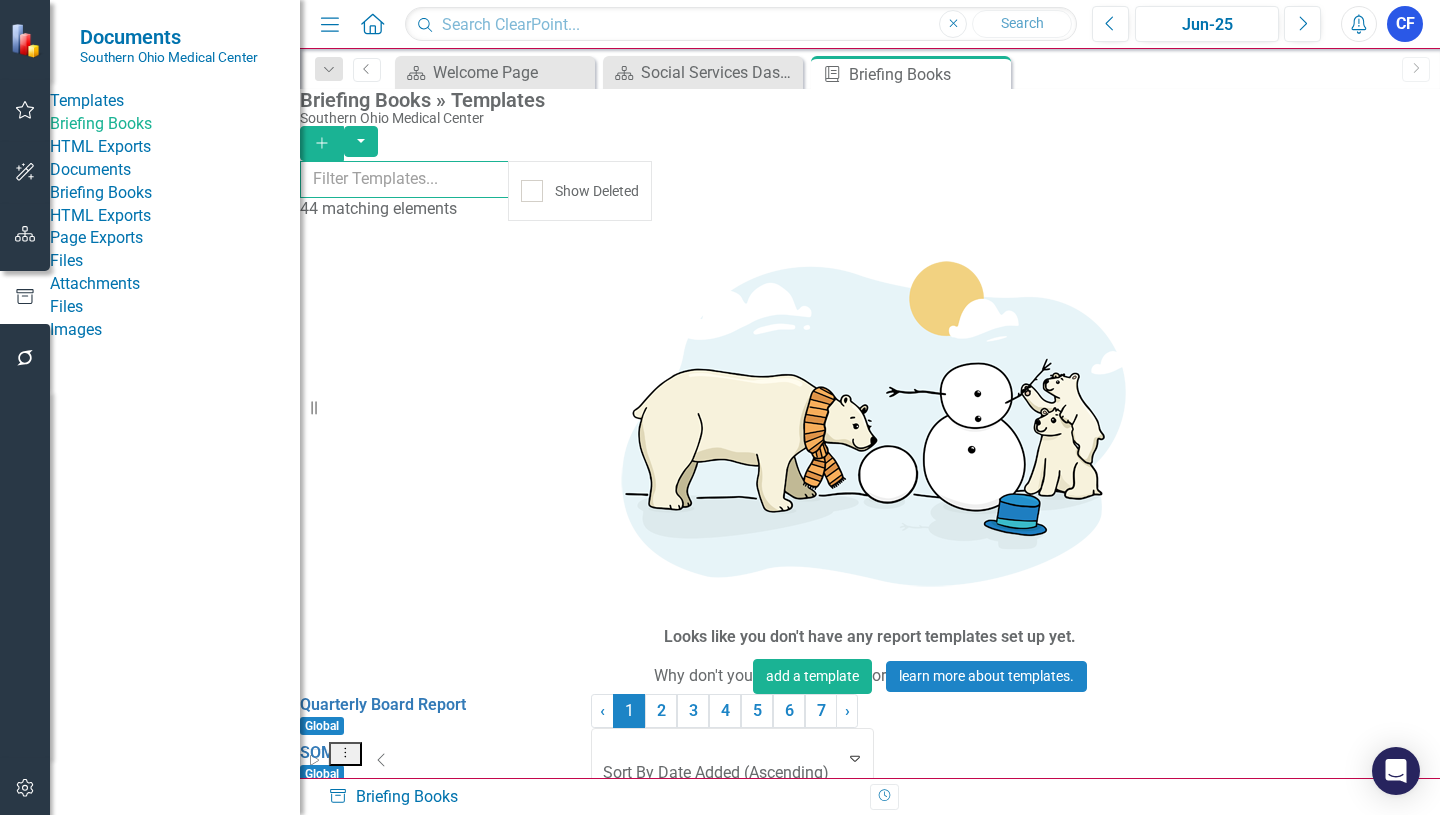 click at bounding box center (404, 179) 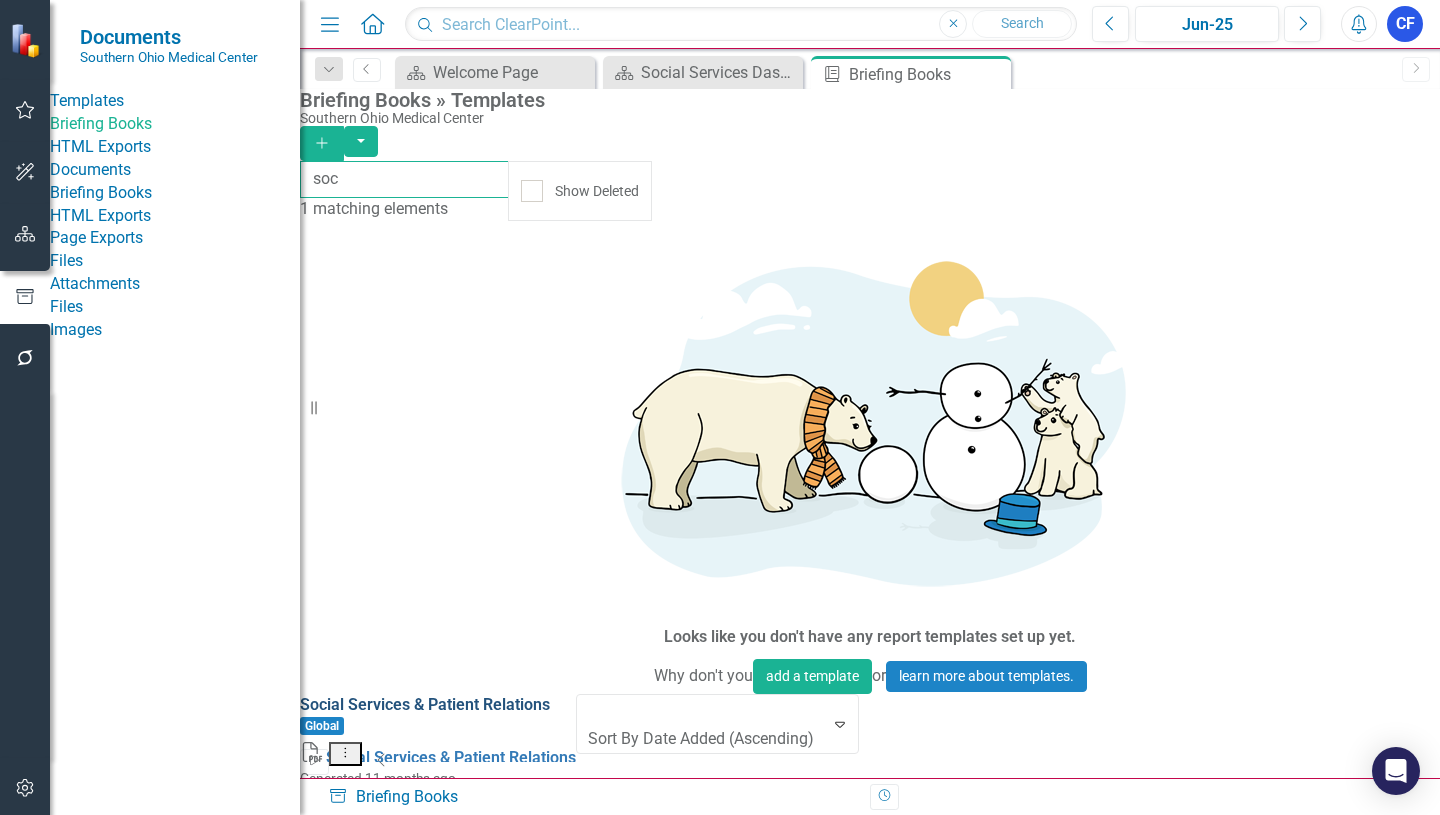 type on "soc" 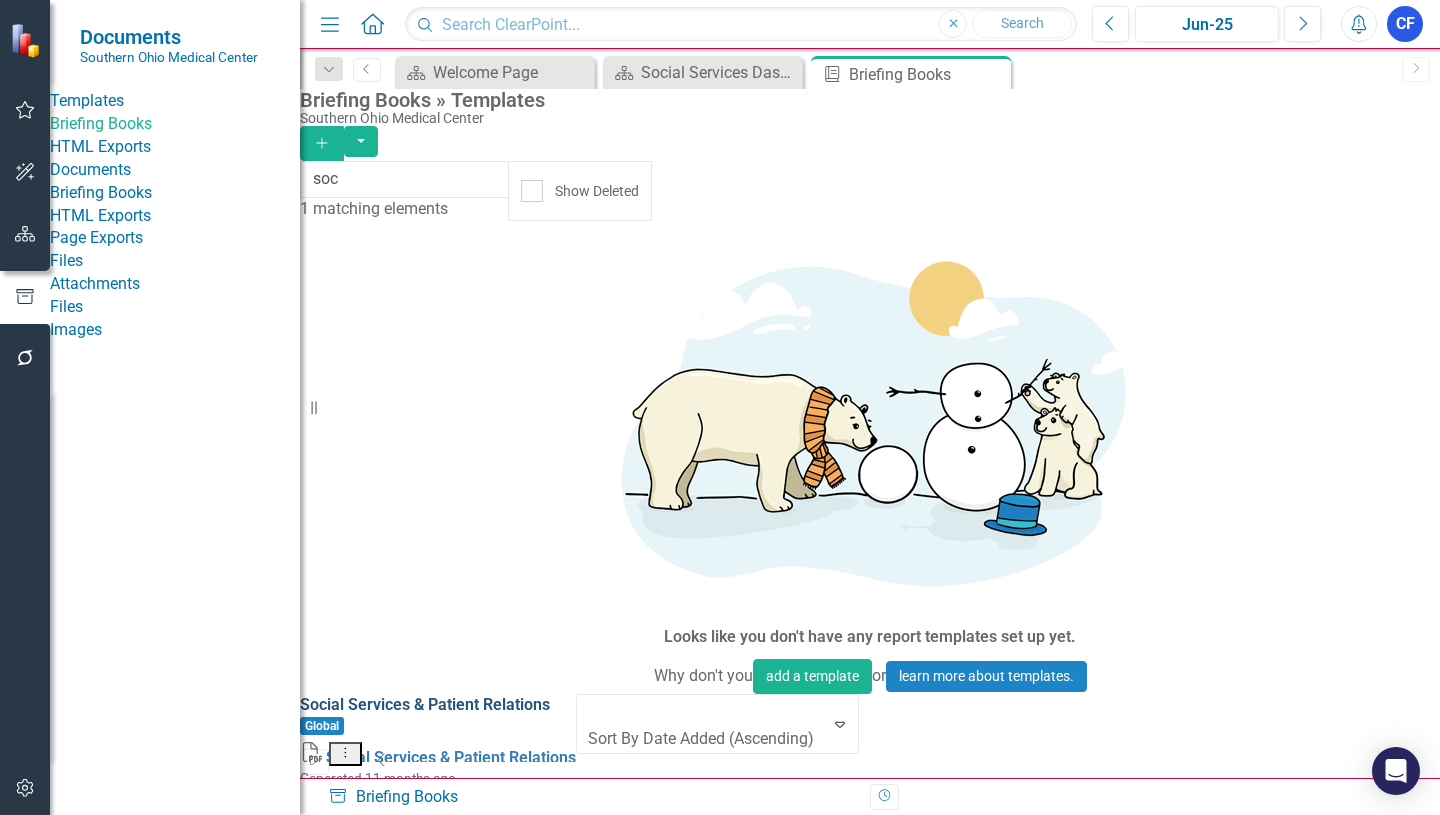 click on "Social Services & Patient Relations" at bounding box center (425, 704) 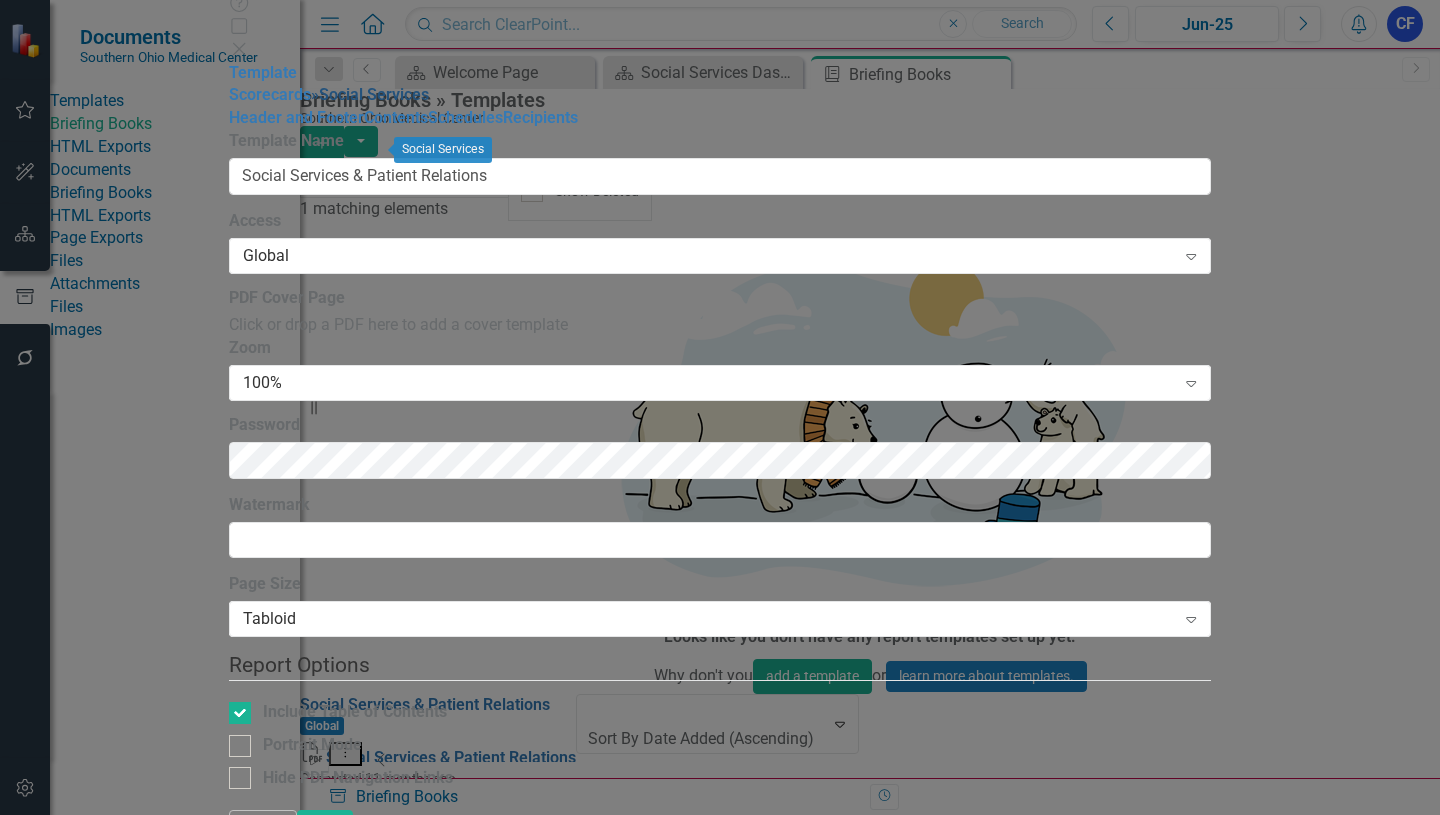 click on "»  Social Services" at bounding box center (370, 94) 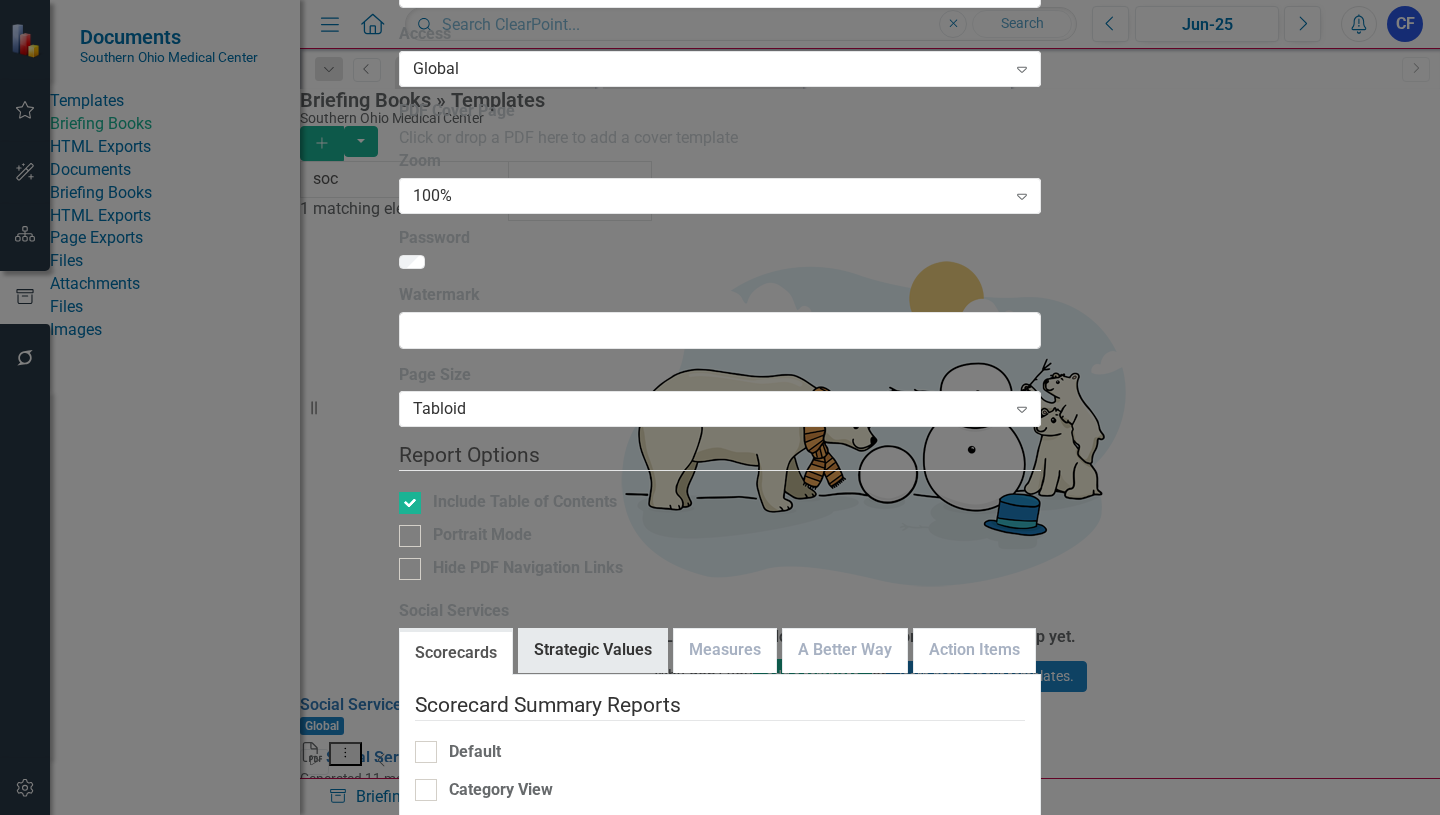 click on "Strategic Values" at bounding box center [593, 650] 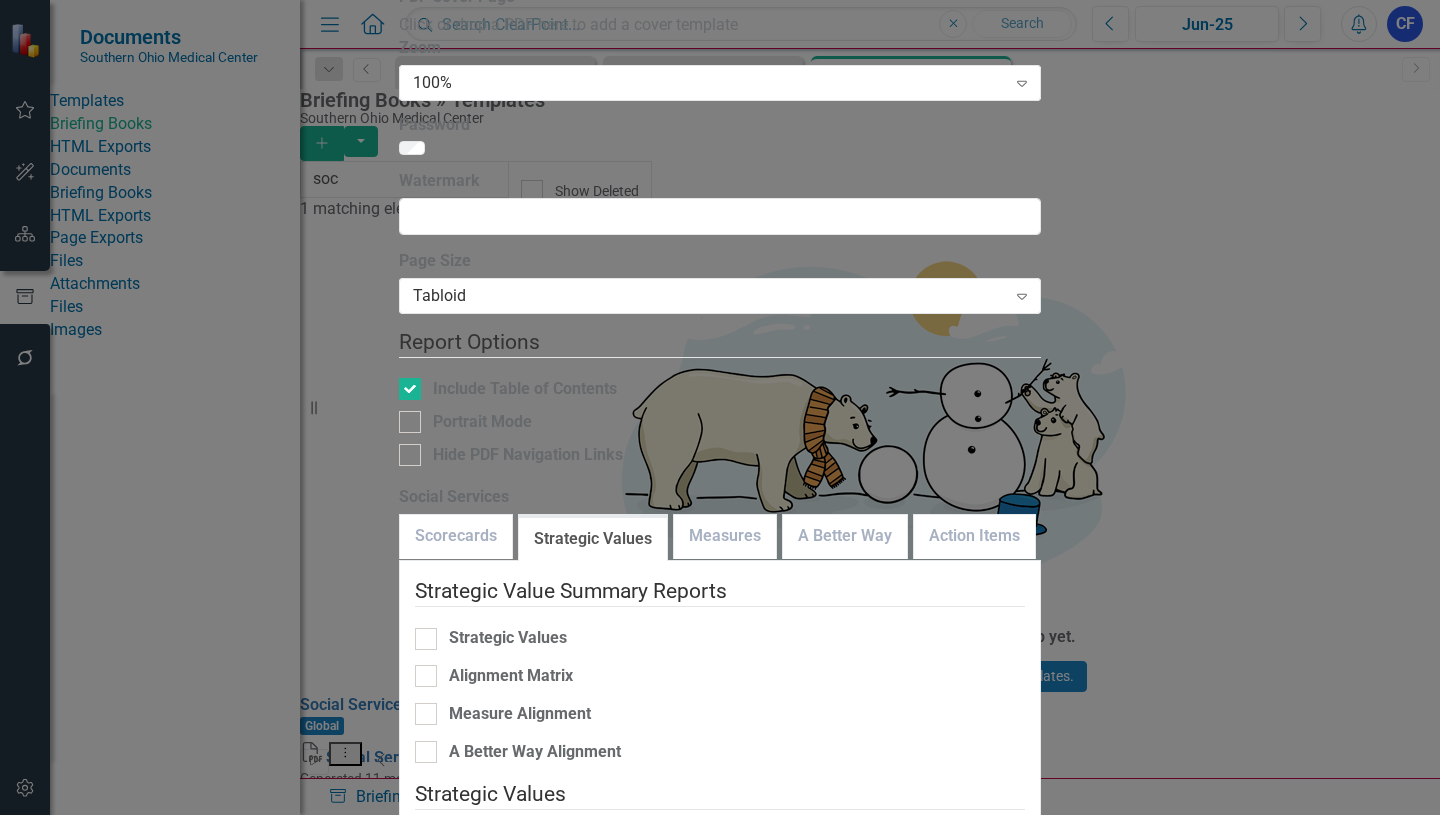 click on "Check All Strategic Values" at bounding box center [421, 836] 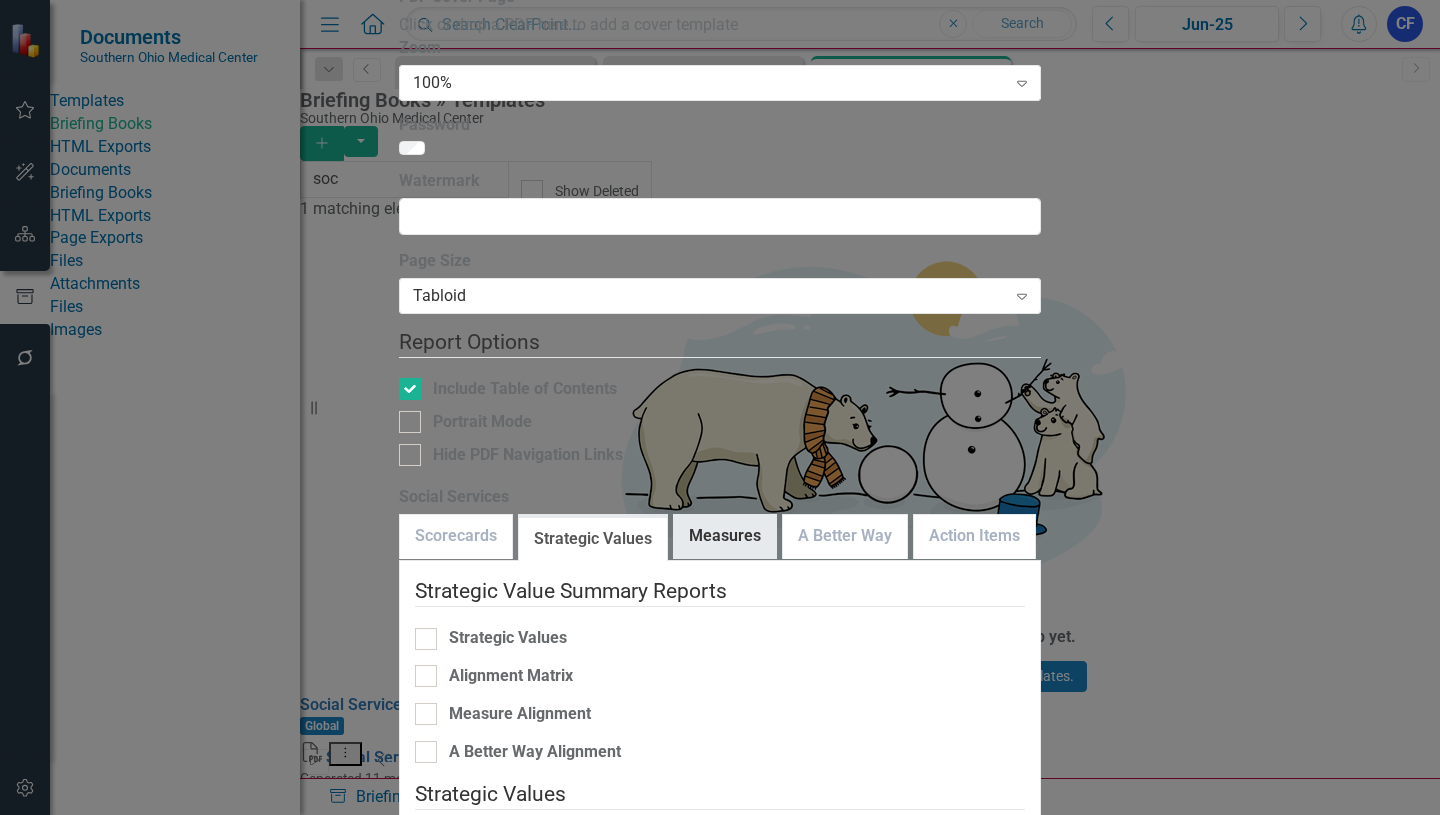click on "Measures" at bounding box center (725, 536) 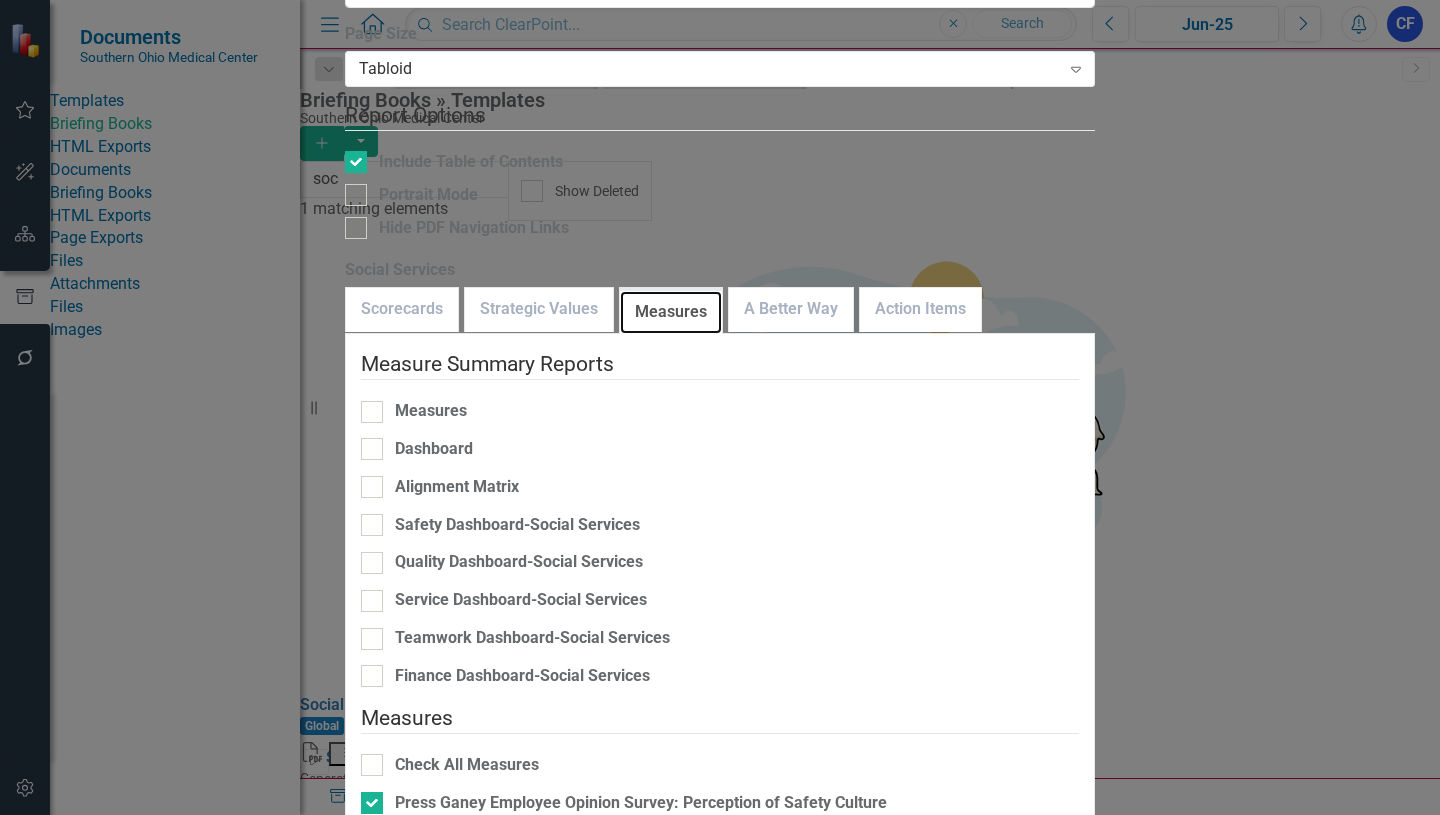 scroll, scrollTop: 297, scrollLeft: 0, axis: vertical 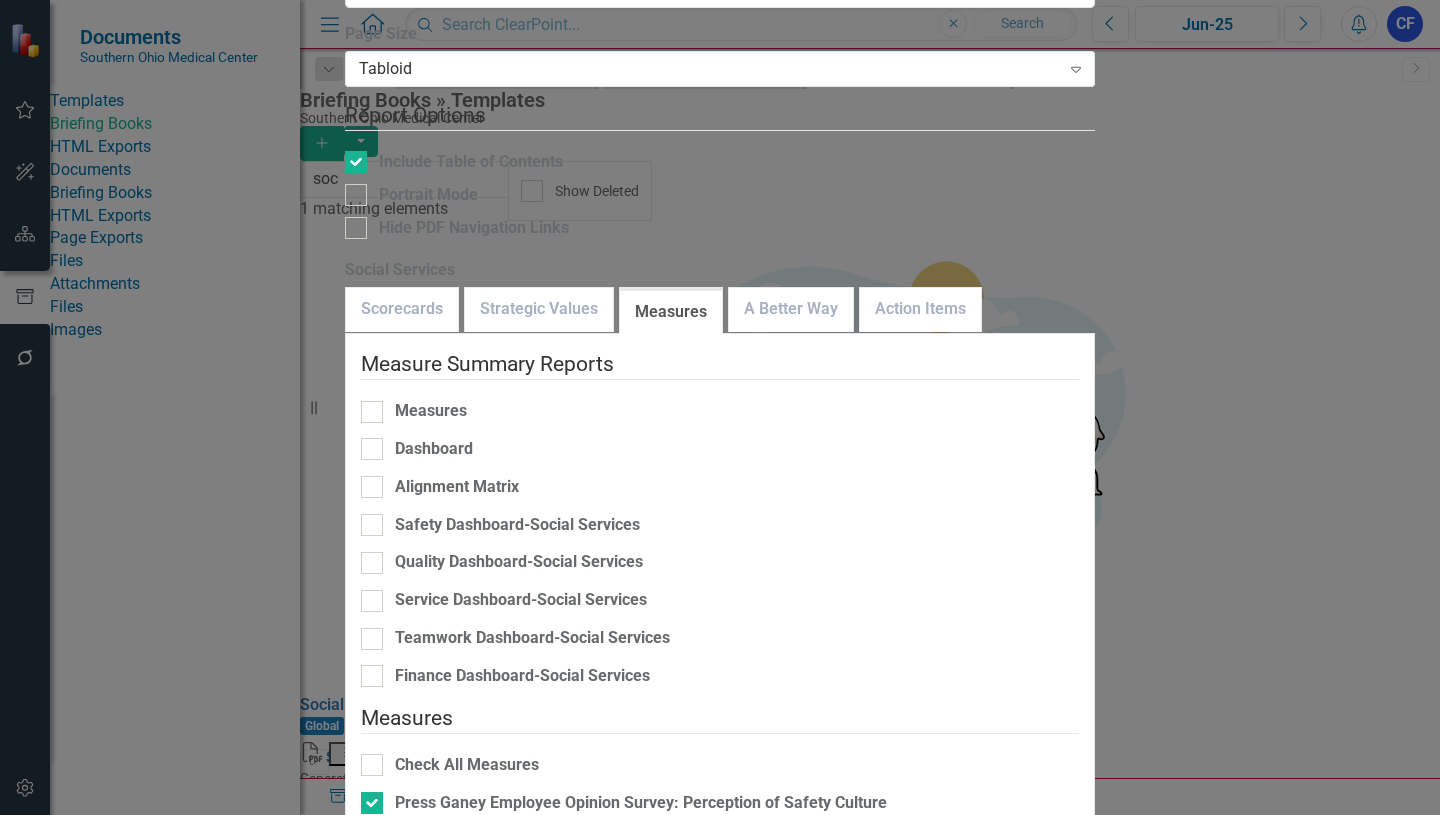 click on "Press Ganey Employee Opinion Survey: This Organization Provides High Quality Care & Service" at bounding box center (367, 1252) 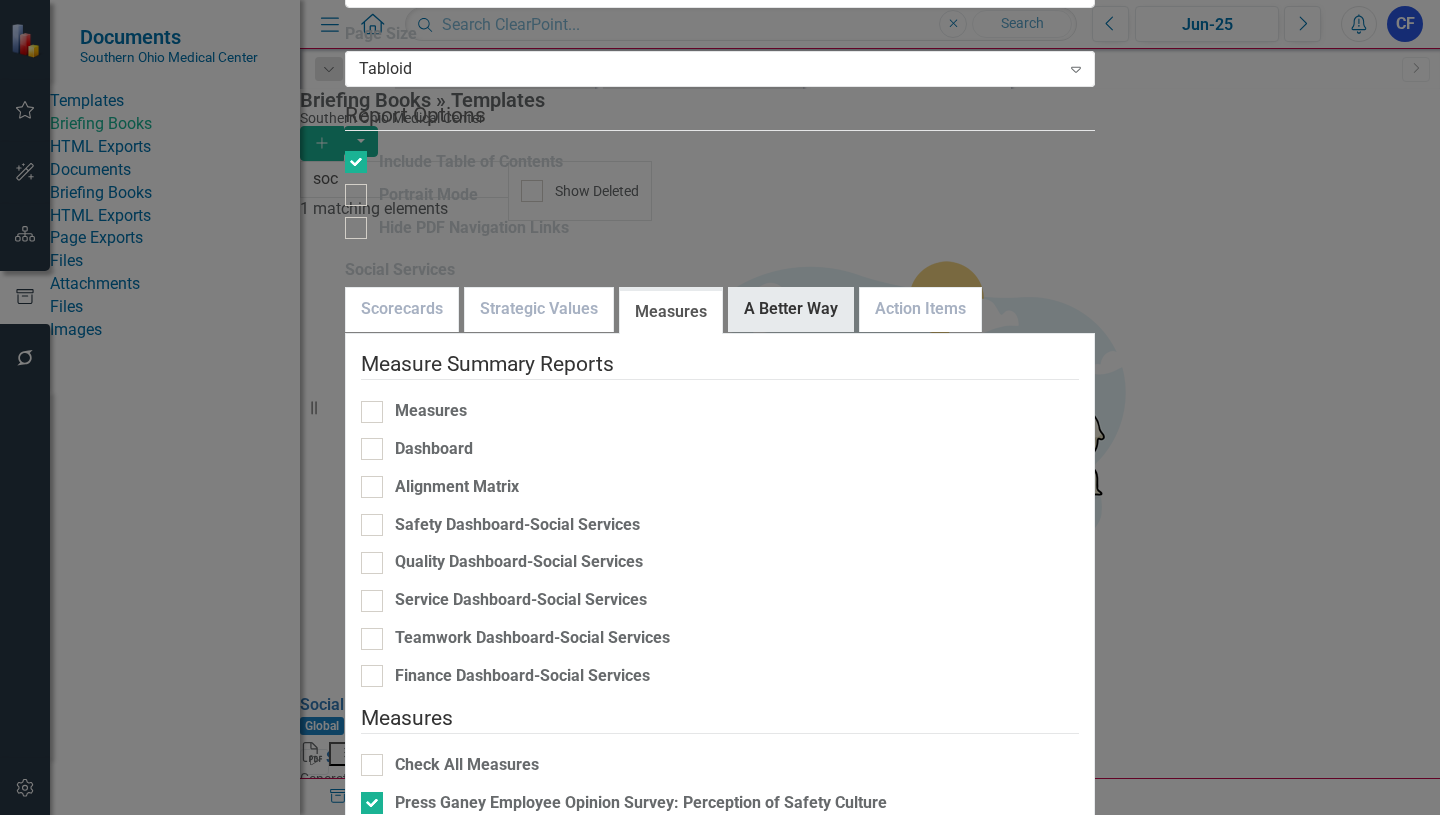 click on "A Better Way" at bounding box center (791, 309) 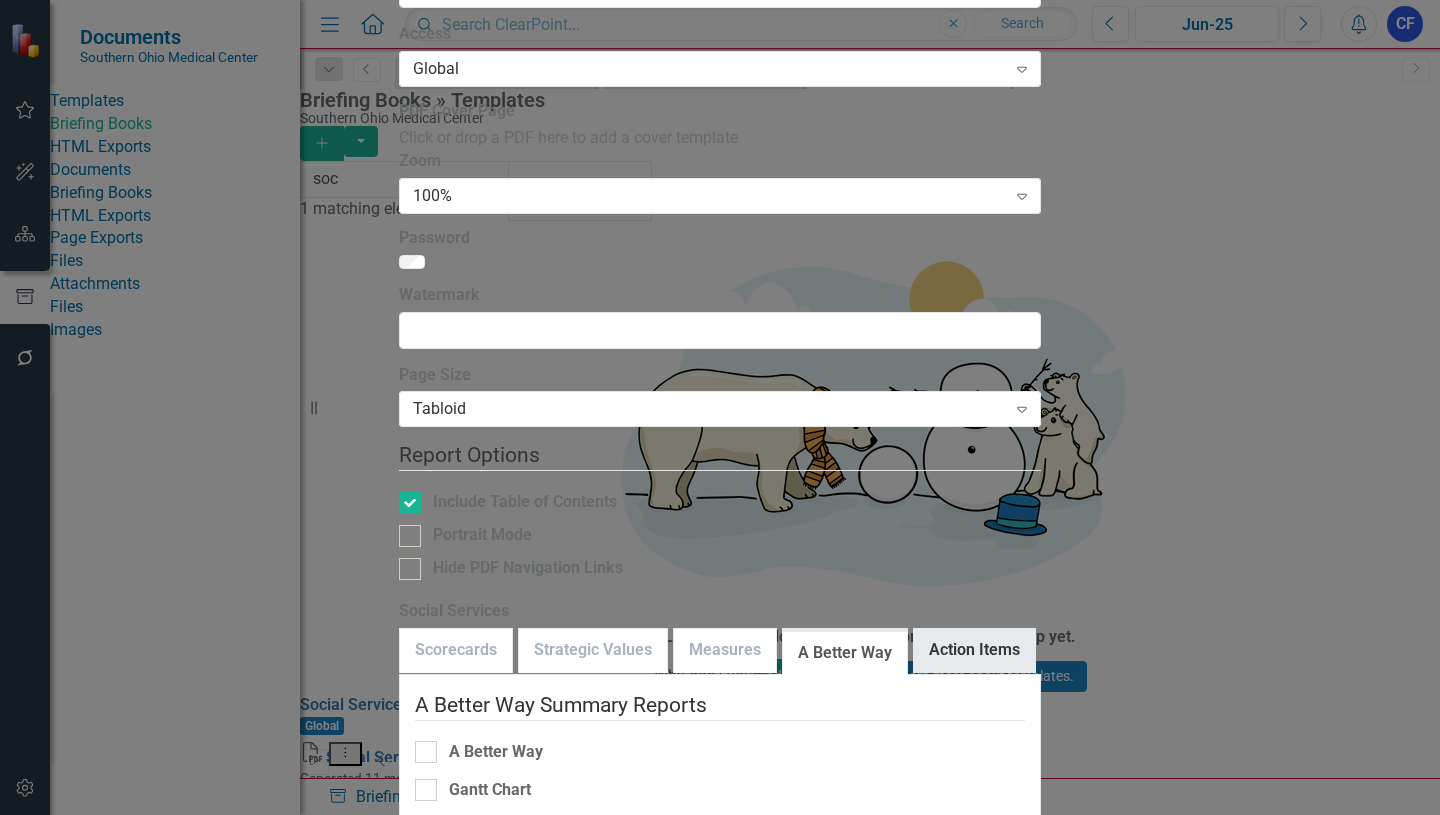click on "Action Items" at bounding box center [974, 650] 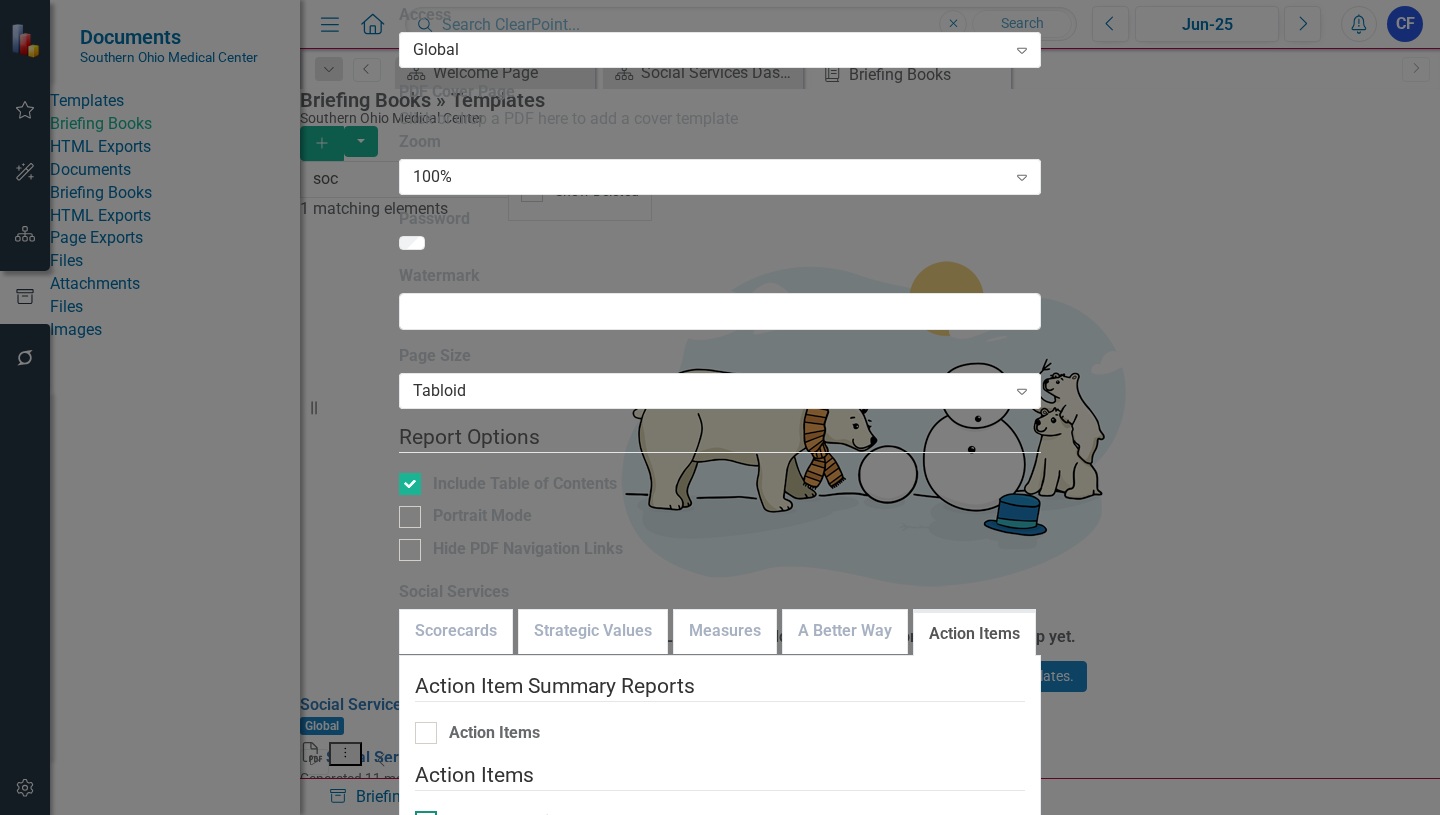 click at bounding box center (426, 822) 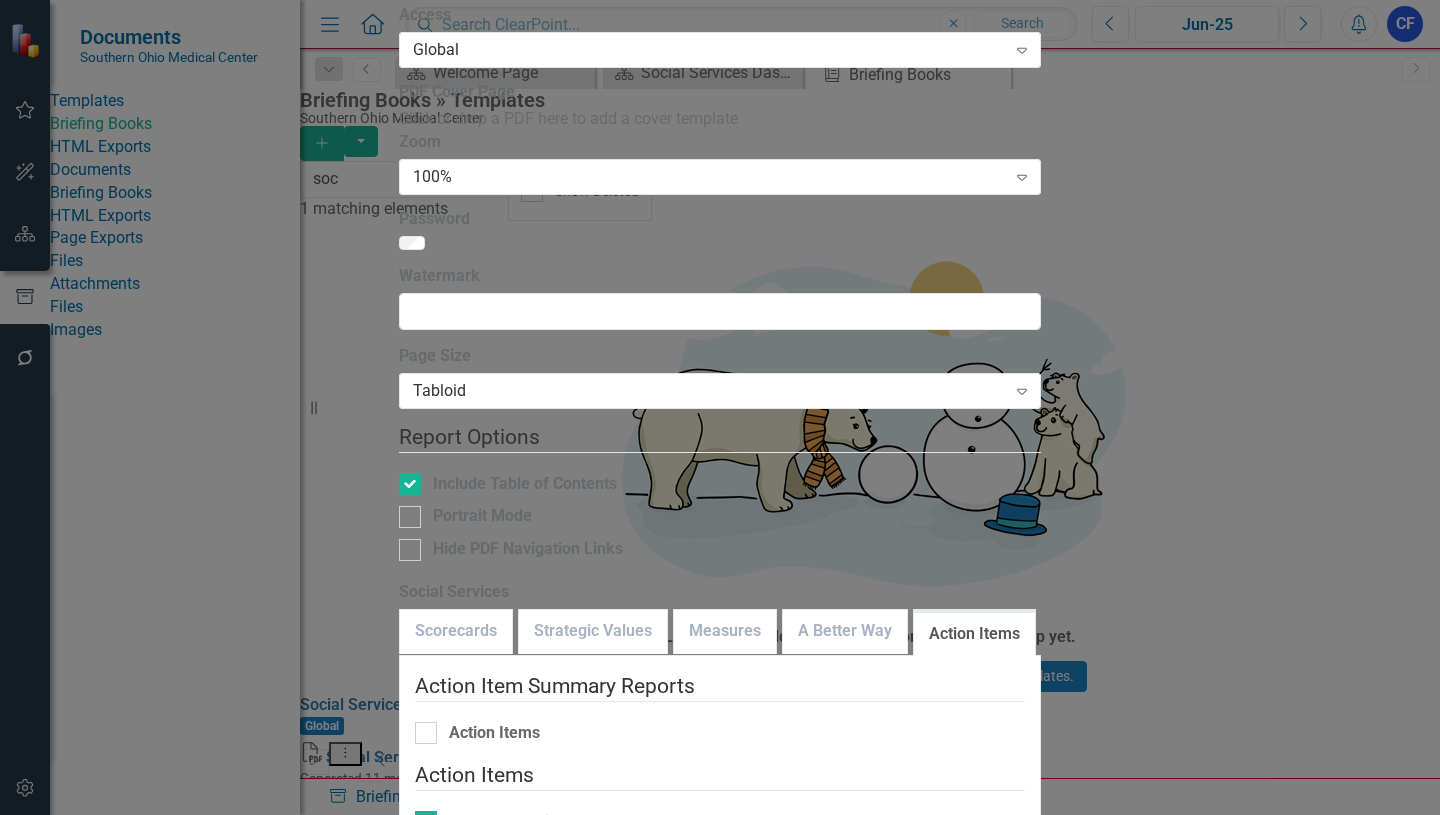 click on "Save" at bounding box center (495, 1033) 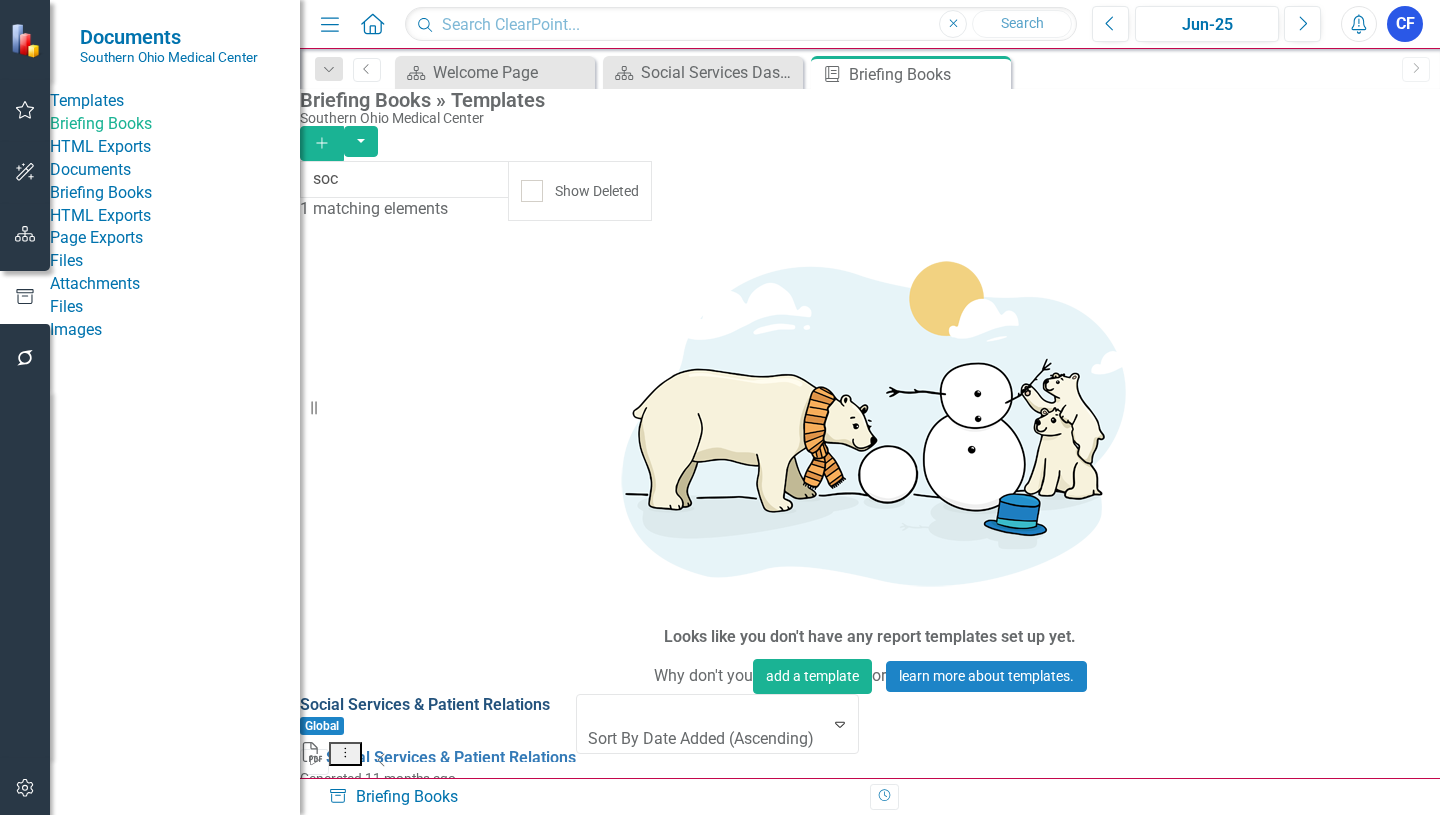 click on "Social Services & Patient Relations" at bounding box center (425, 704) 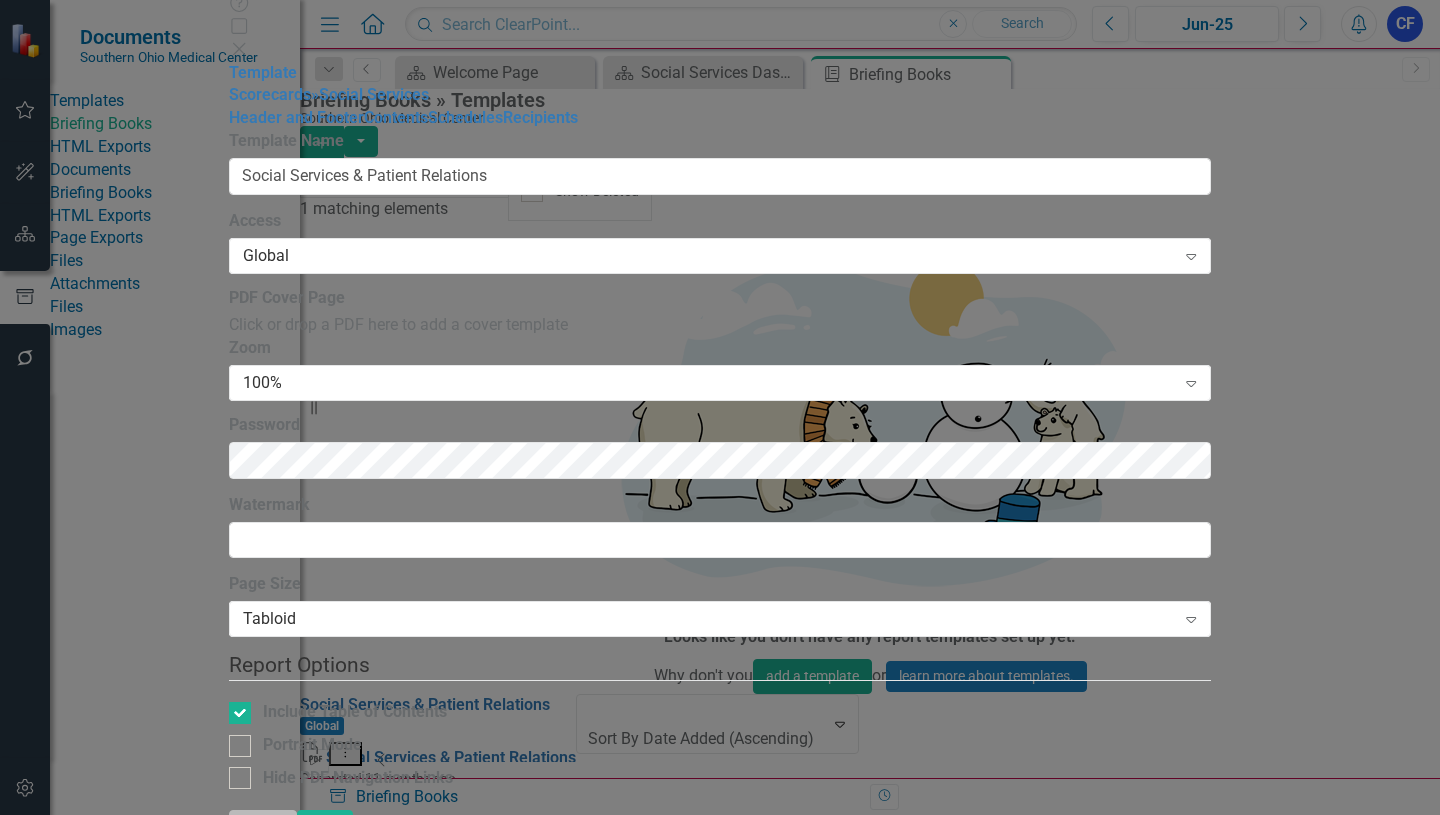click on "Cancel" at bounding box center (263, 827) 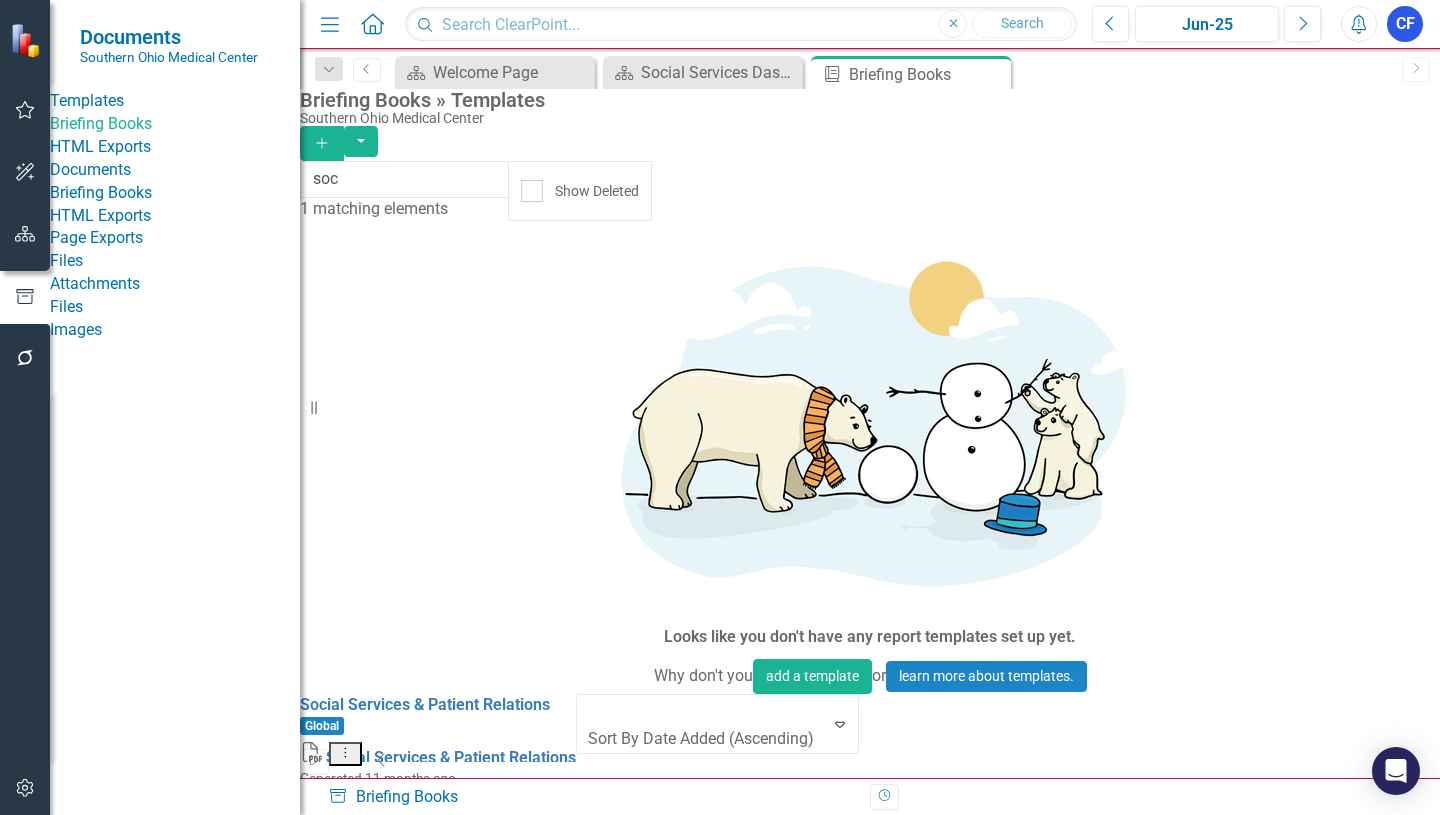 click on "Dropdown Menu" 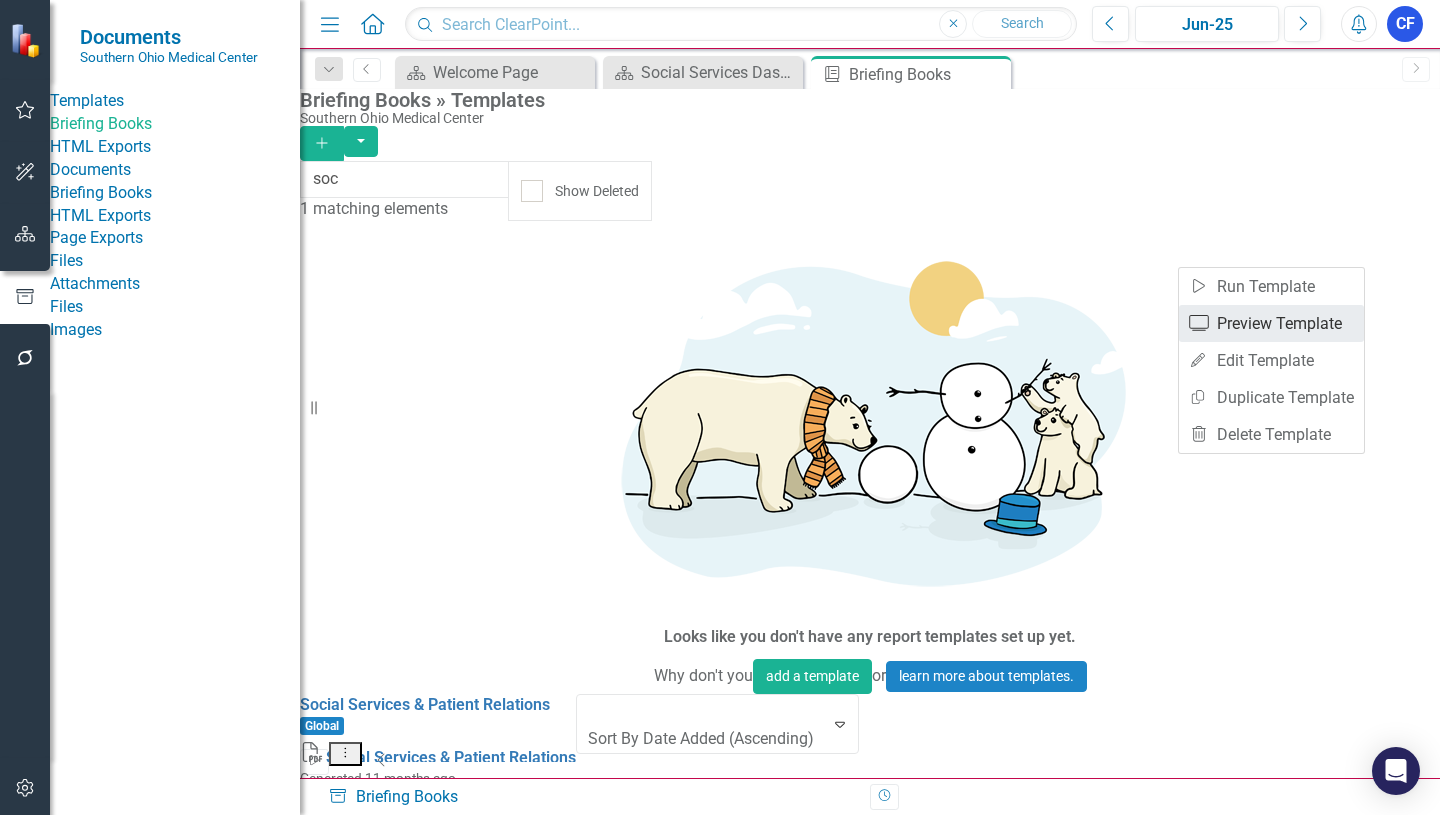 click on "Preview Preview Template" at bounding box center [1271, 323] 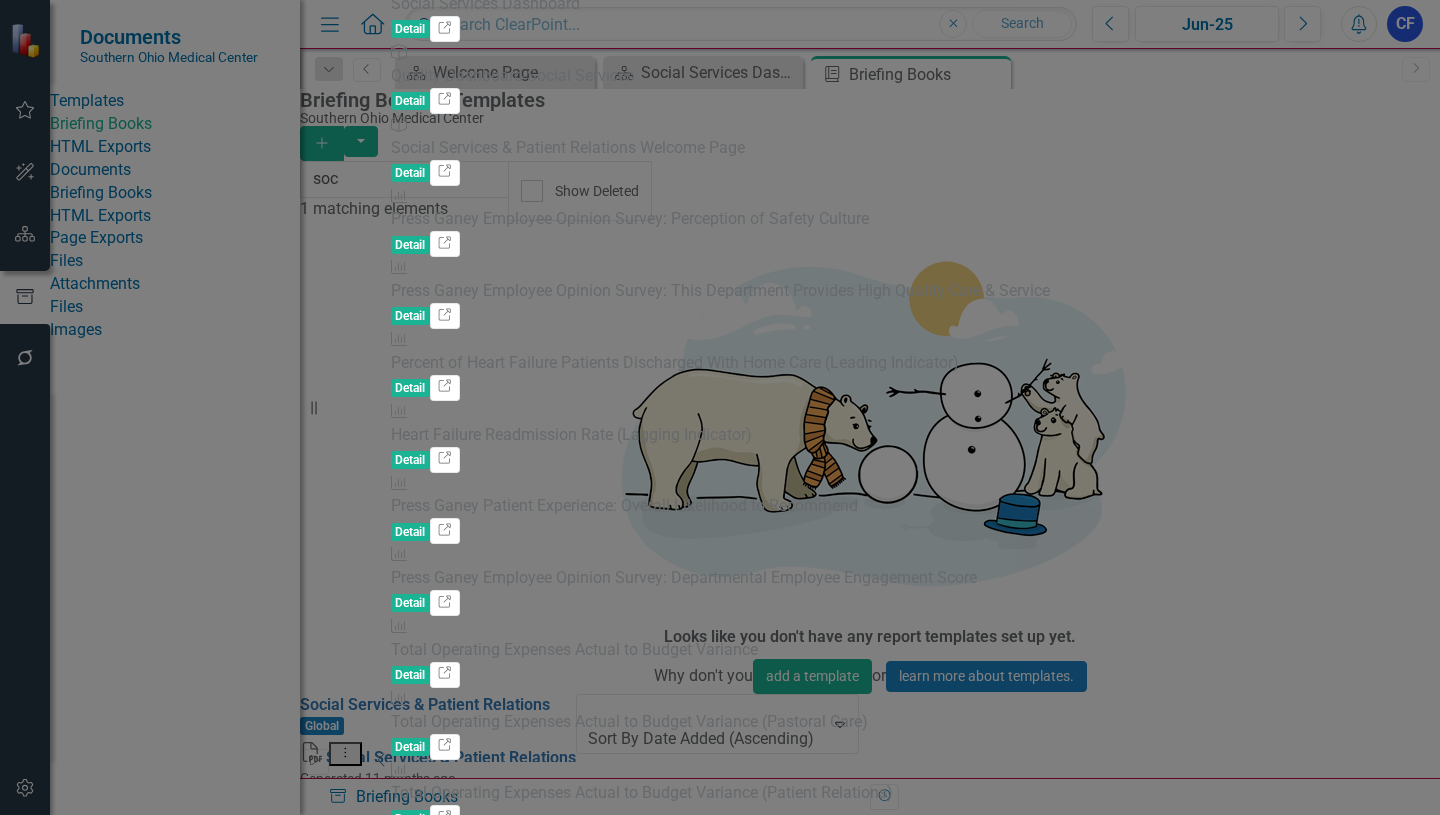 click on "Social Services Dashboard" at bounding box center [720, -283] 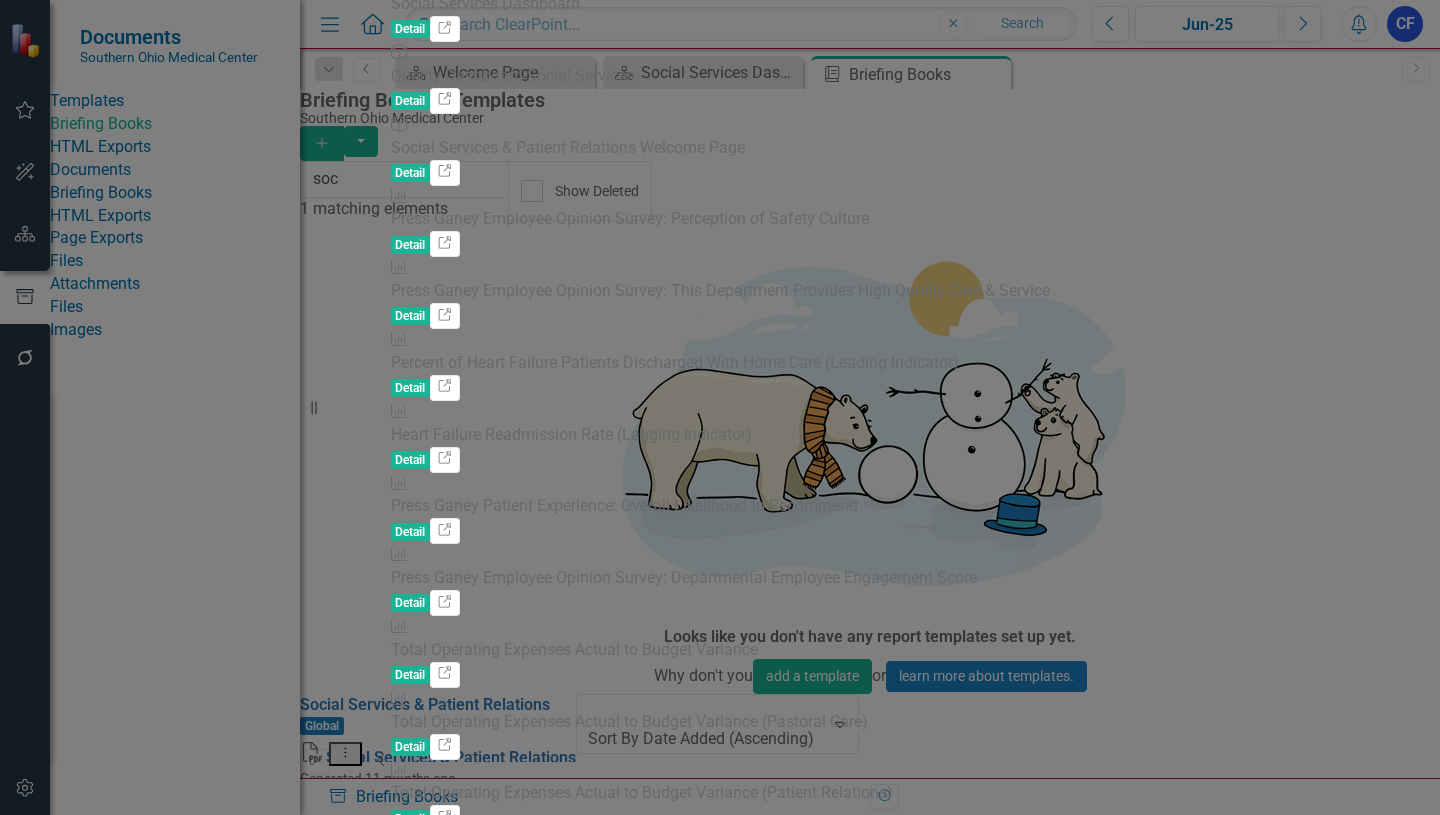 scroll, scrollTop: 0, scrollLeft: 0, axis: both 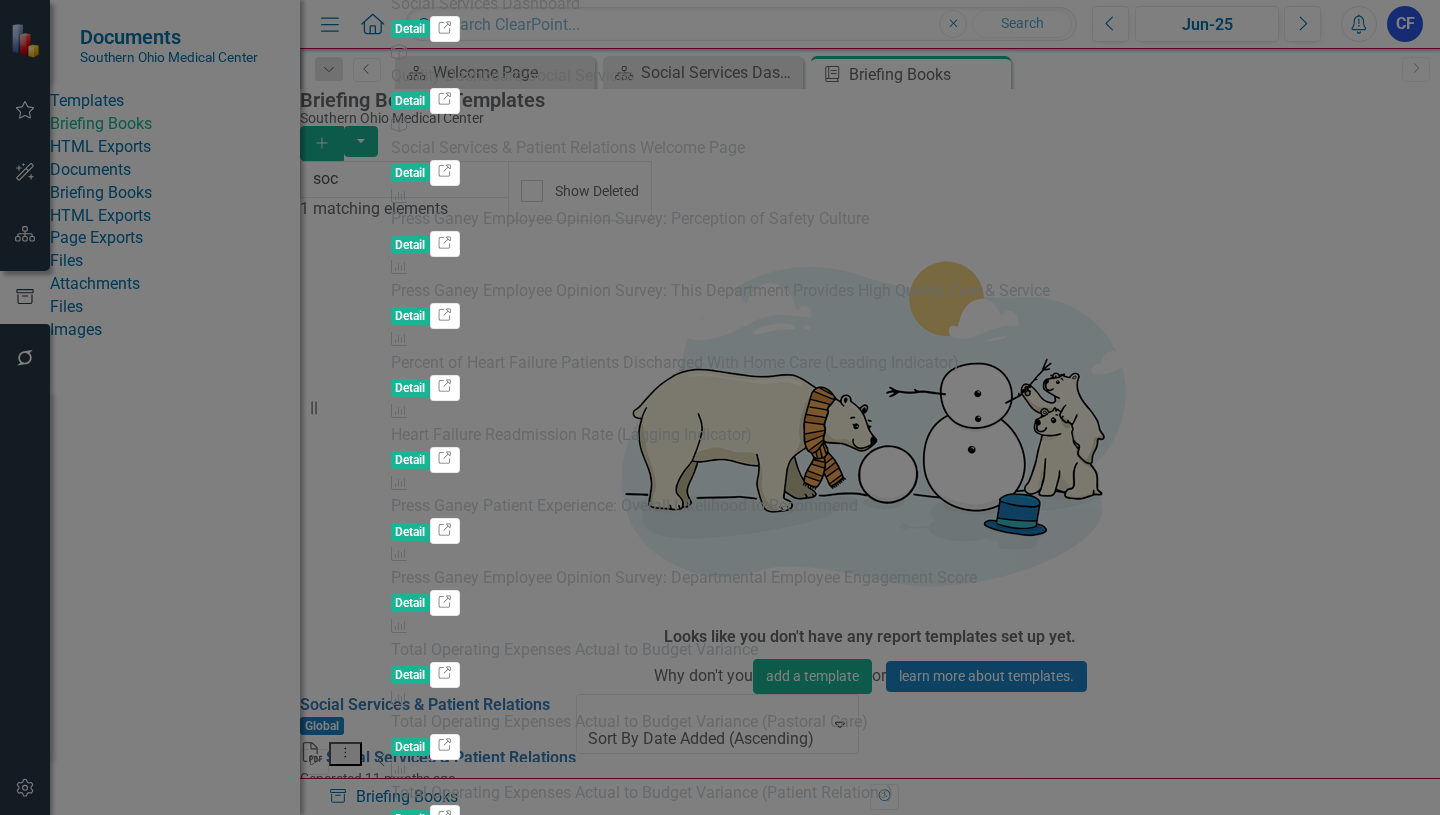 click on "Link" 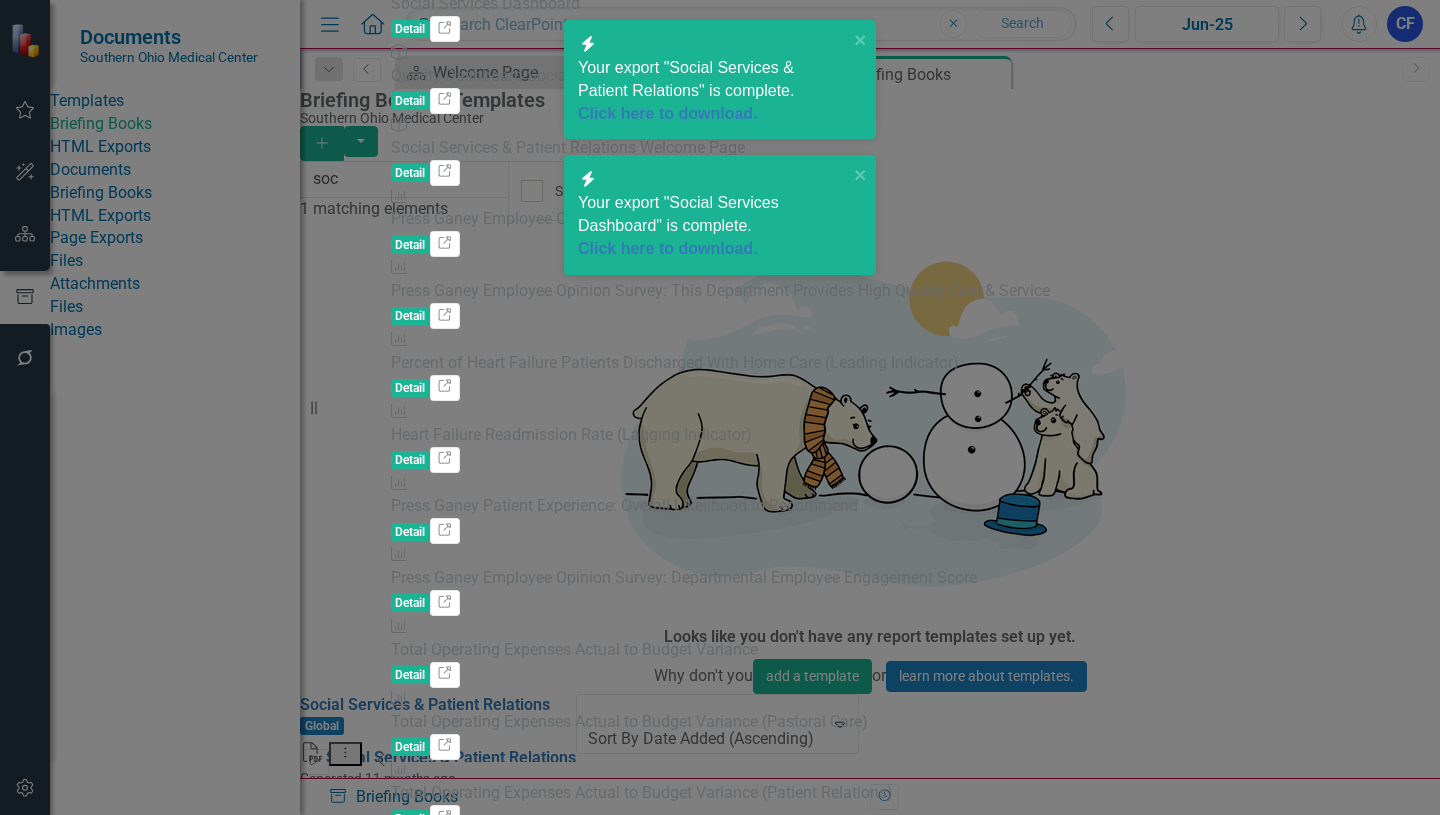 click on "Close" at bounding box center (421, 1279) 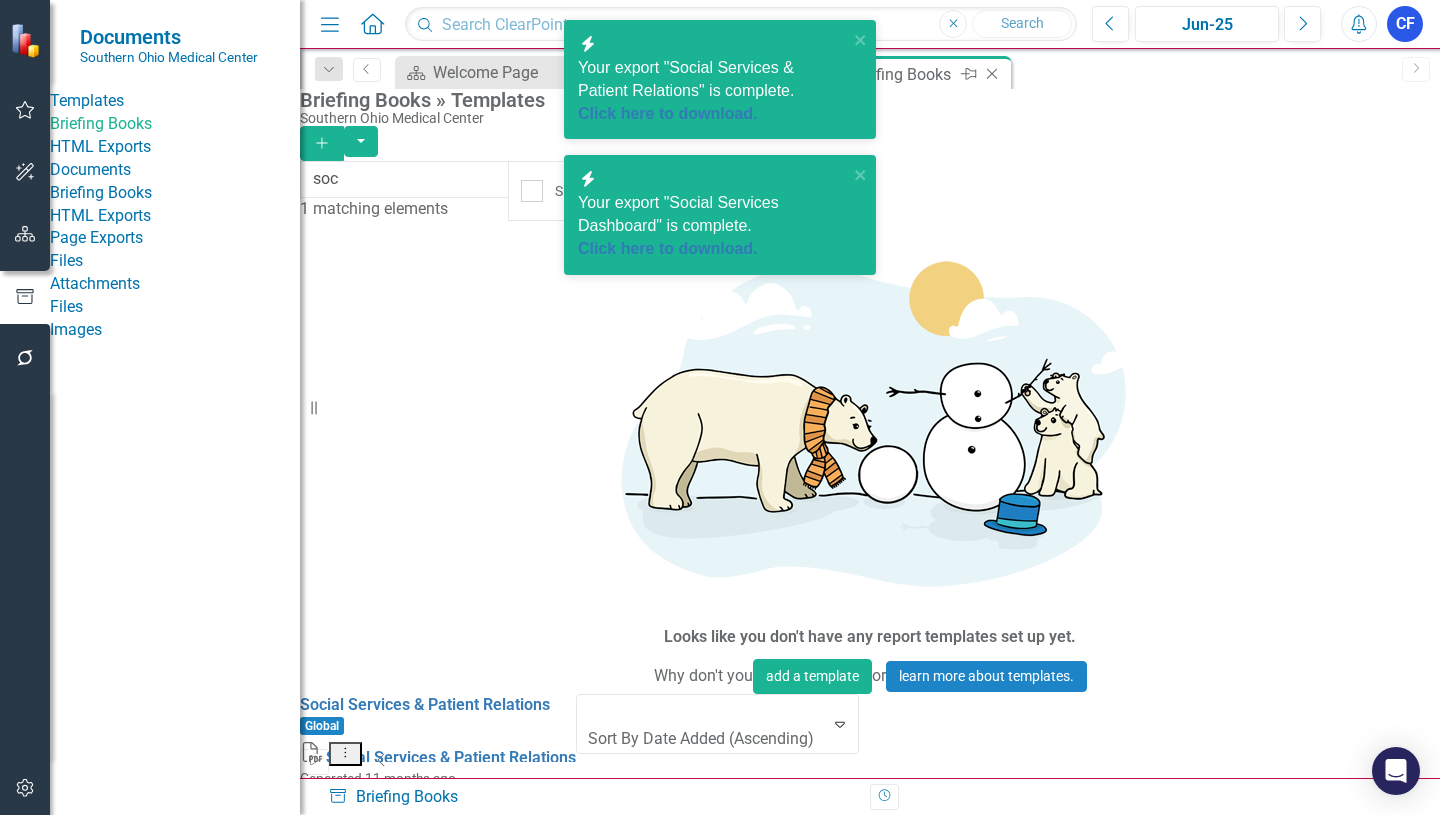 click 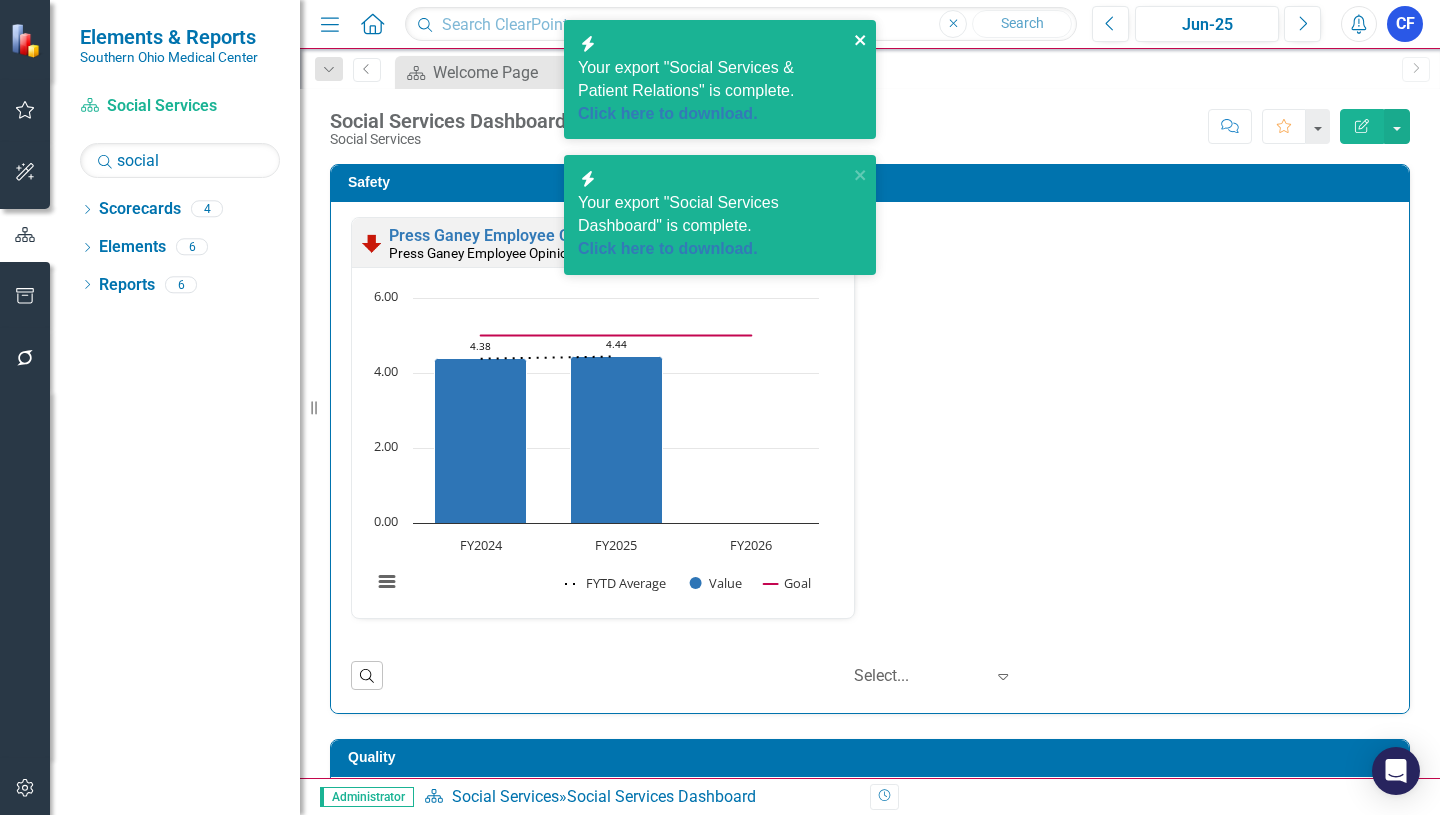click 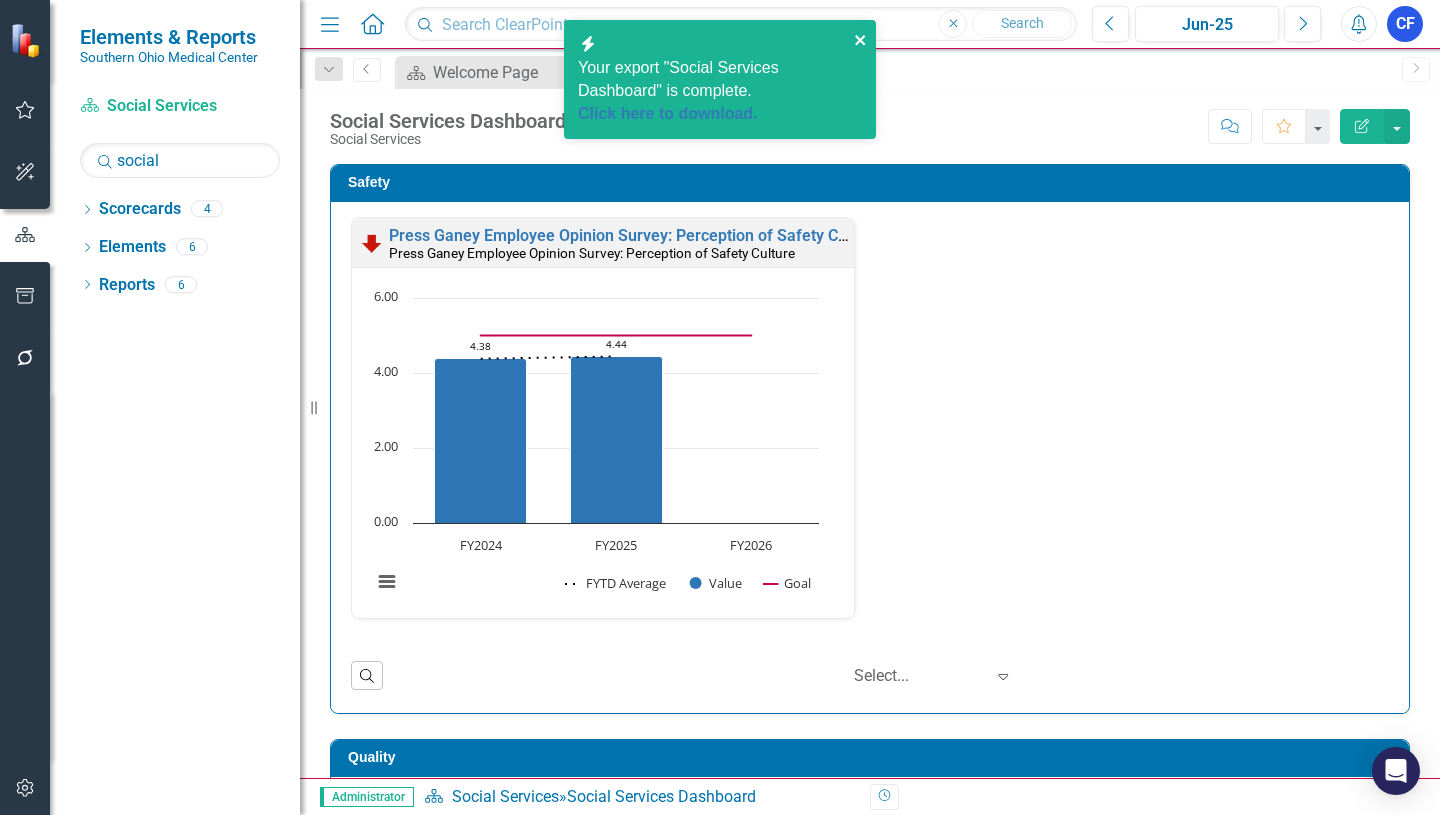 click on "icon.bolt Your export "Social Services & Patient Relations" is complete.  Click here to download. icon.bolt Your export "Social Services Dashboard" is complete.  Click here to download." at bounding box center (720, 87) 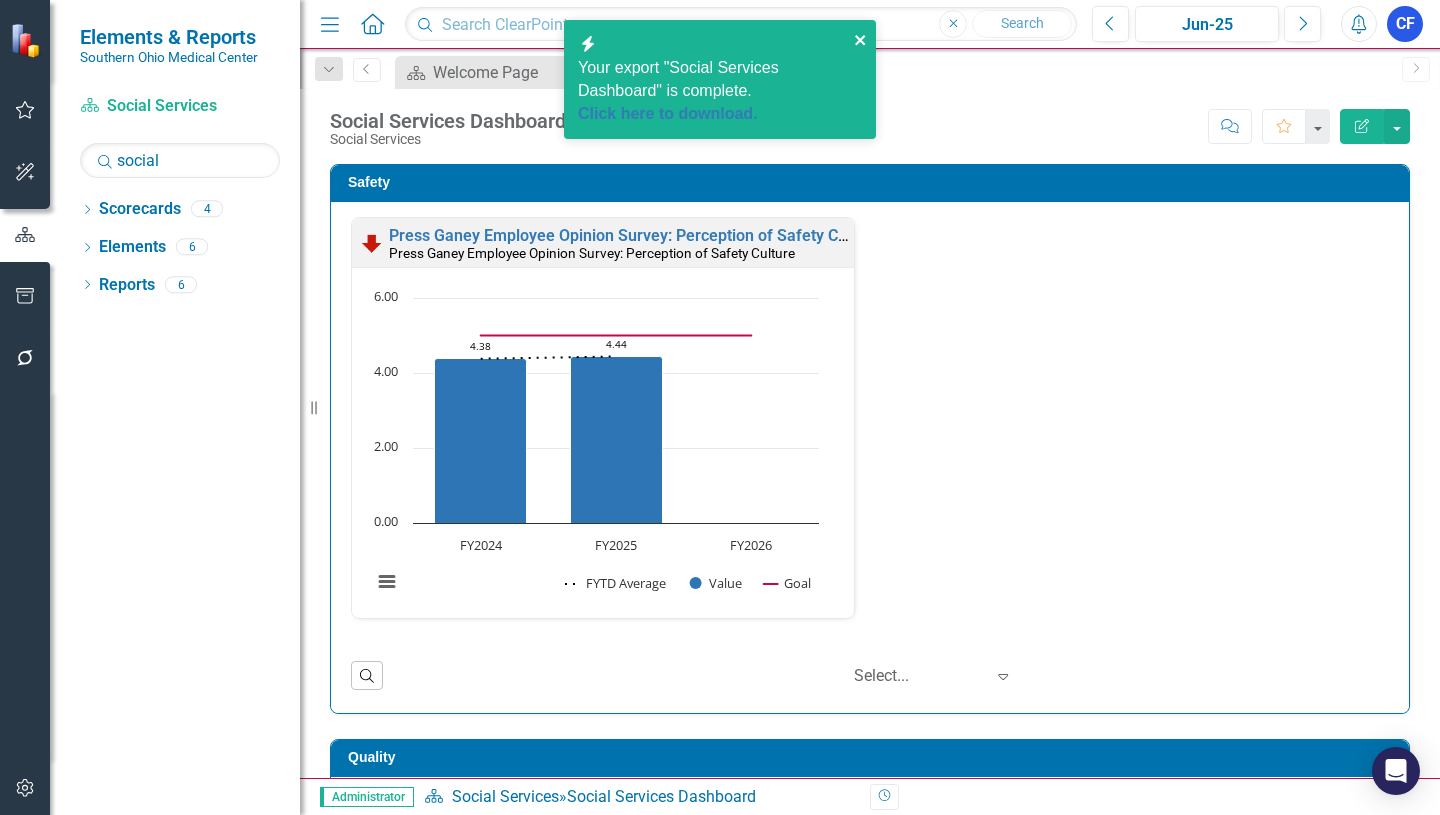 click 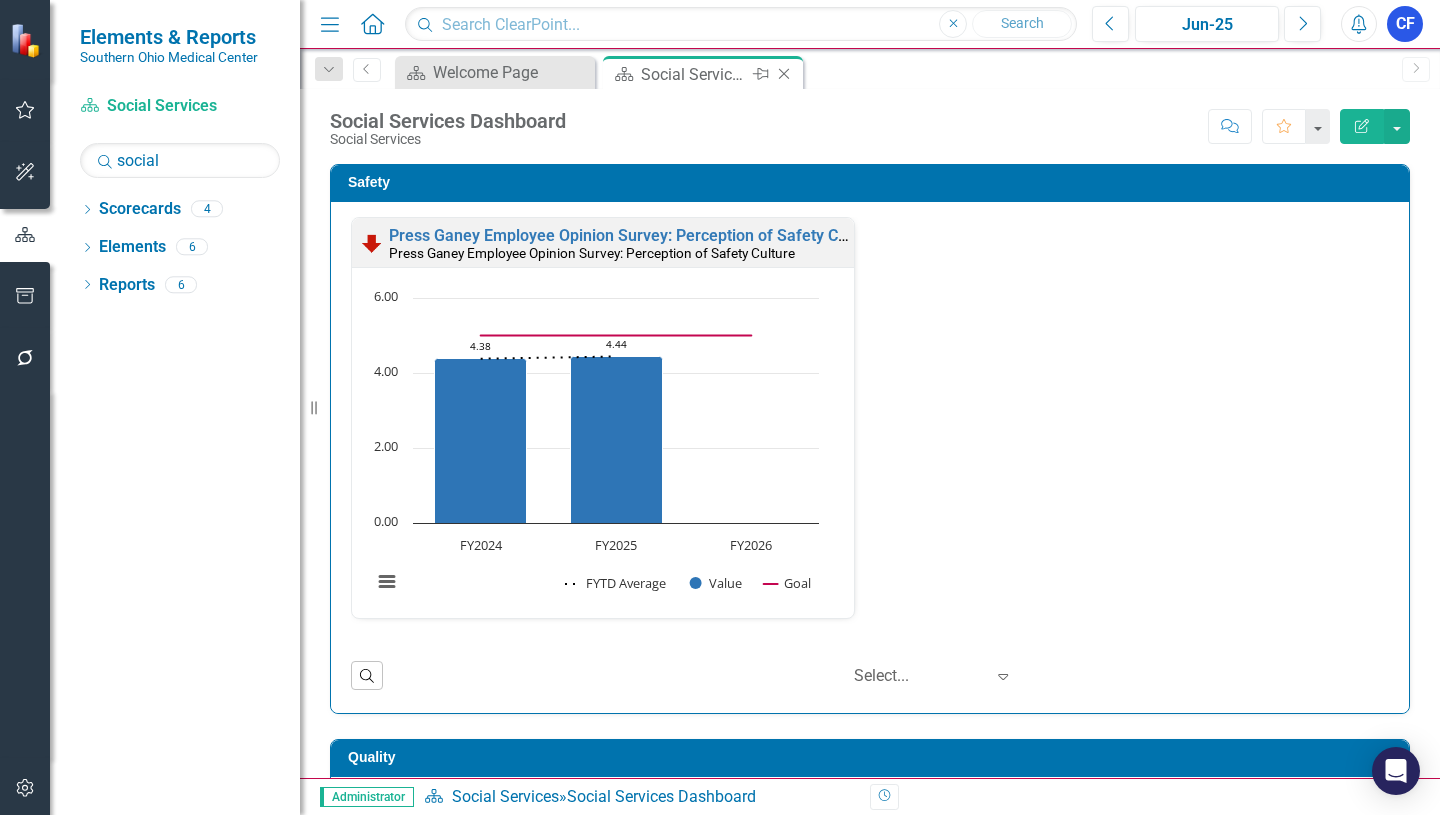 click on "Close" 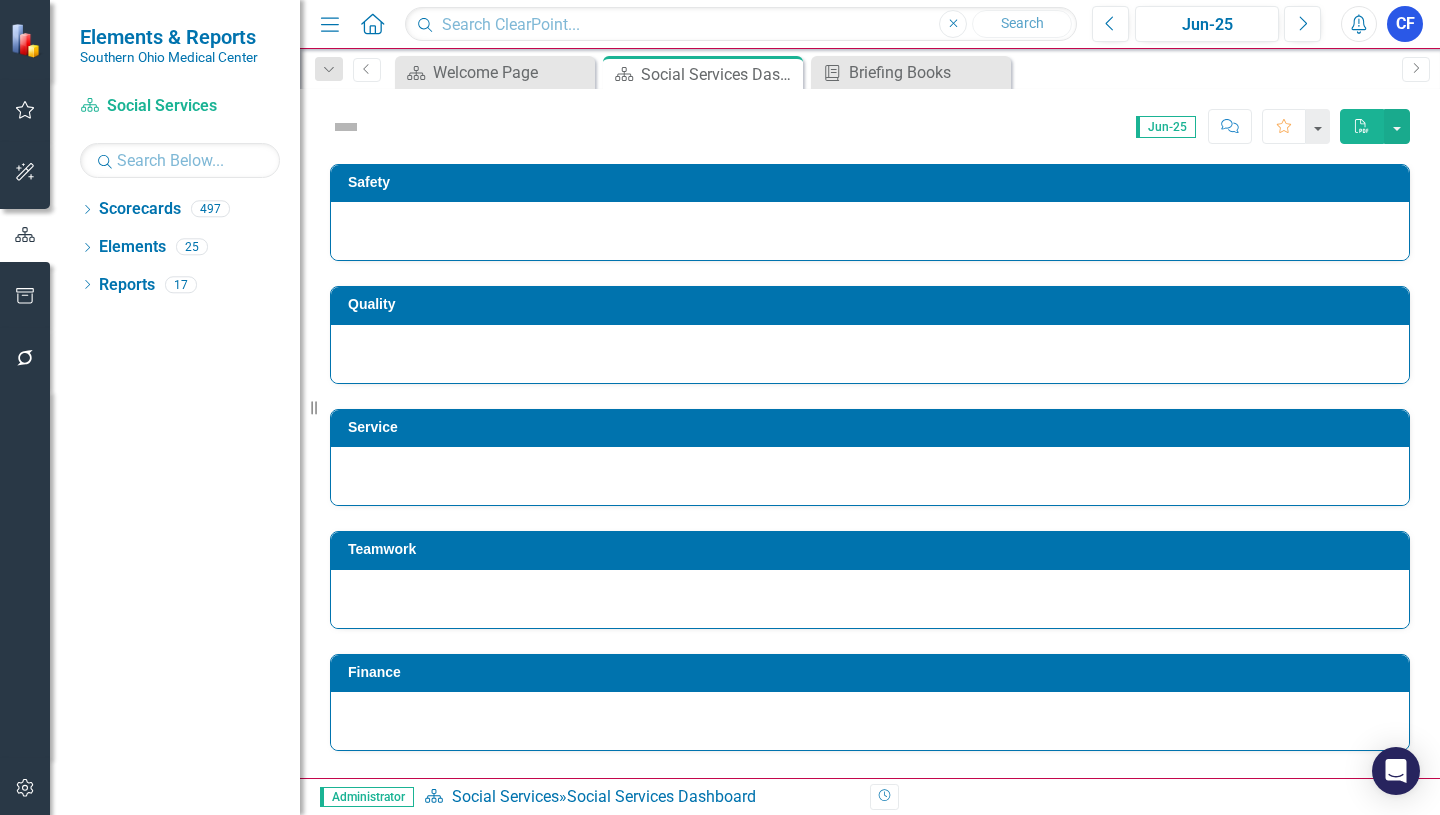 scroll, scrollTop: 0, scrollLeft: 0, axis: both 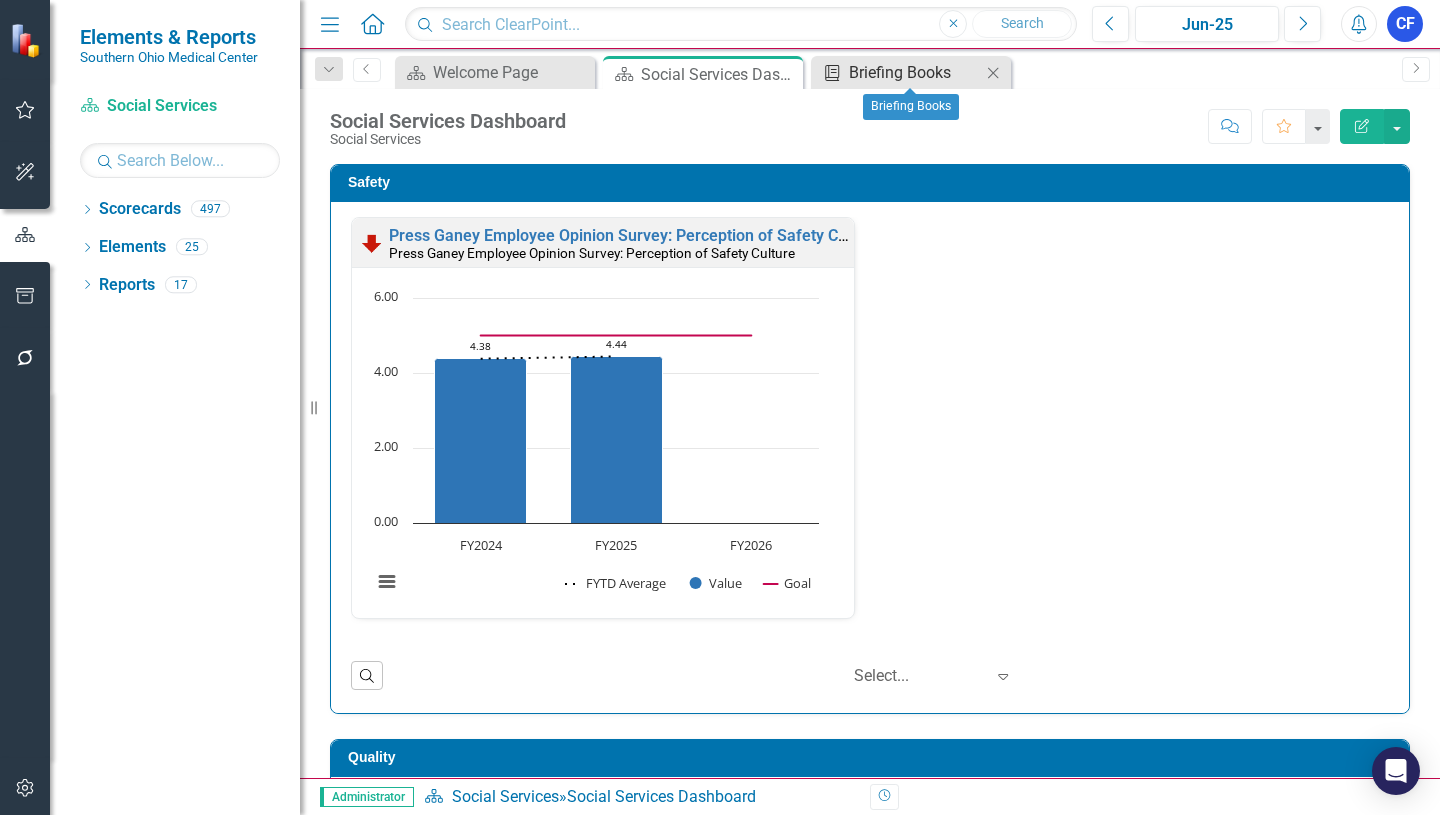 click on "Briefing Books" at bounding box center [915, 72] 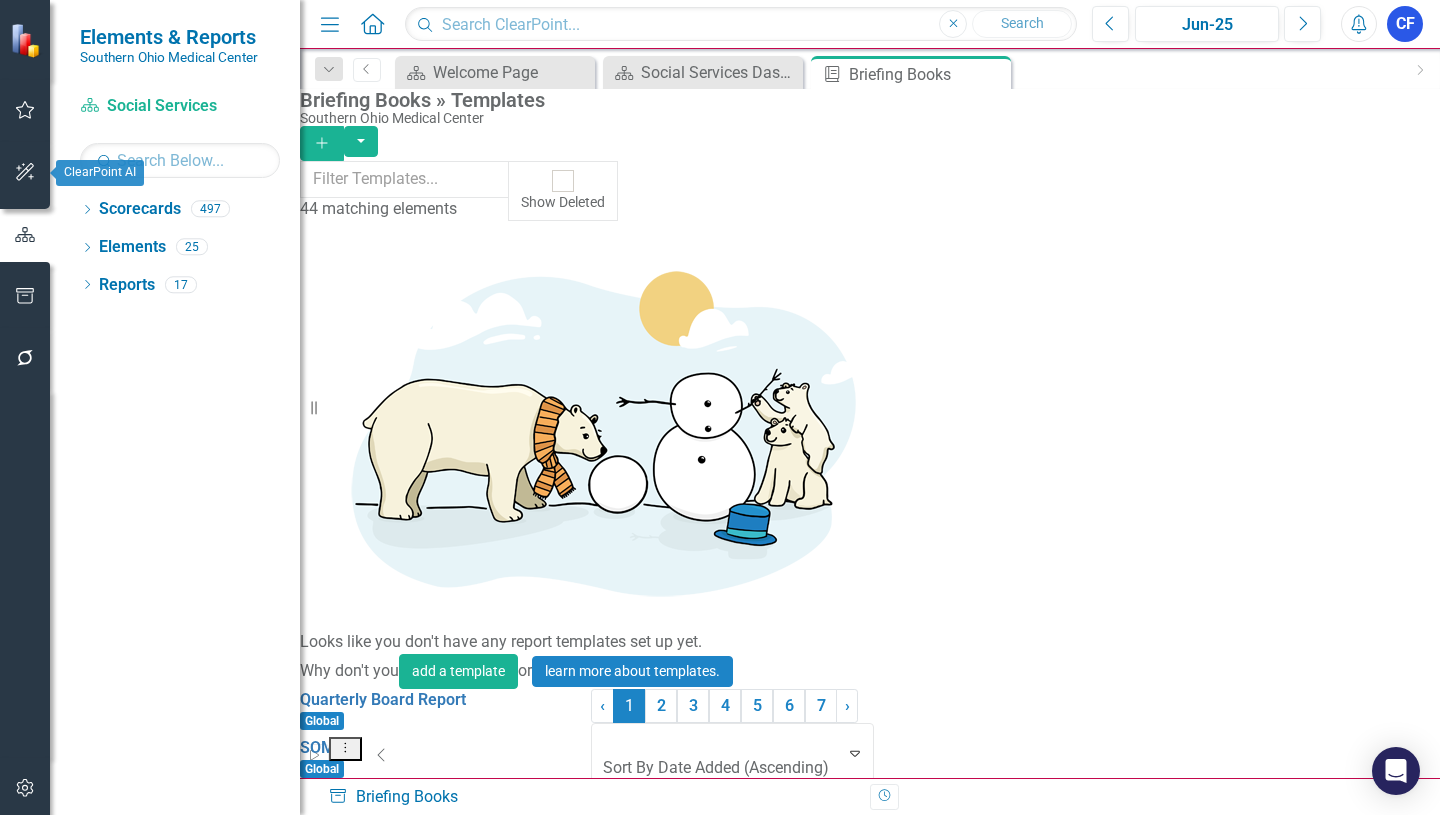 click 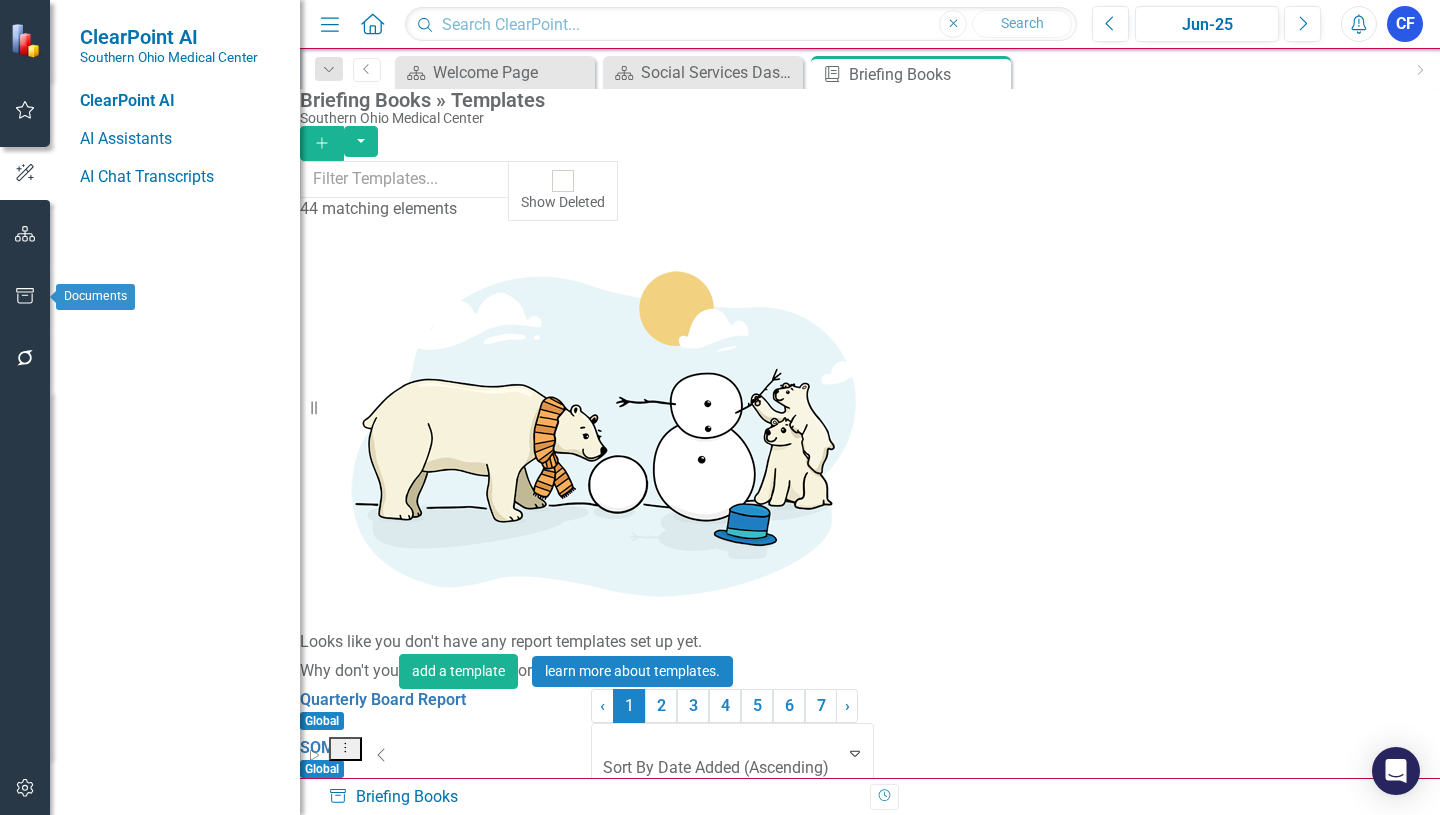 click 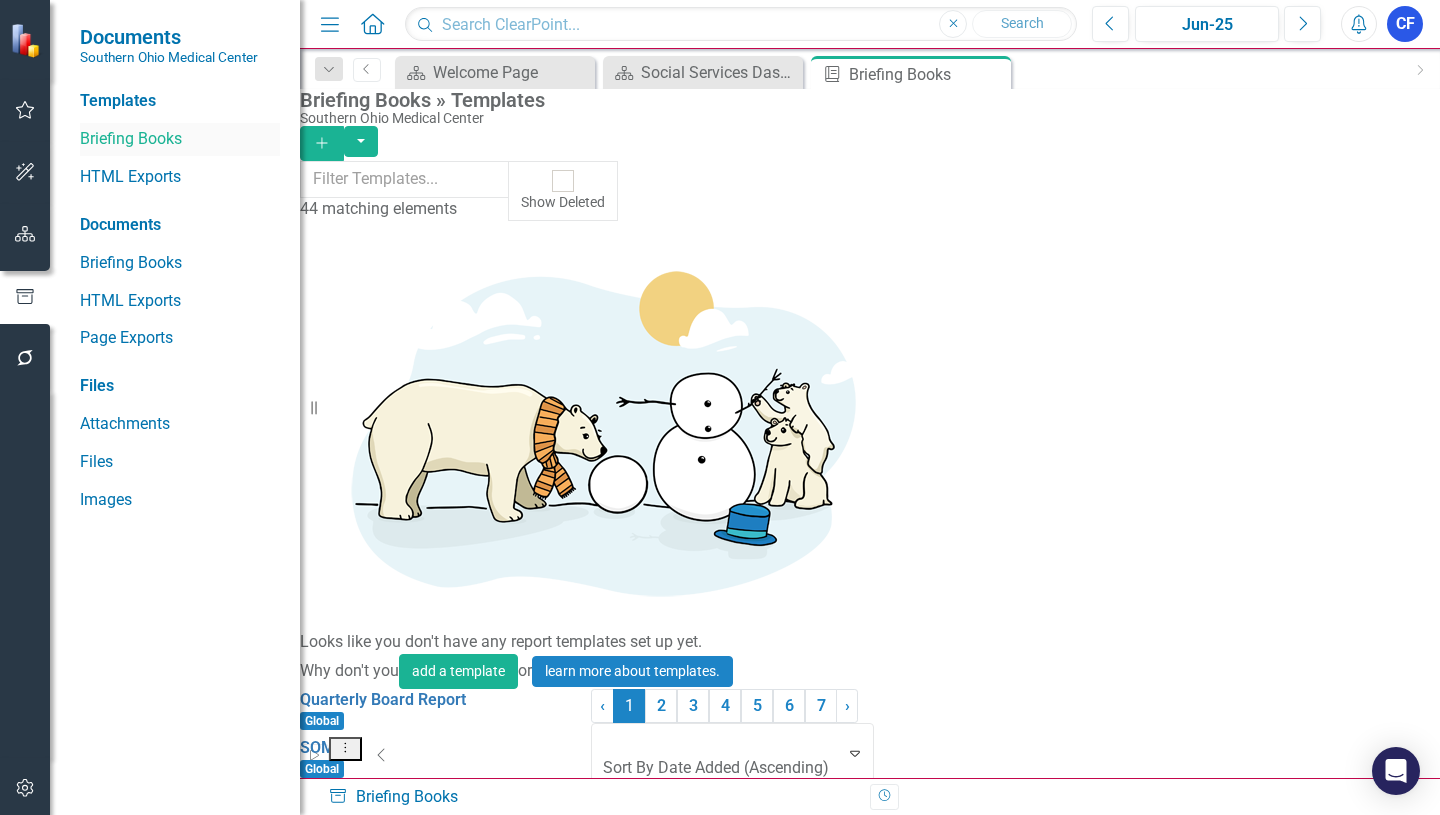 click on "Briefing Books" at bounding box center [180, 139] 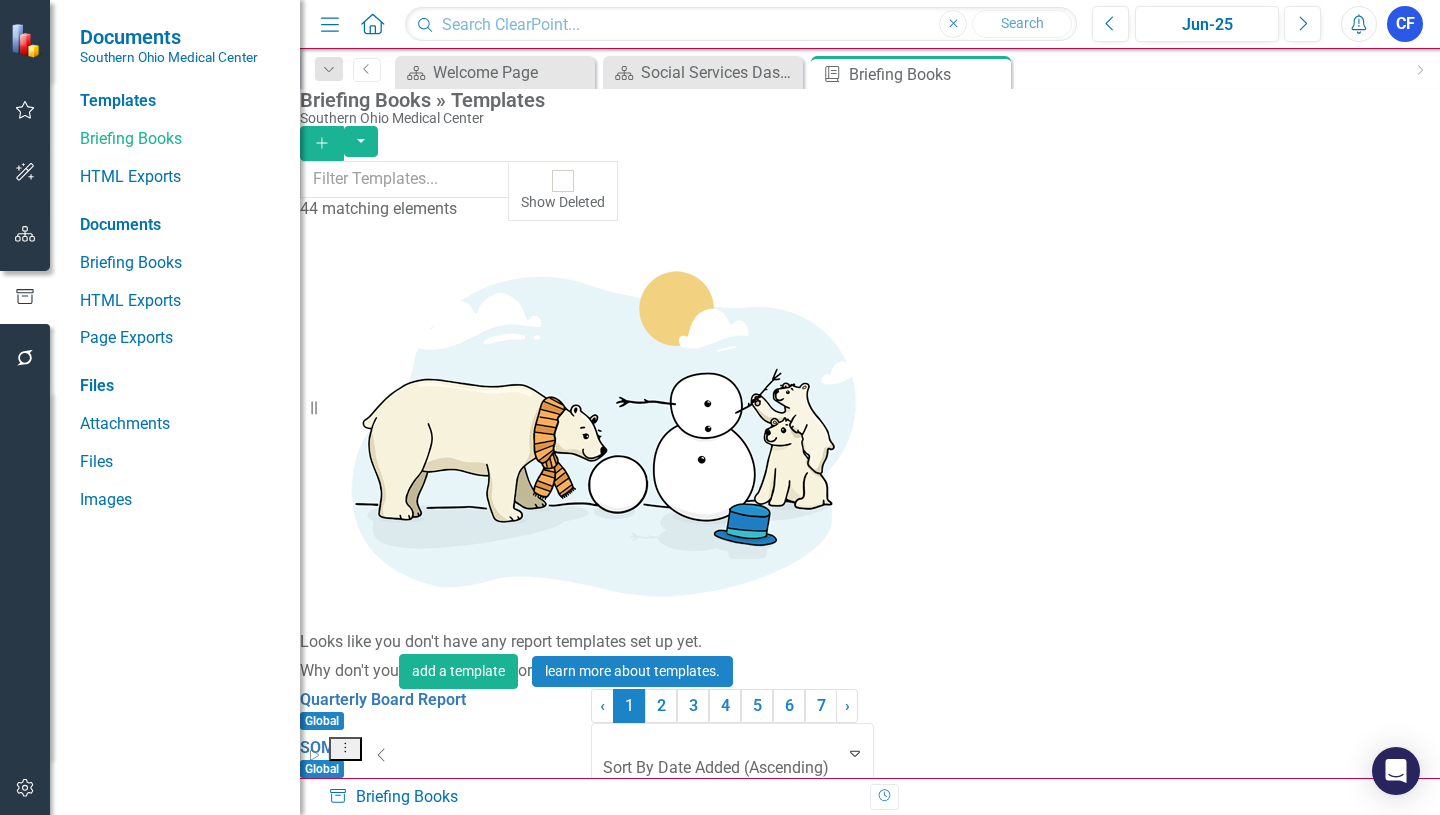 click on "Close" 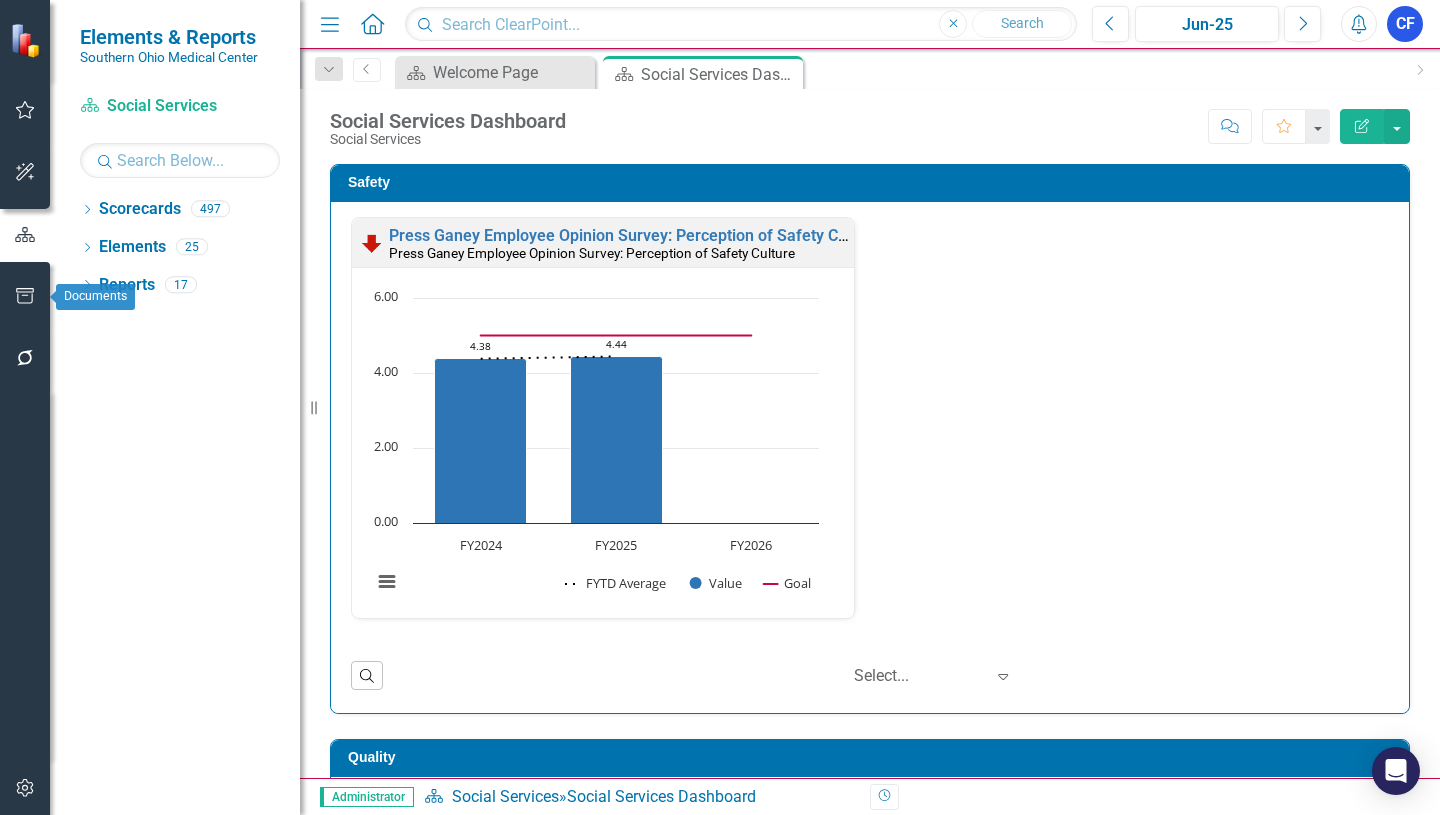 click 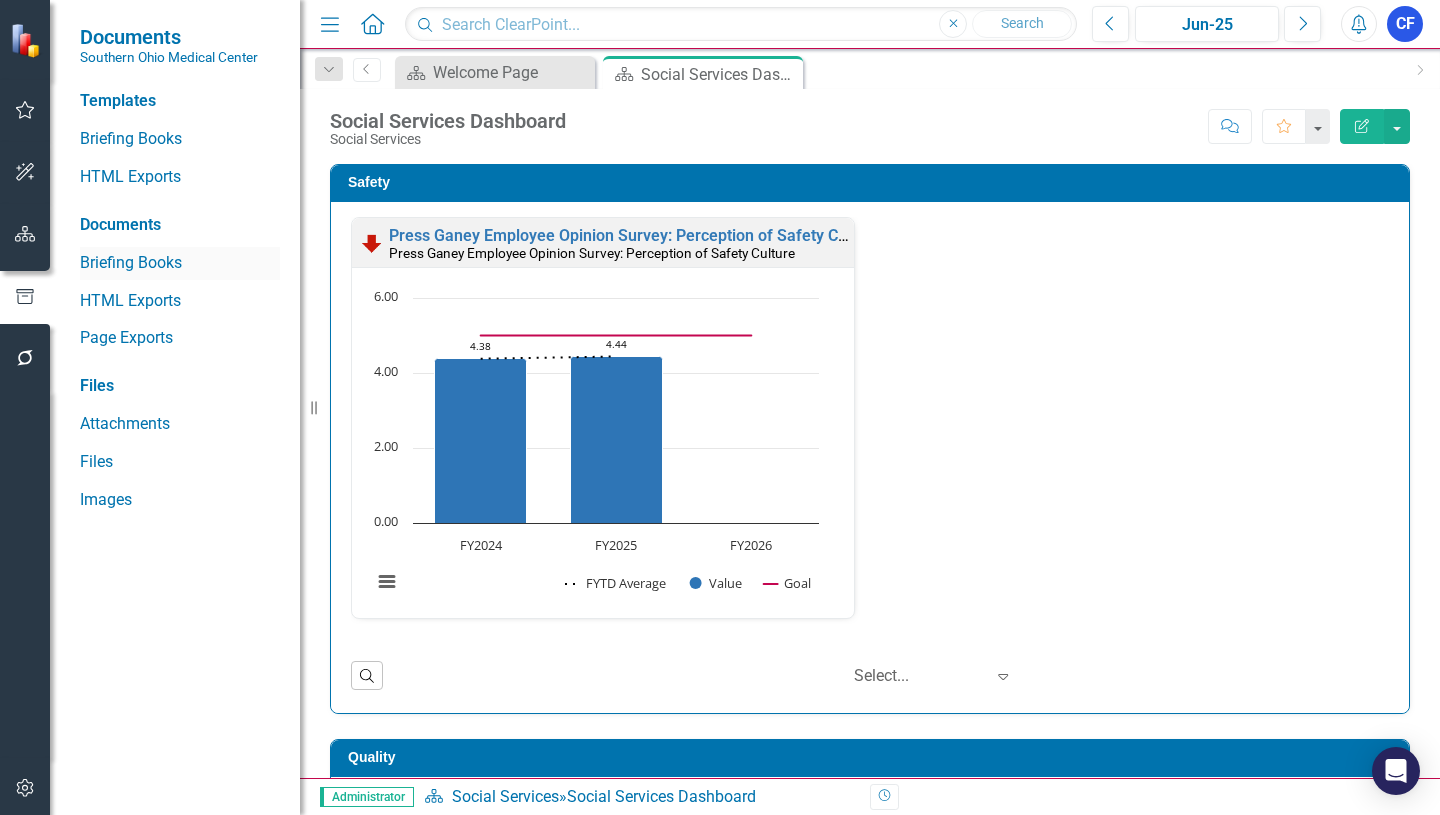 click on "Briefing Books" at bounding box center (180, 263) 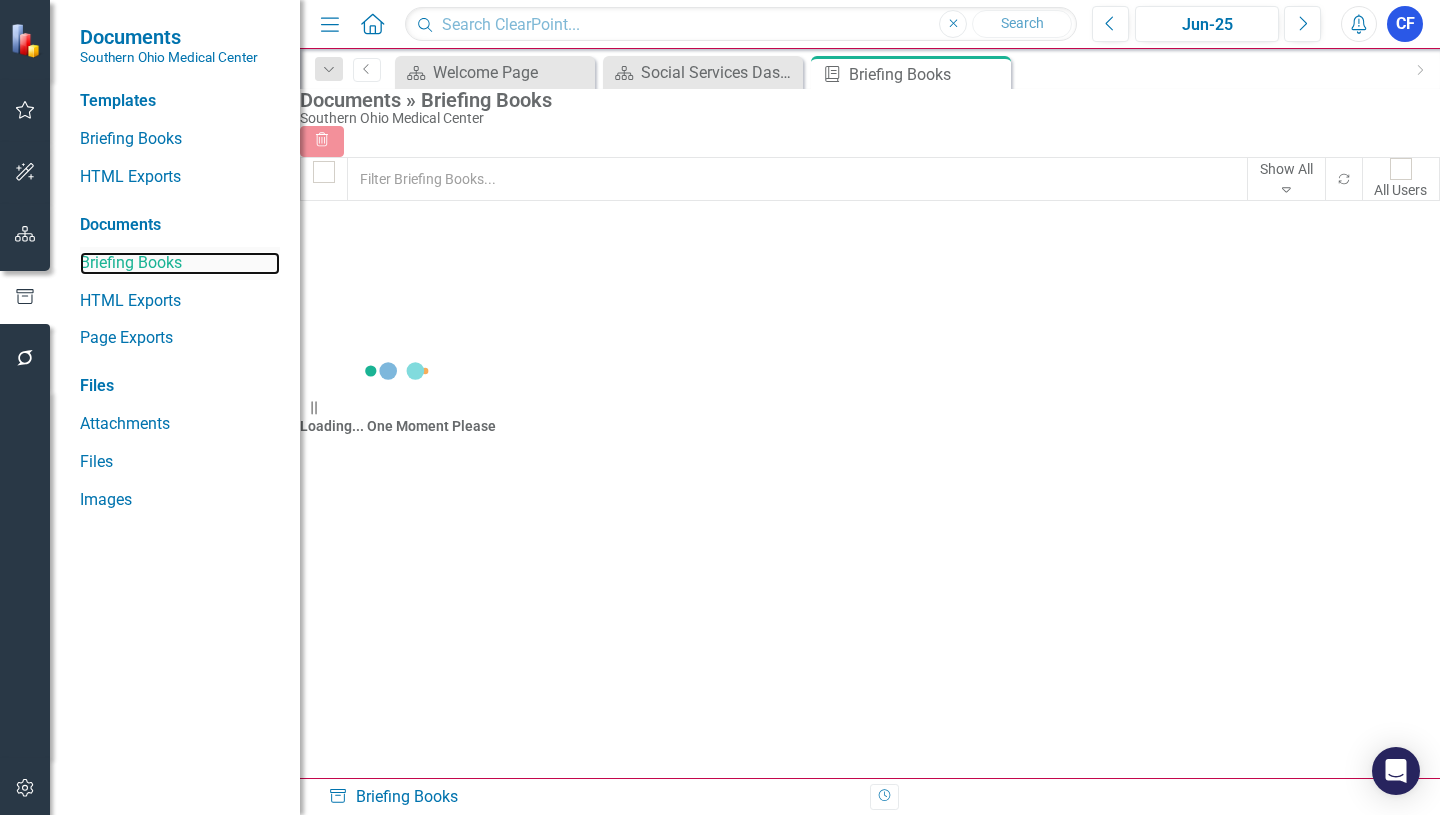 checkbox on "false" 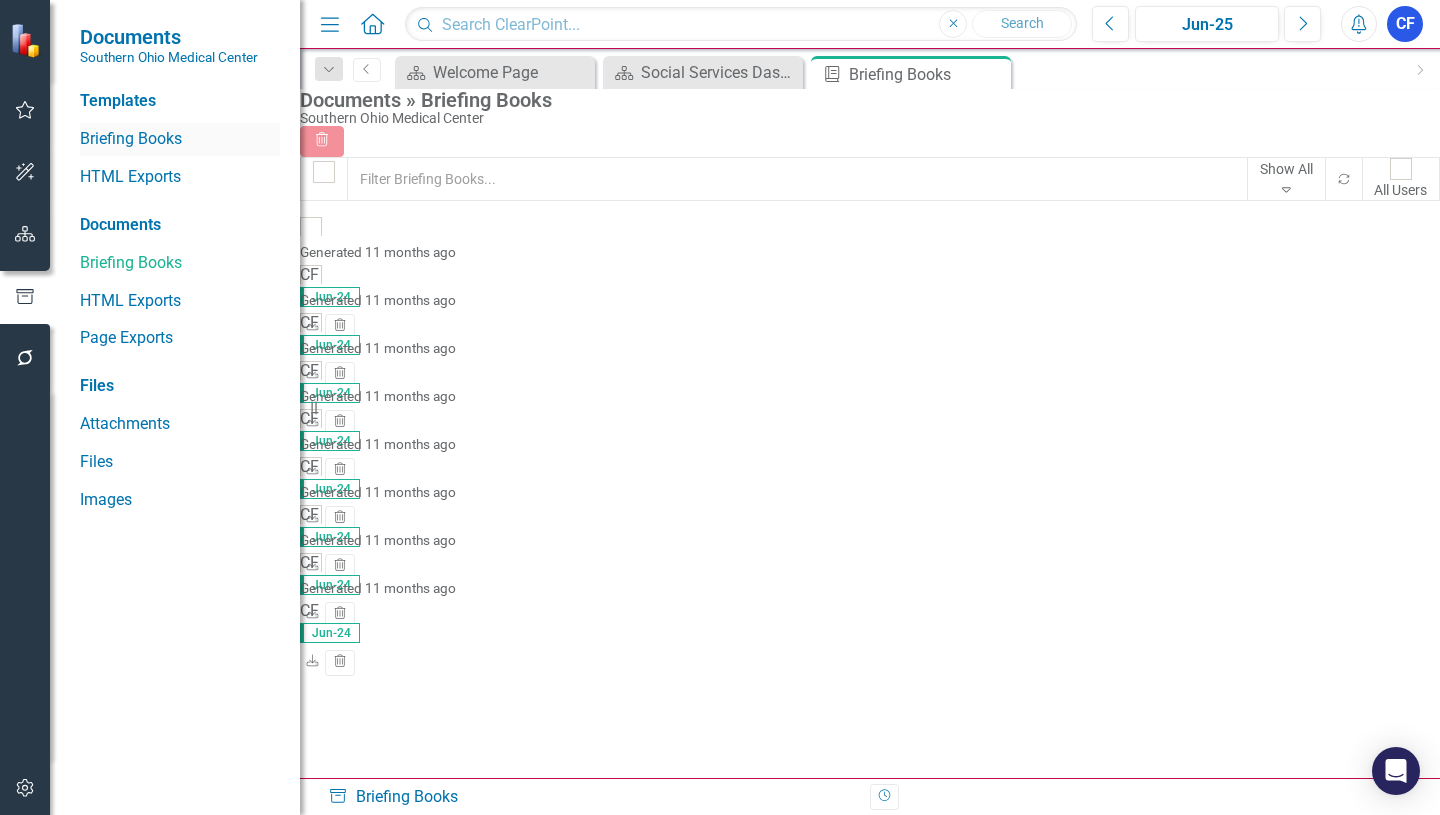 click on "Briefing Books" at bounding box center [180, 139] 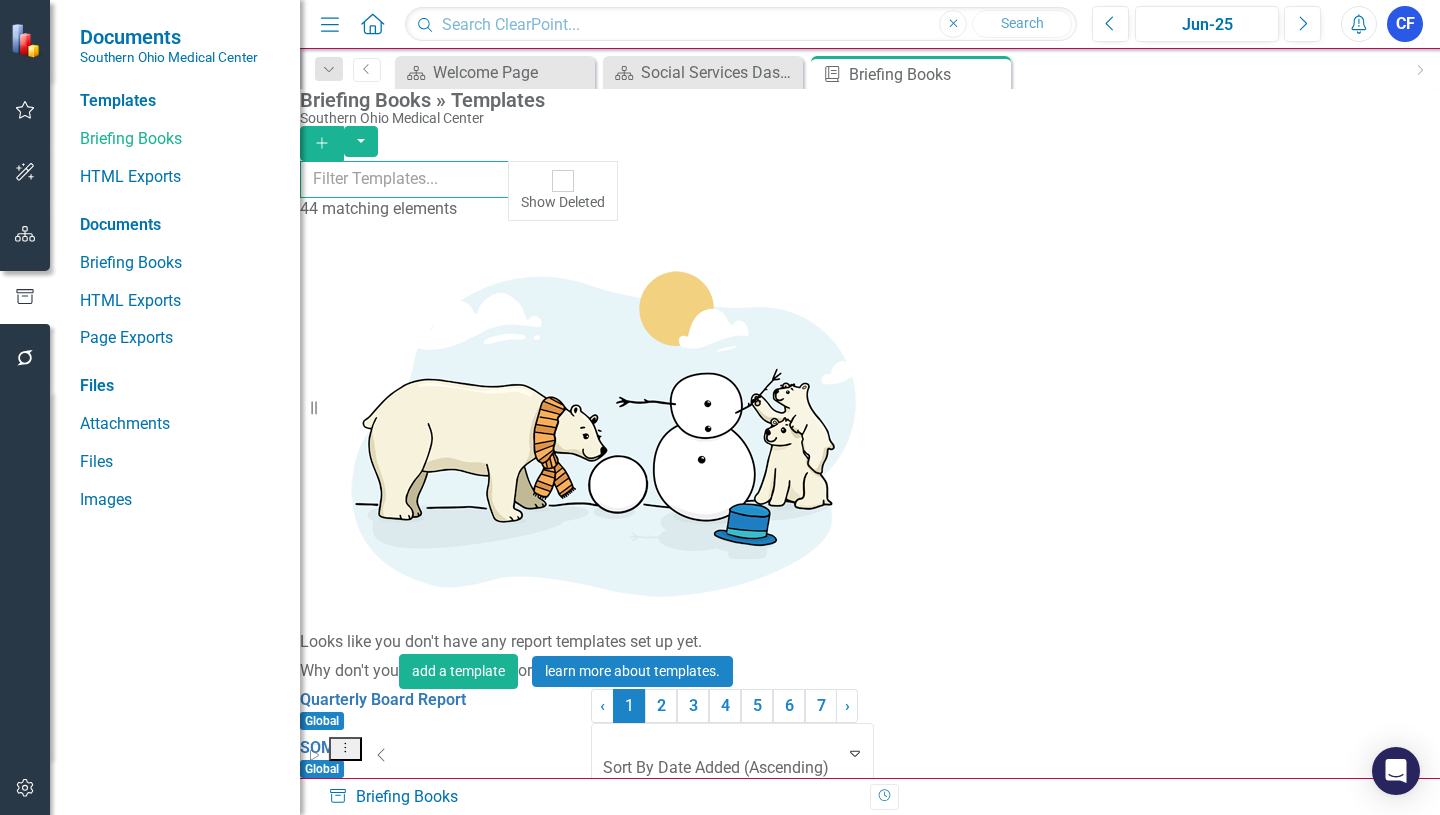 click at bounding box center (404, 179) 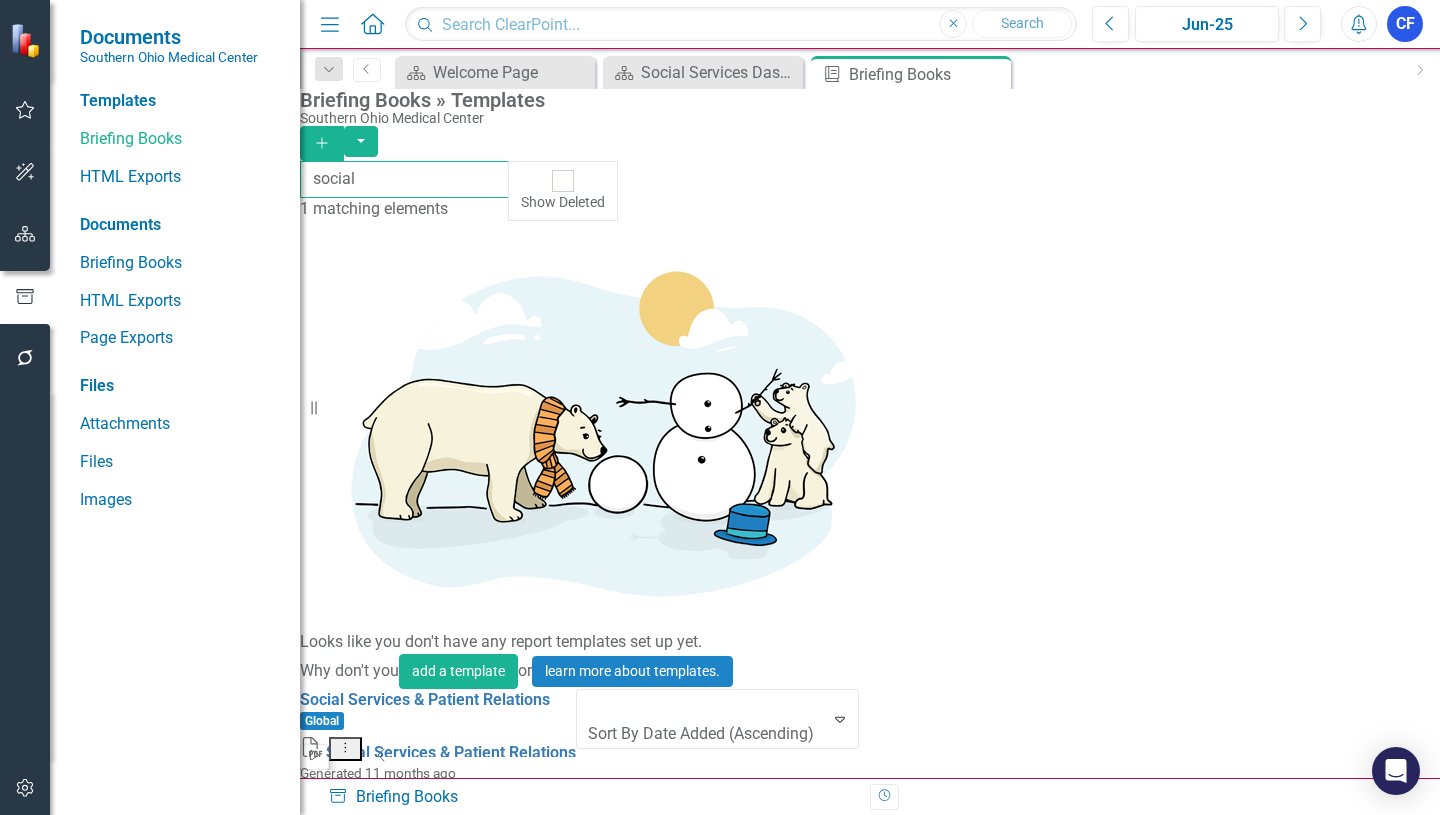 type on "social" 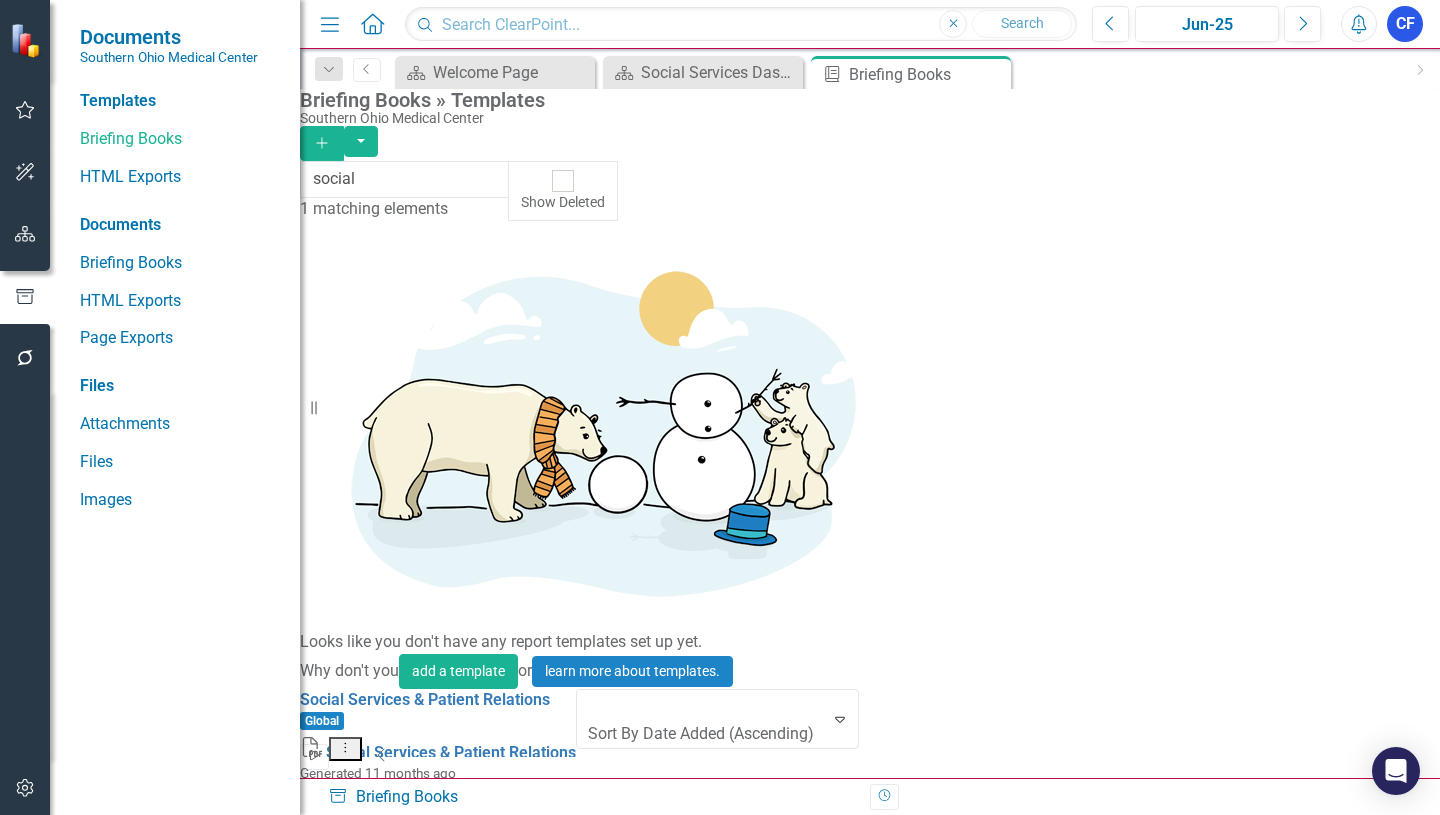 click on "Start" 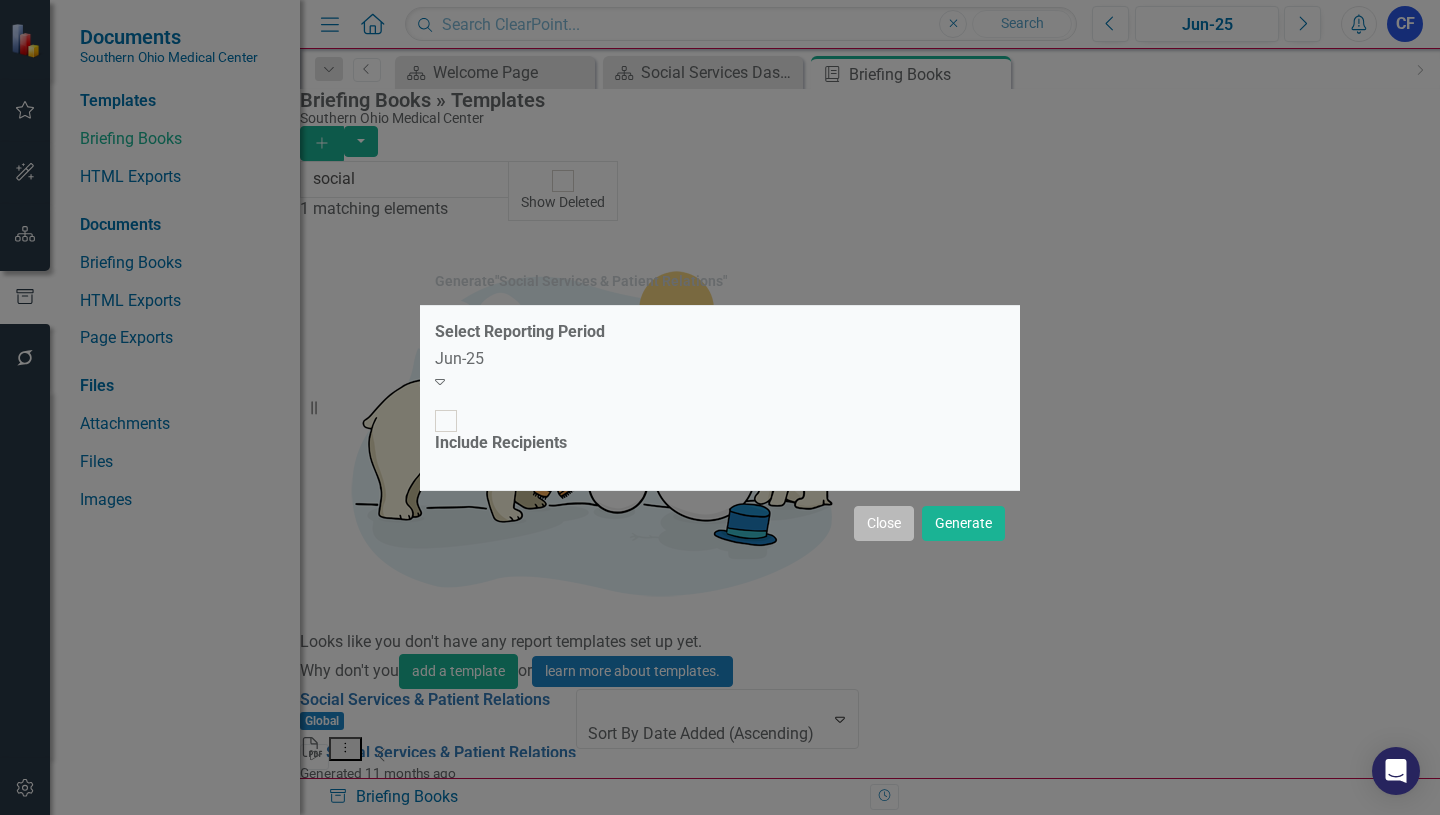 click on "Close" at bounding box center [884, 523] 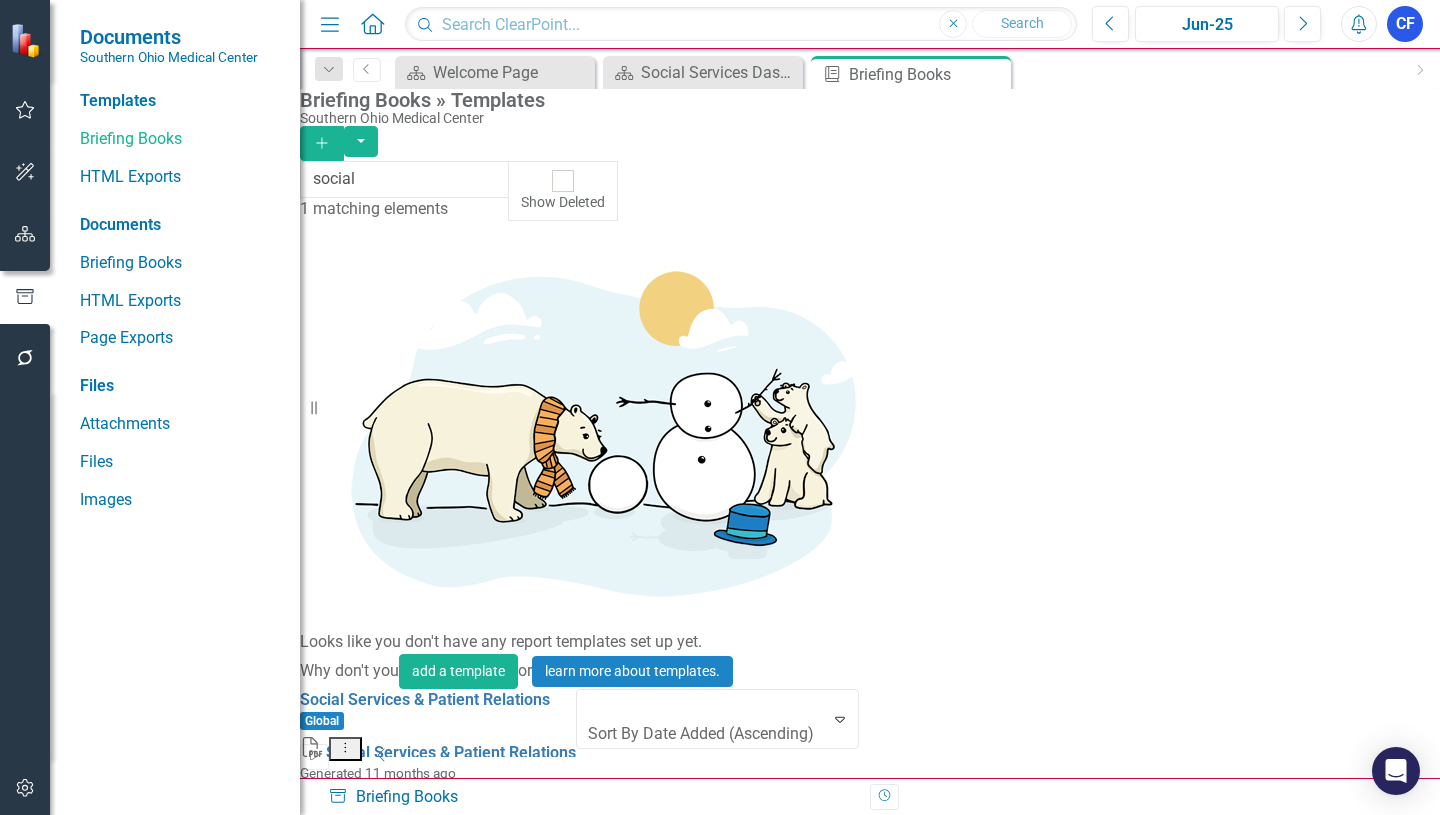 click on "Dropdown Menu" 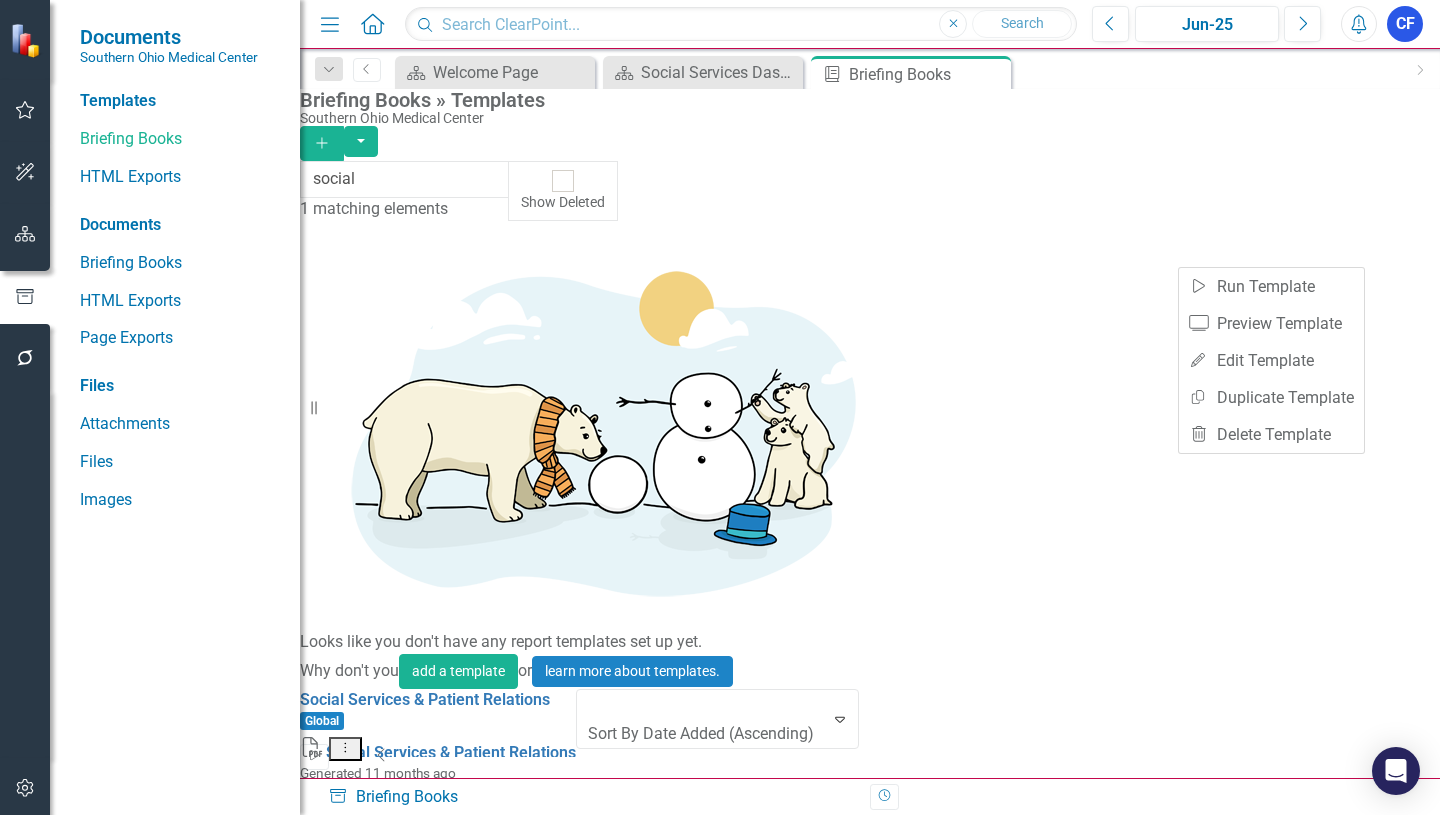 click on "Collapse" 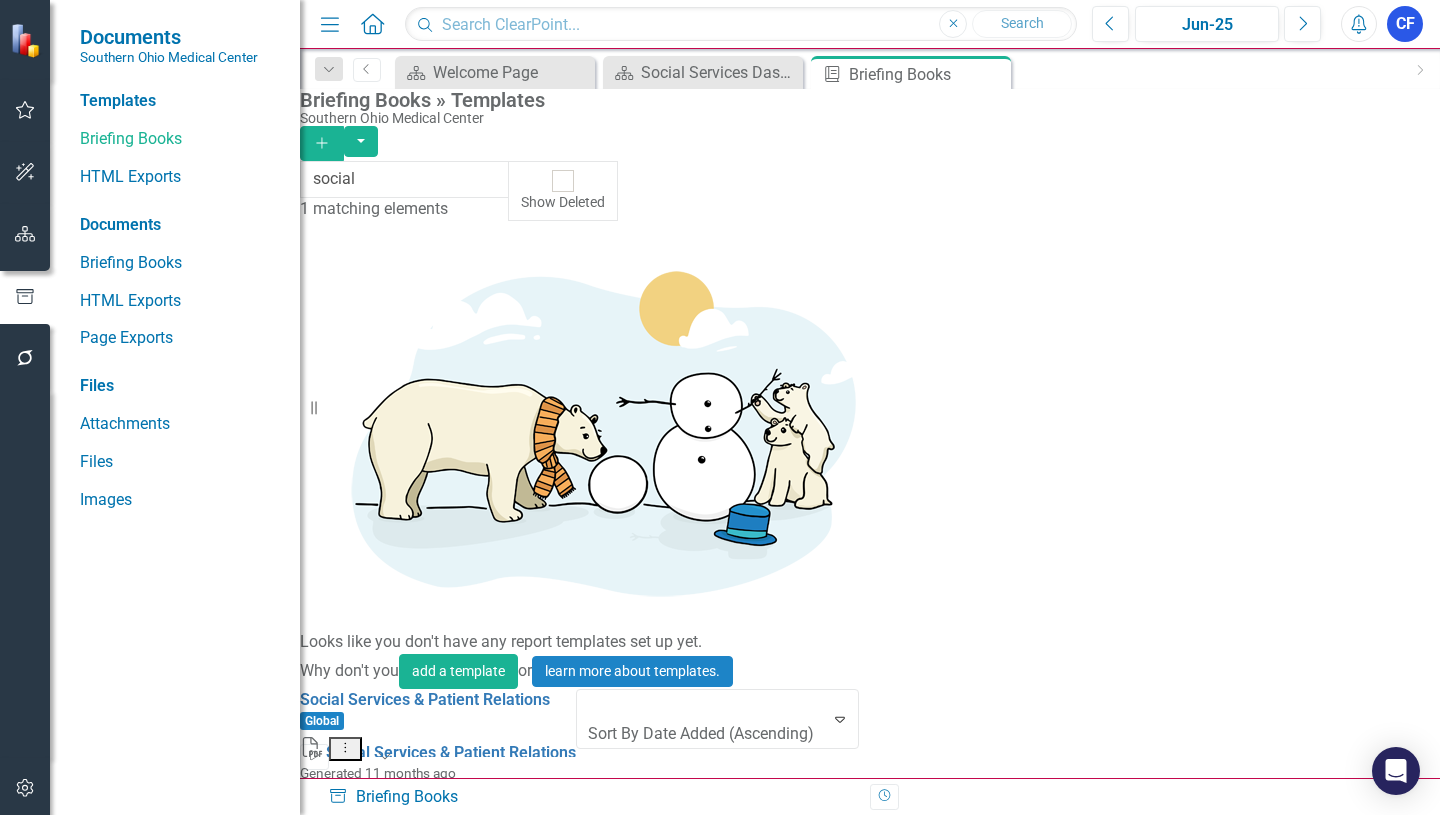 click on "Dropdown Menu" 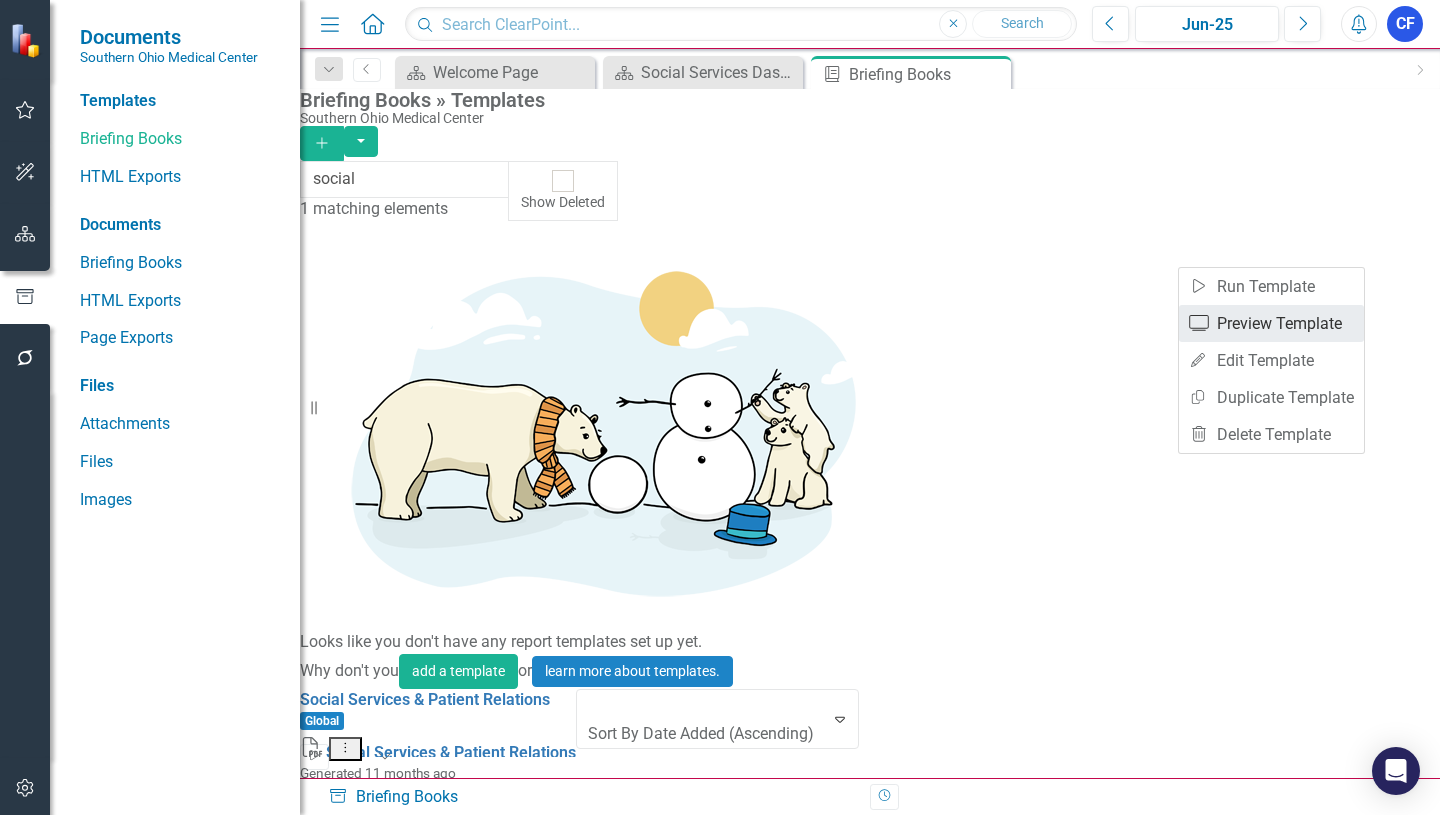 click on "Preview Preview Template" at bounding box center [1271, 323] 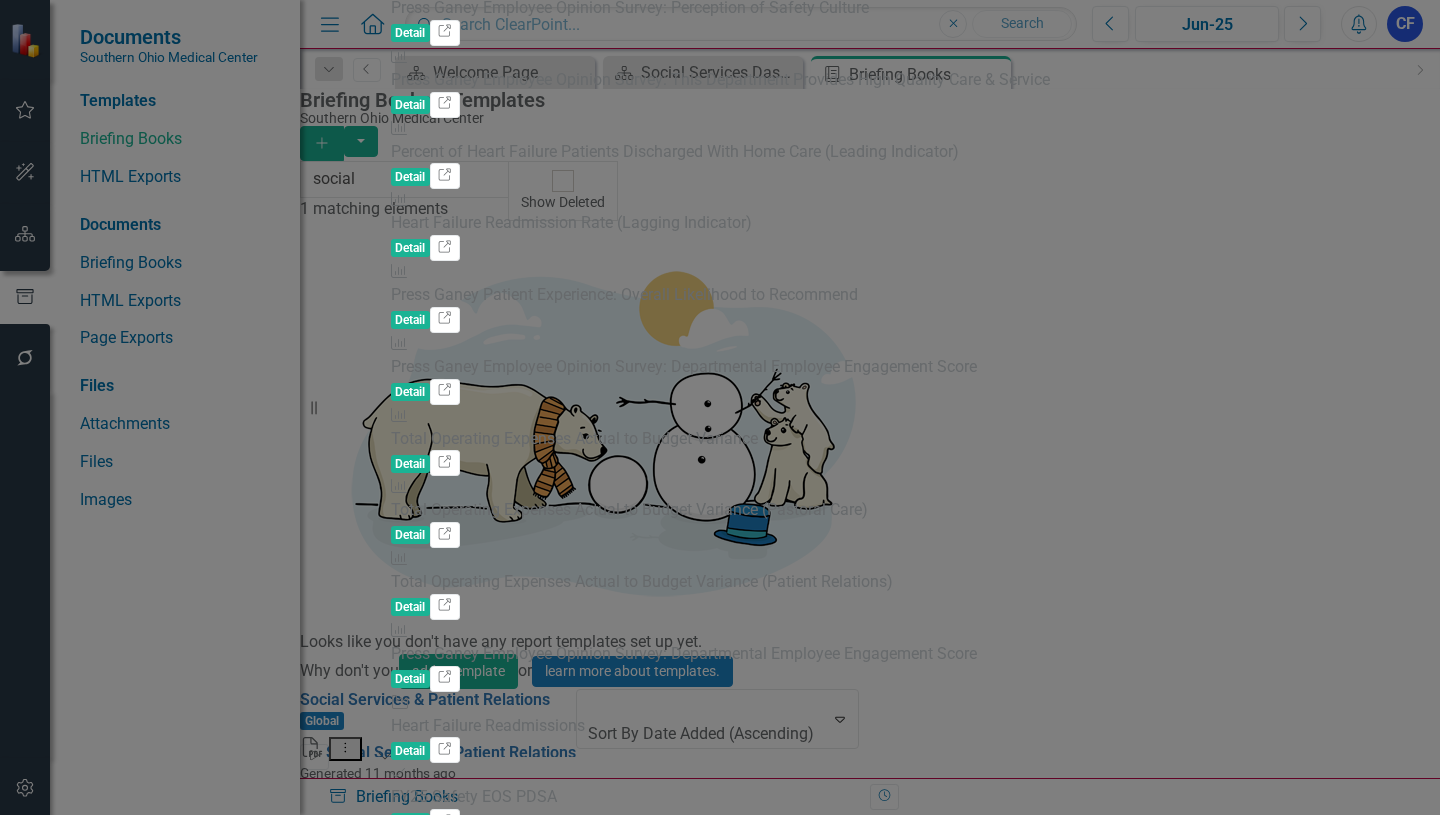 click on "Social Services Dashboard" at bounding box center [720, -494] 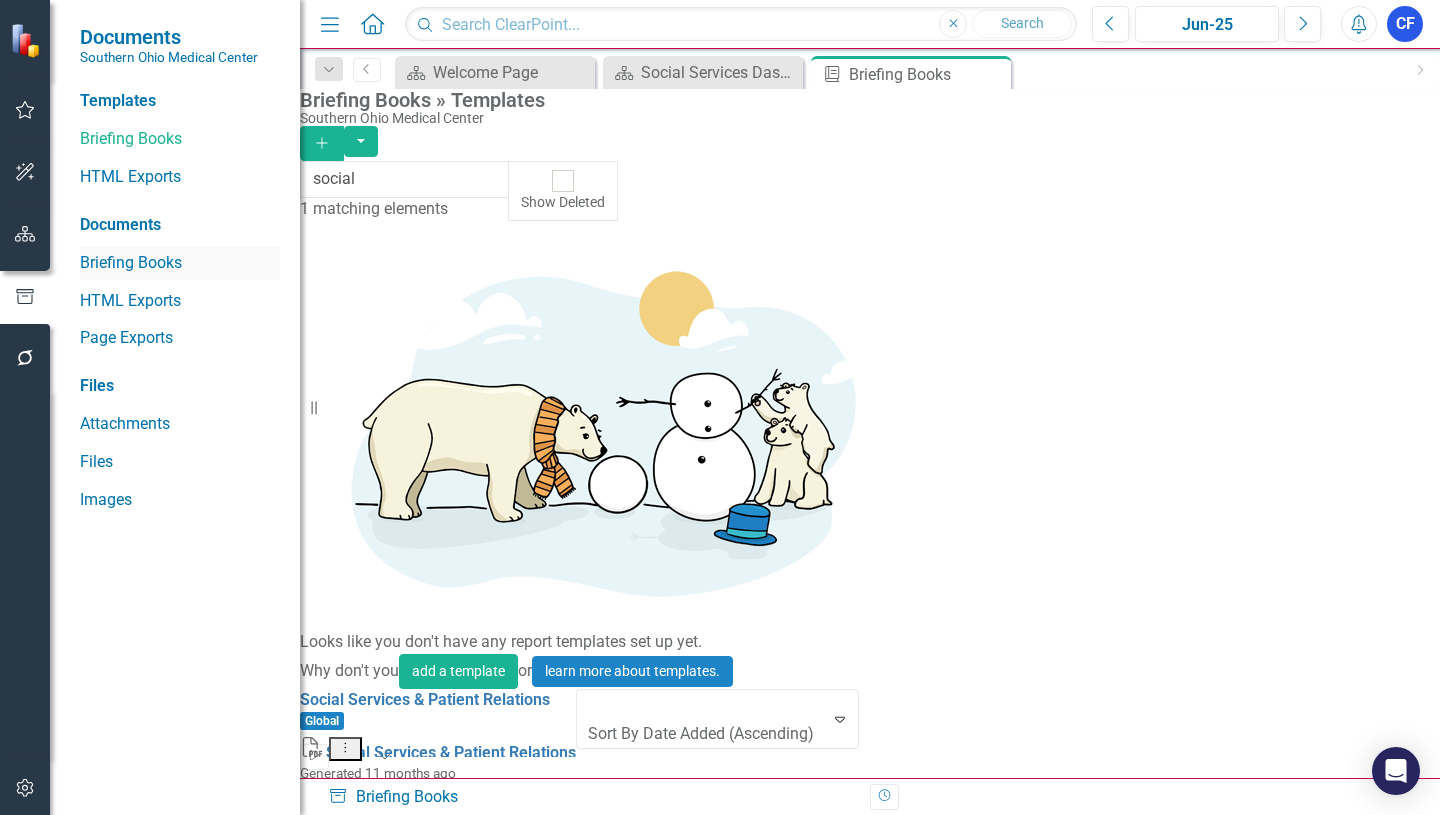 click on "Briefing Books" at bounding box center (180, 263) 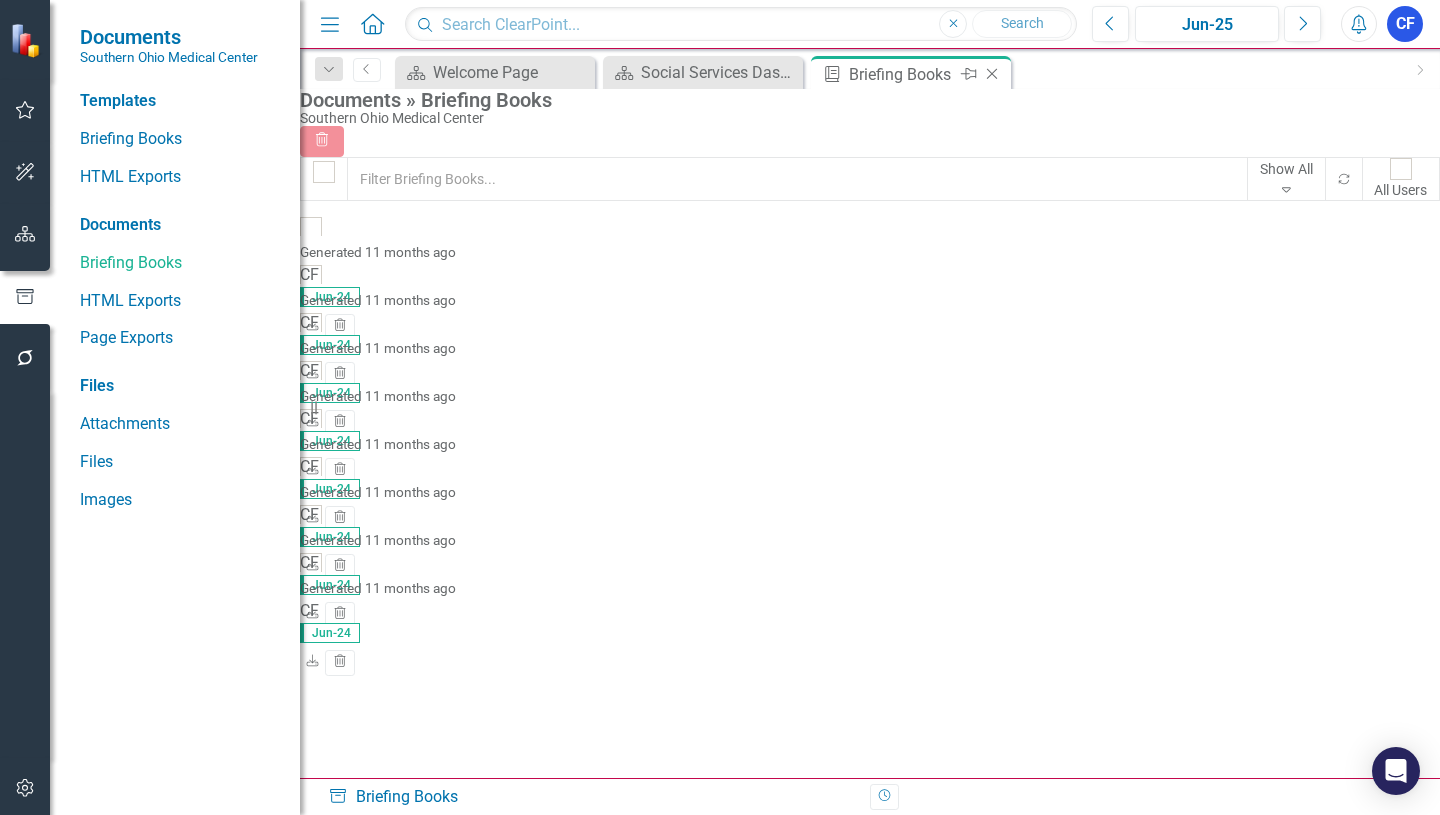 click on "Close" 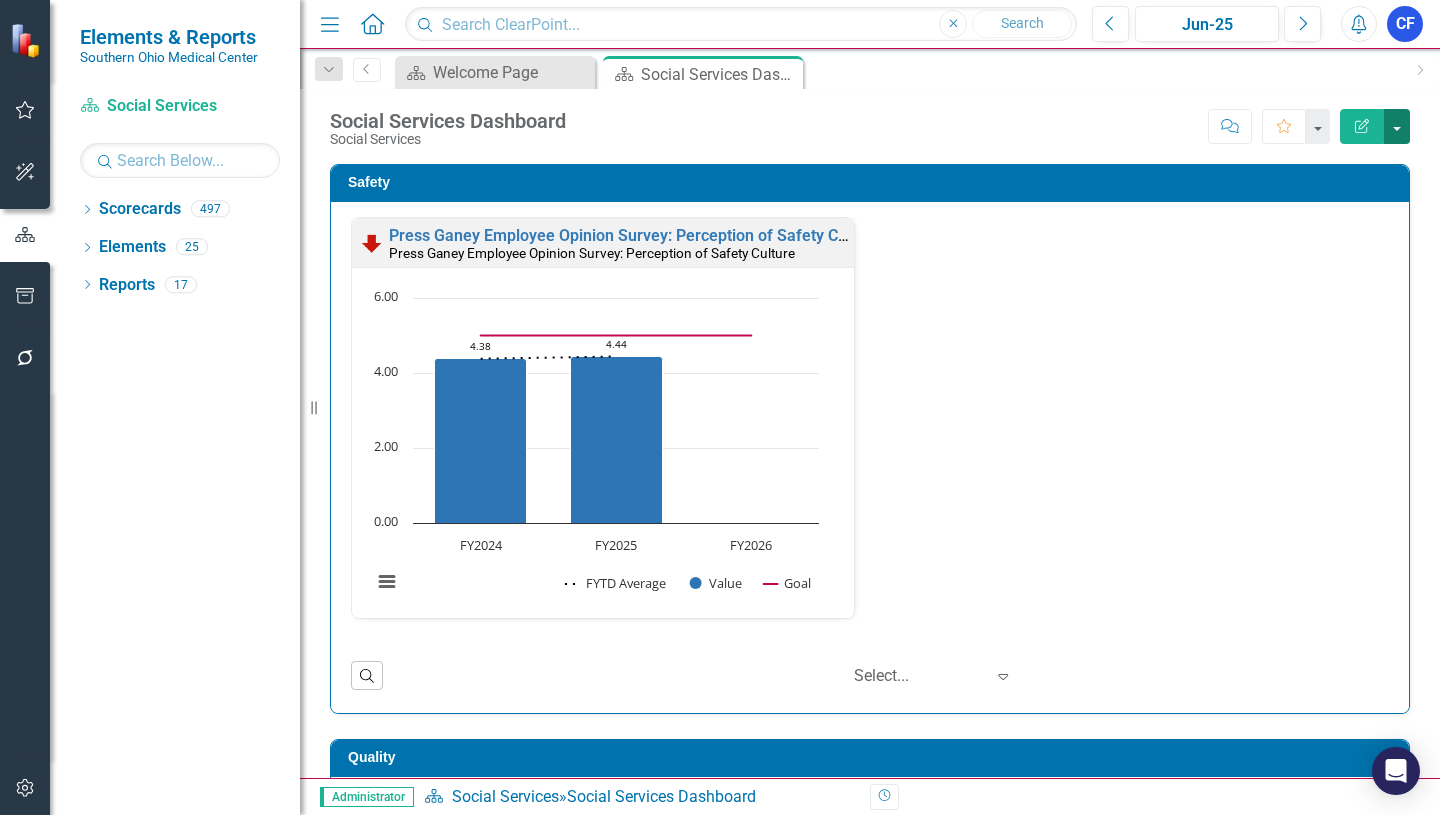 click at bounding box center (1397, 126) 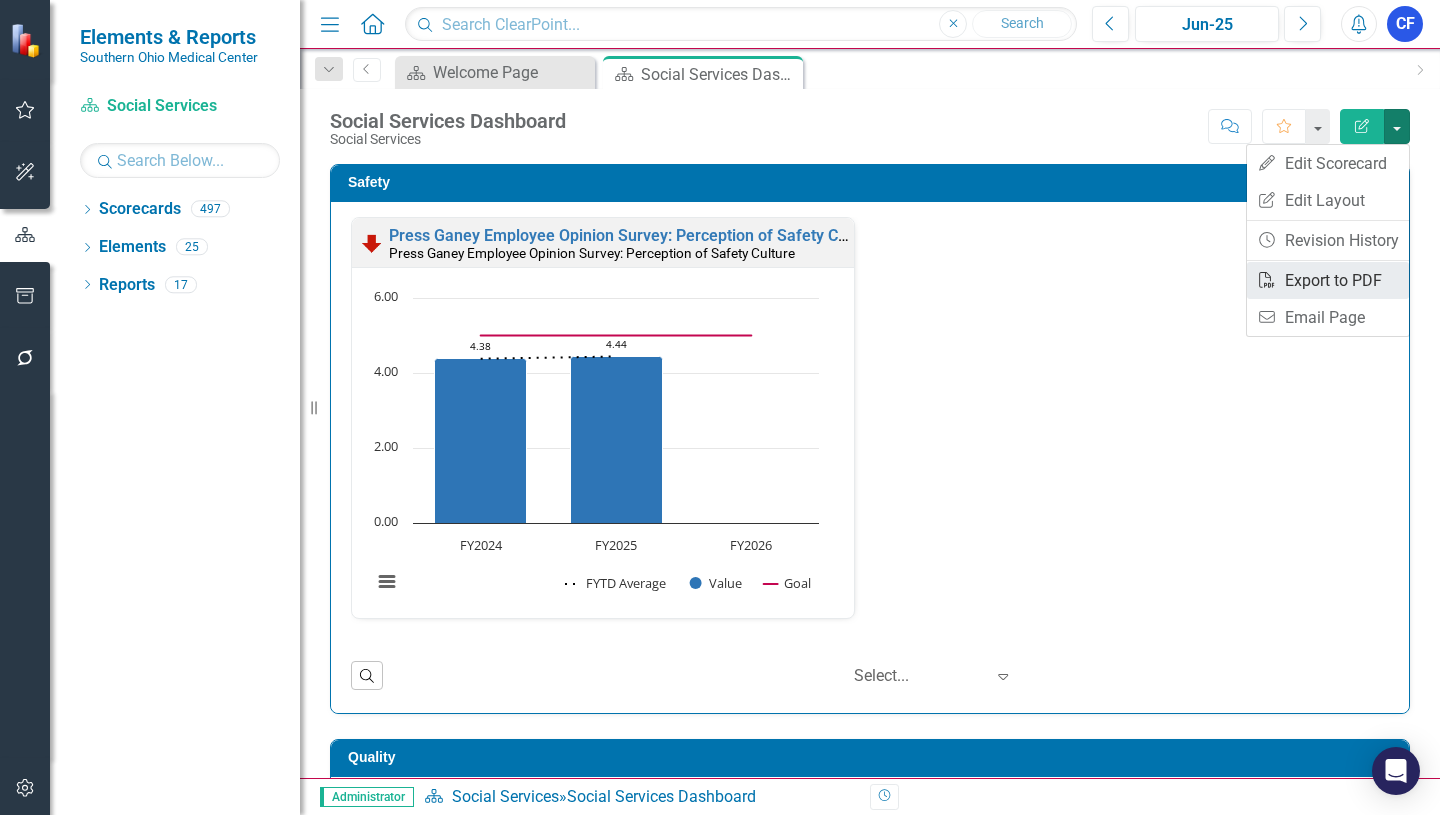 click on "PDF Export to PDF" at bounding box center [1328, 280] 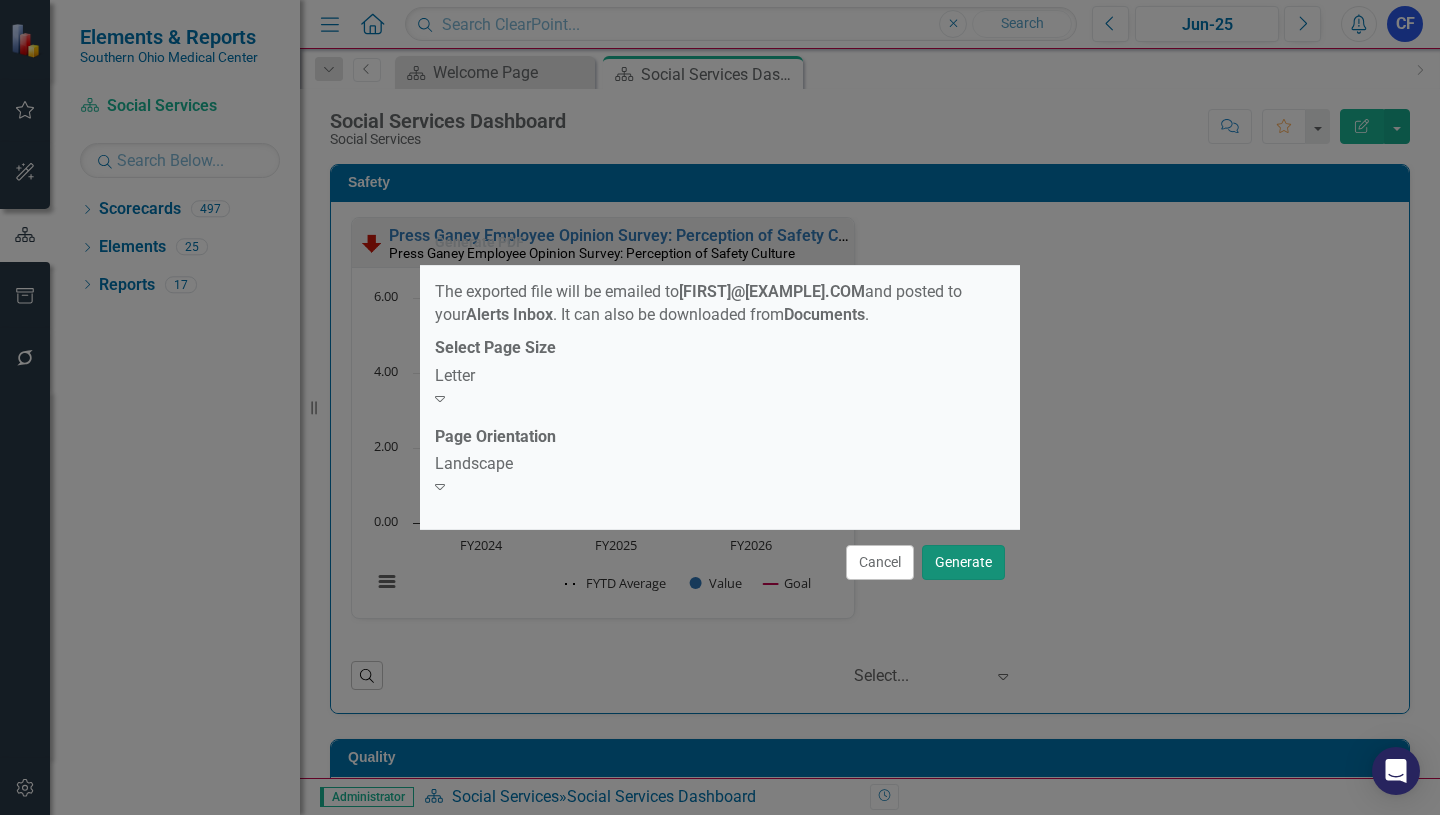 click on "Generate" at bounding box center (963, 562) 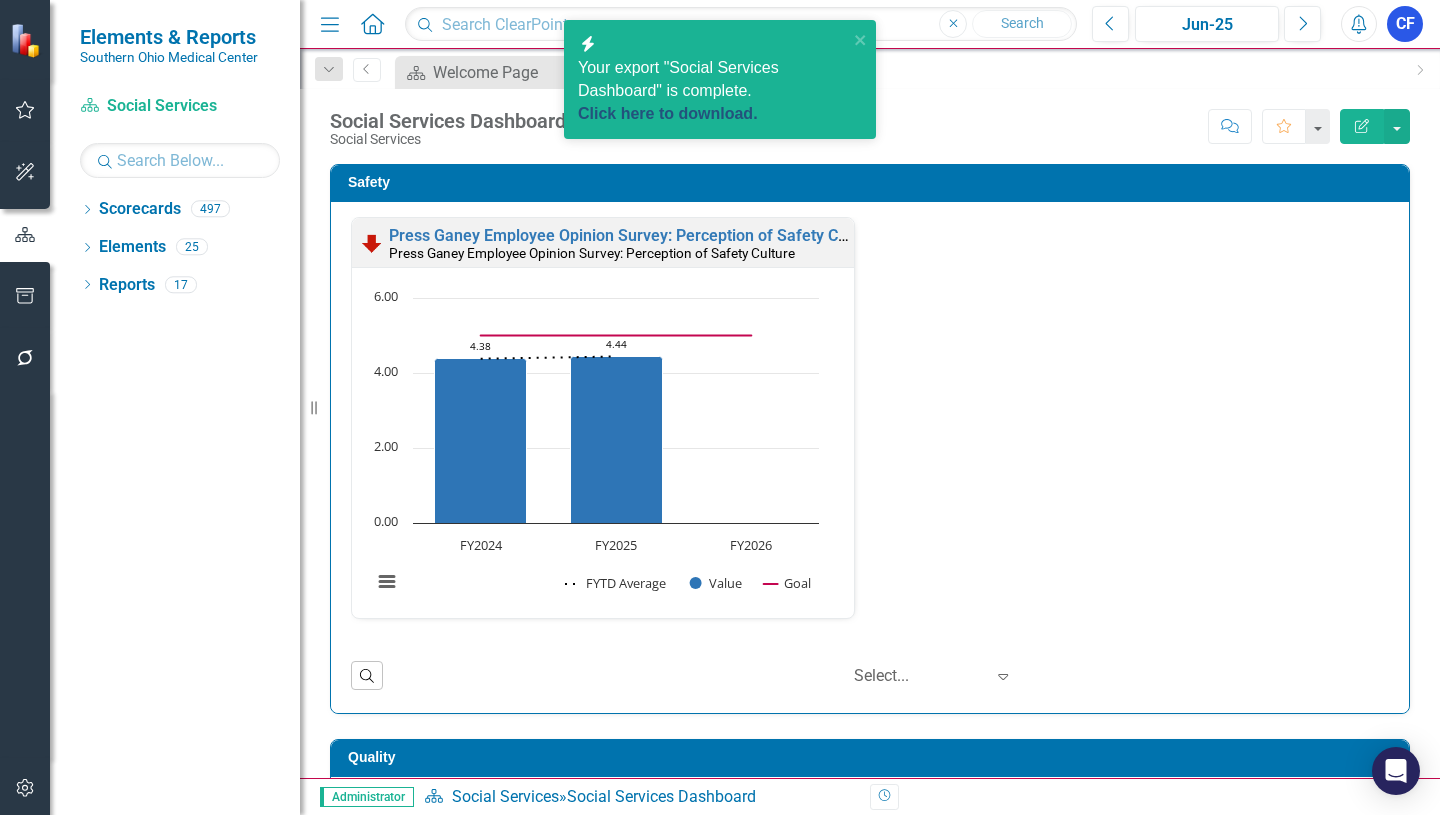 click on "Click here to download." at bounding box center (668, 113) 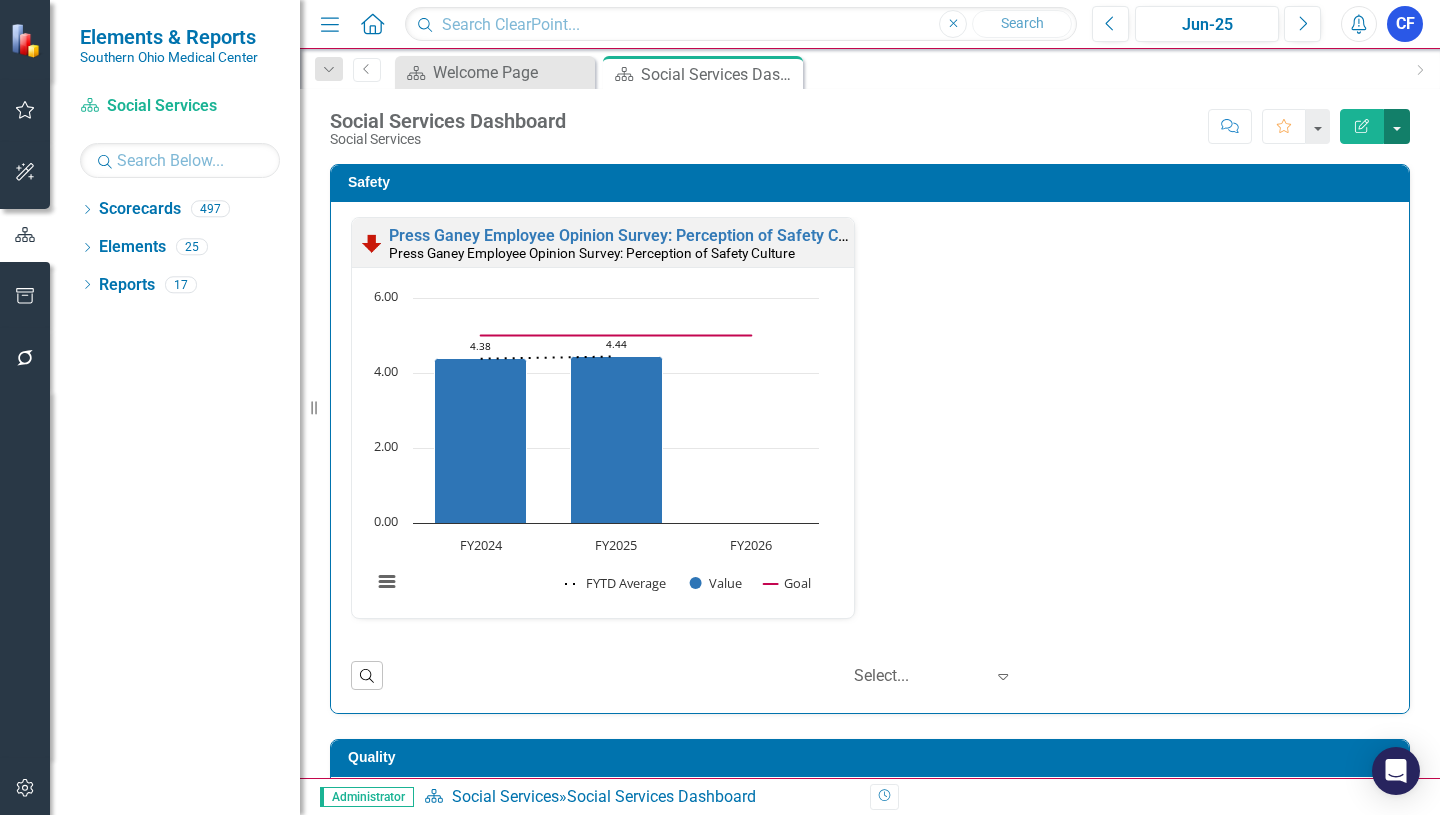 click at bounding box center [1397, 126] 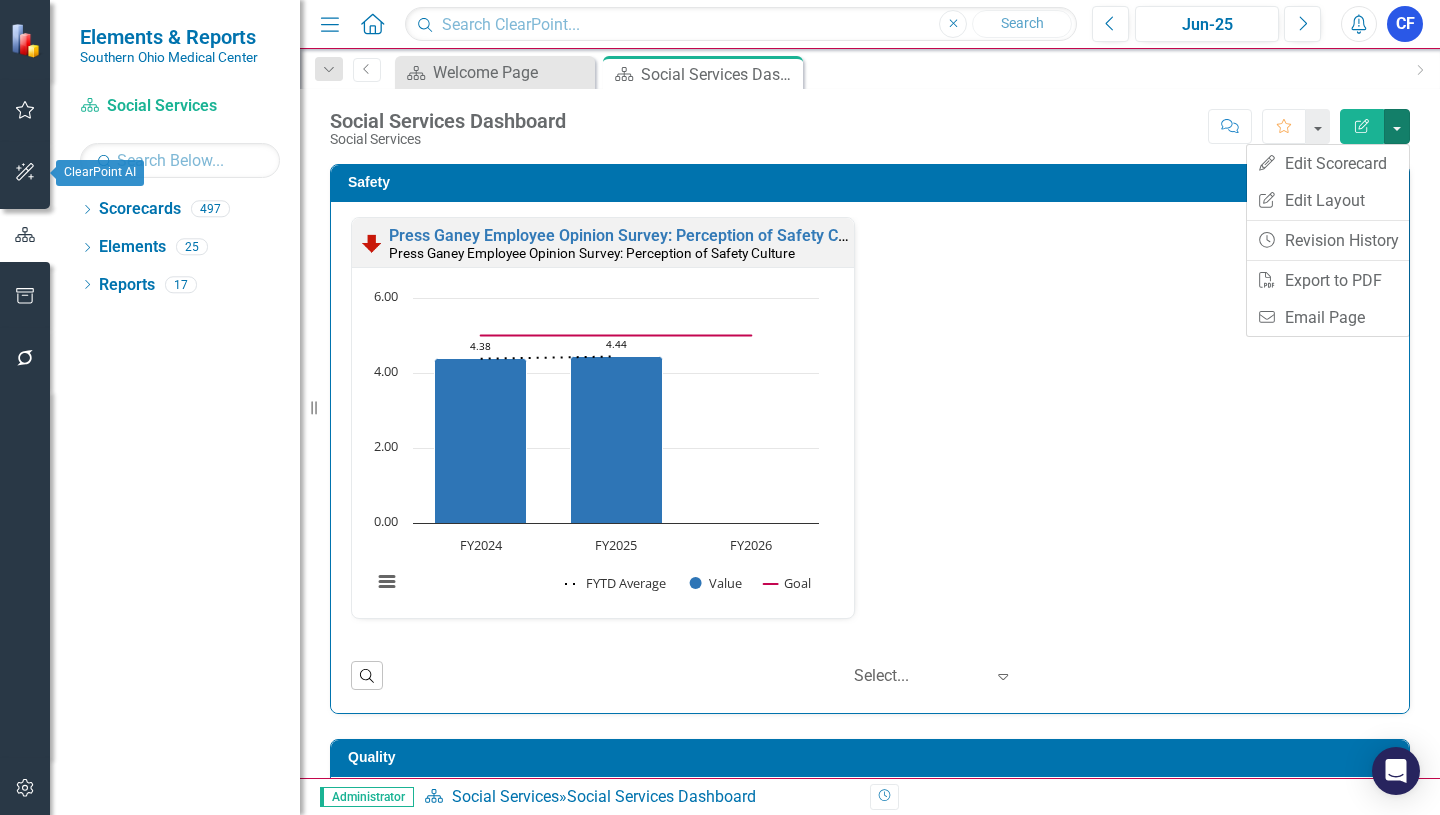 click 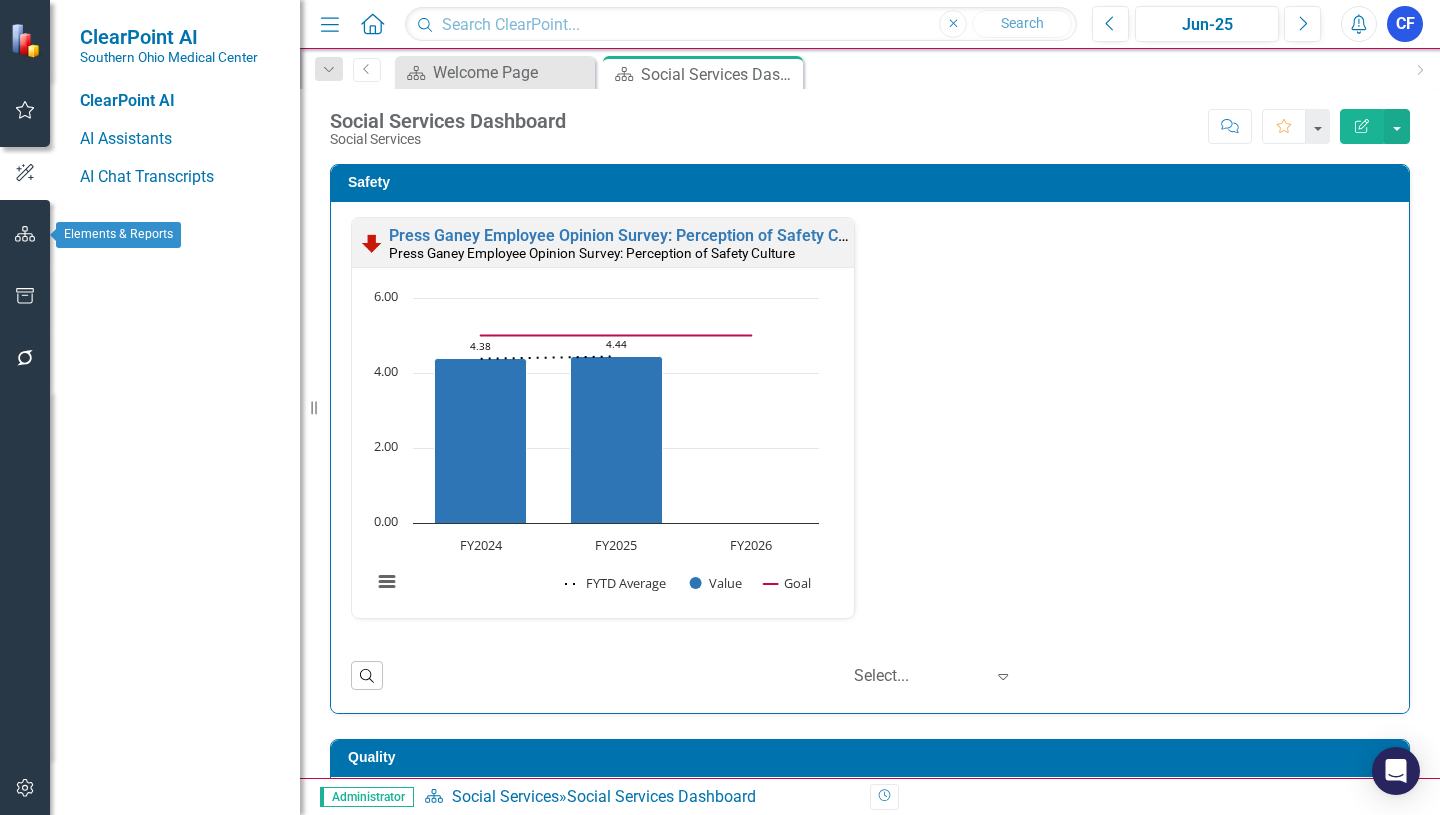 click 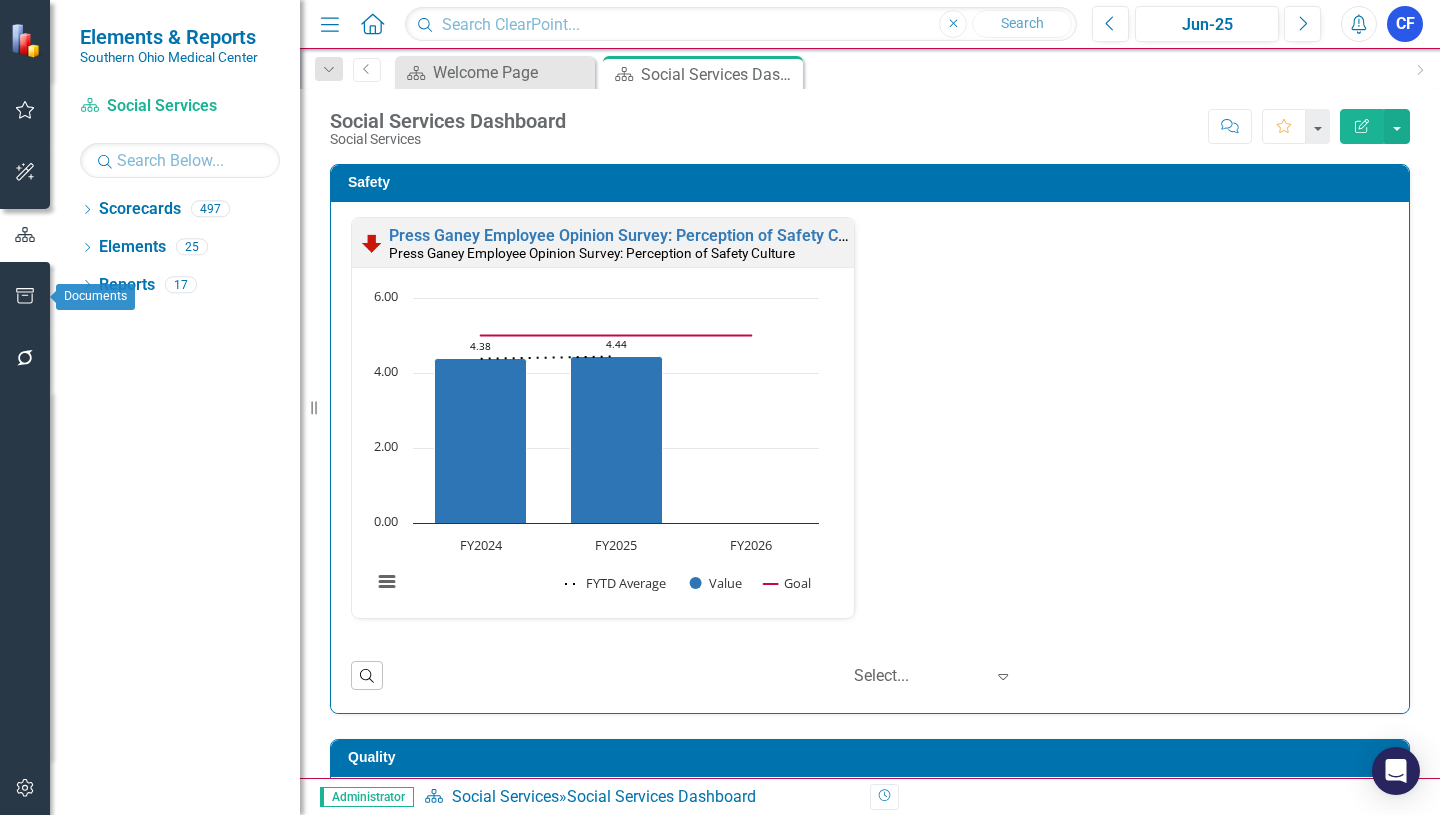 click 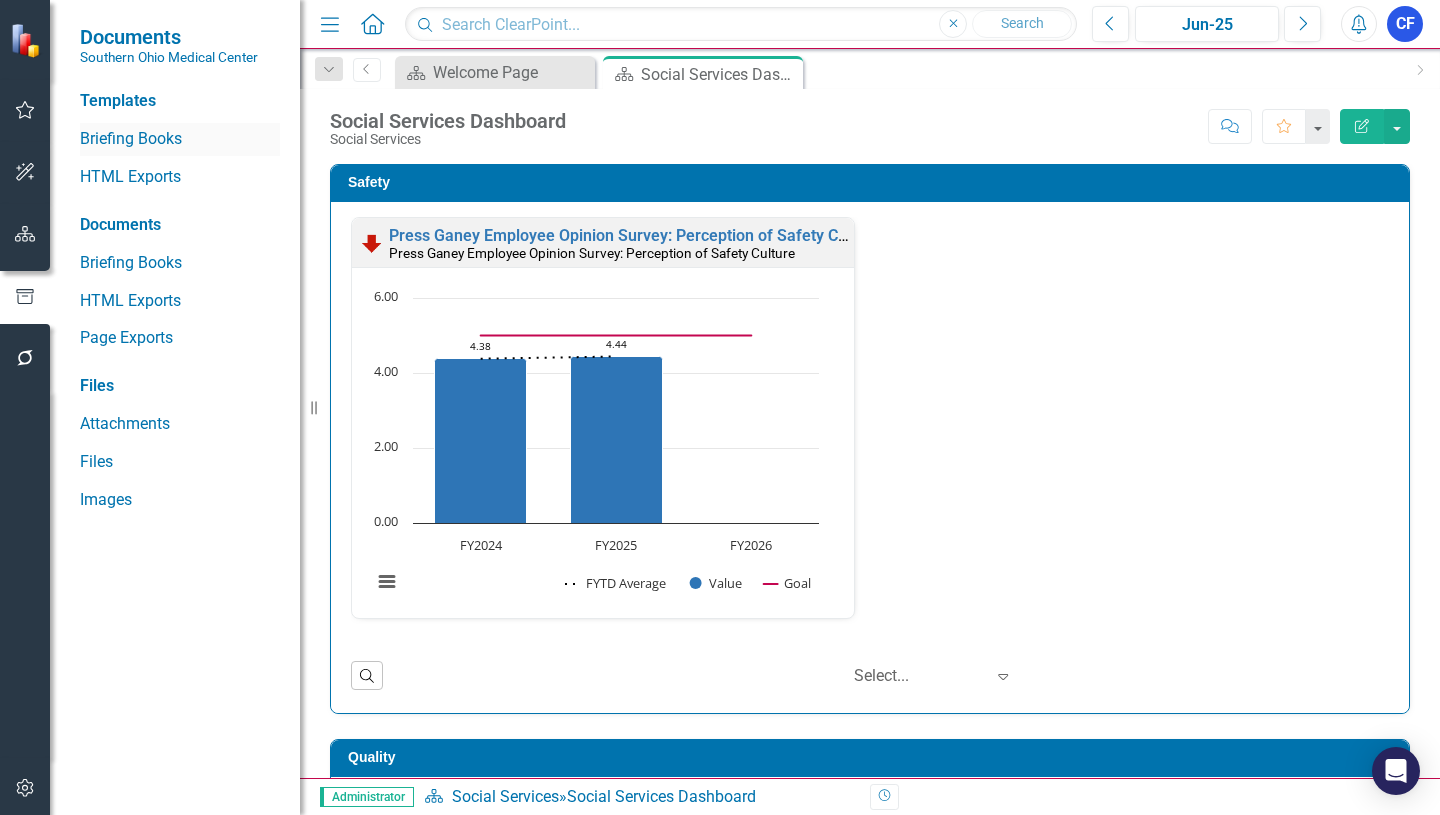 click on "Briefing Books" at bounding box center (180, 139) 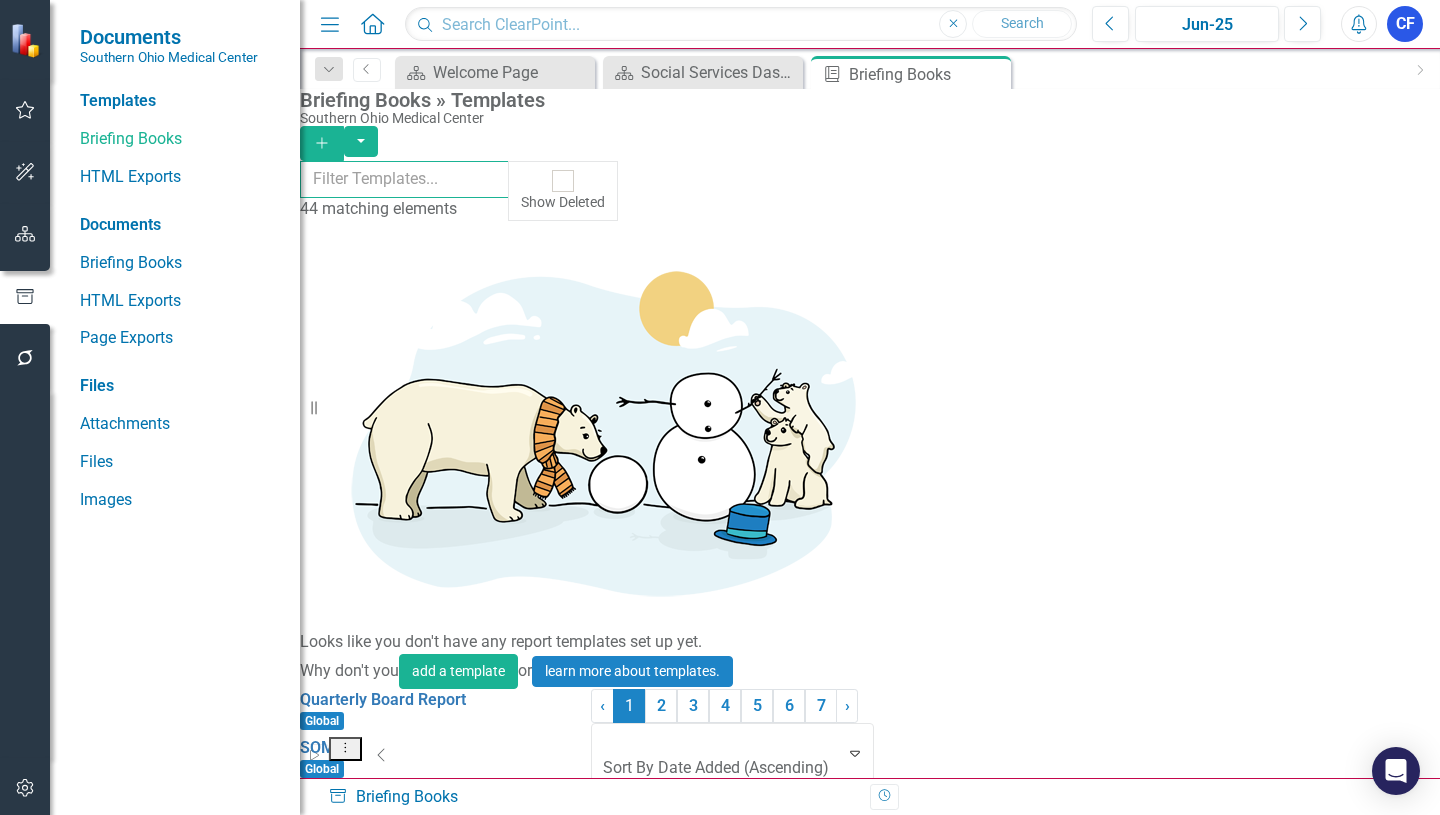 click at bounding box center (404, 179) 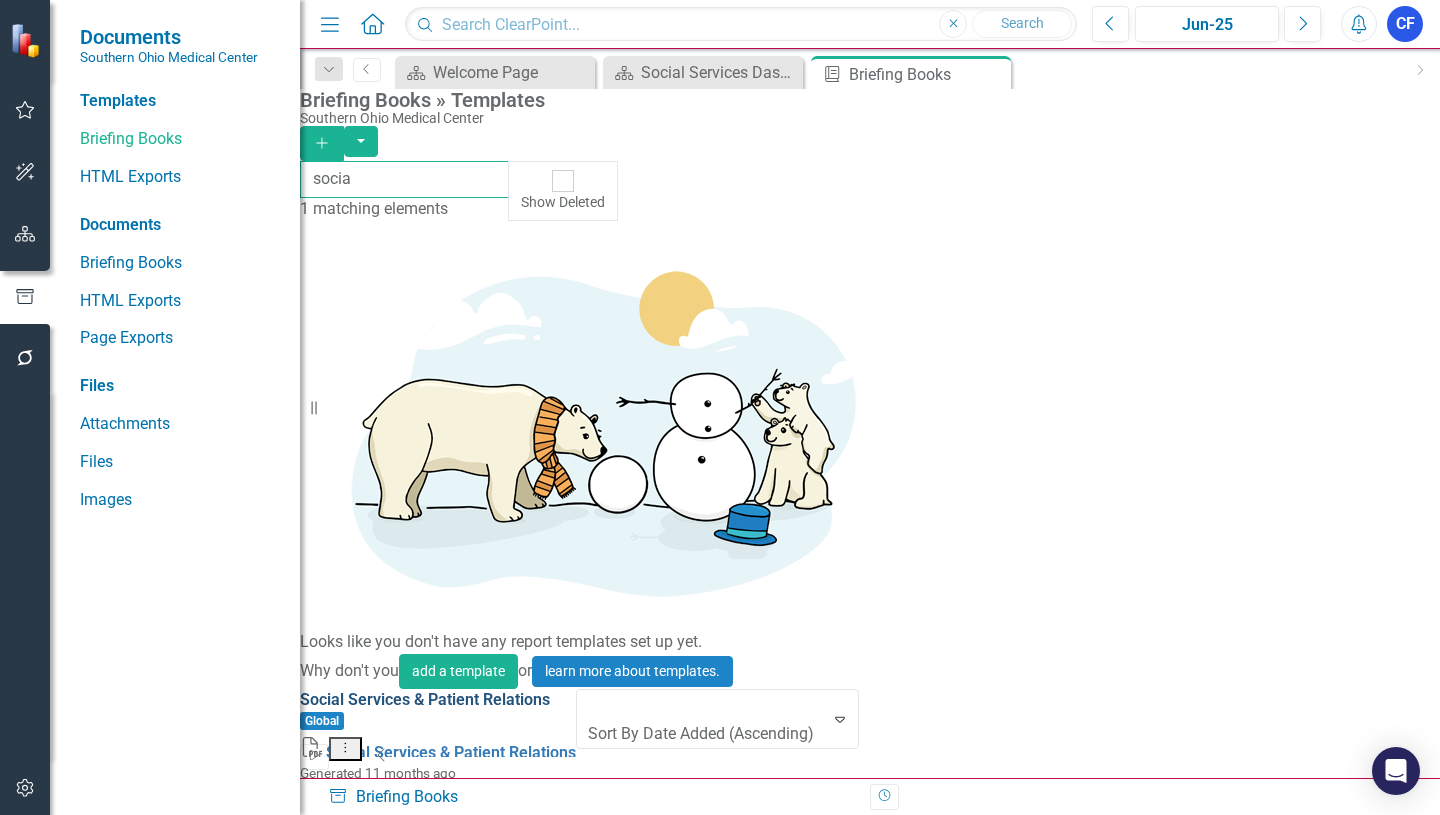 type on "socia" 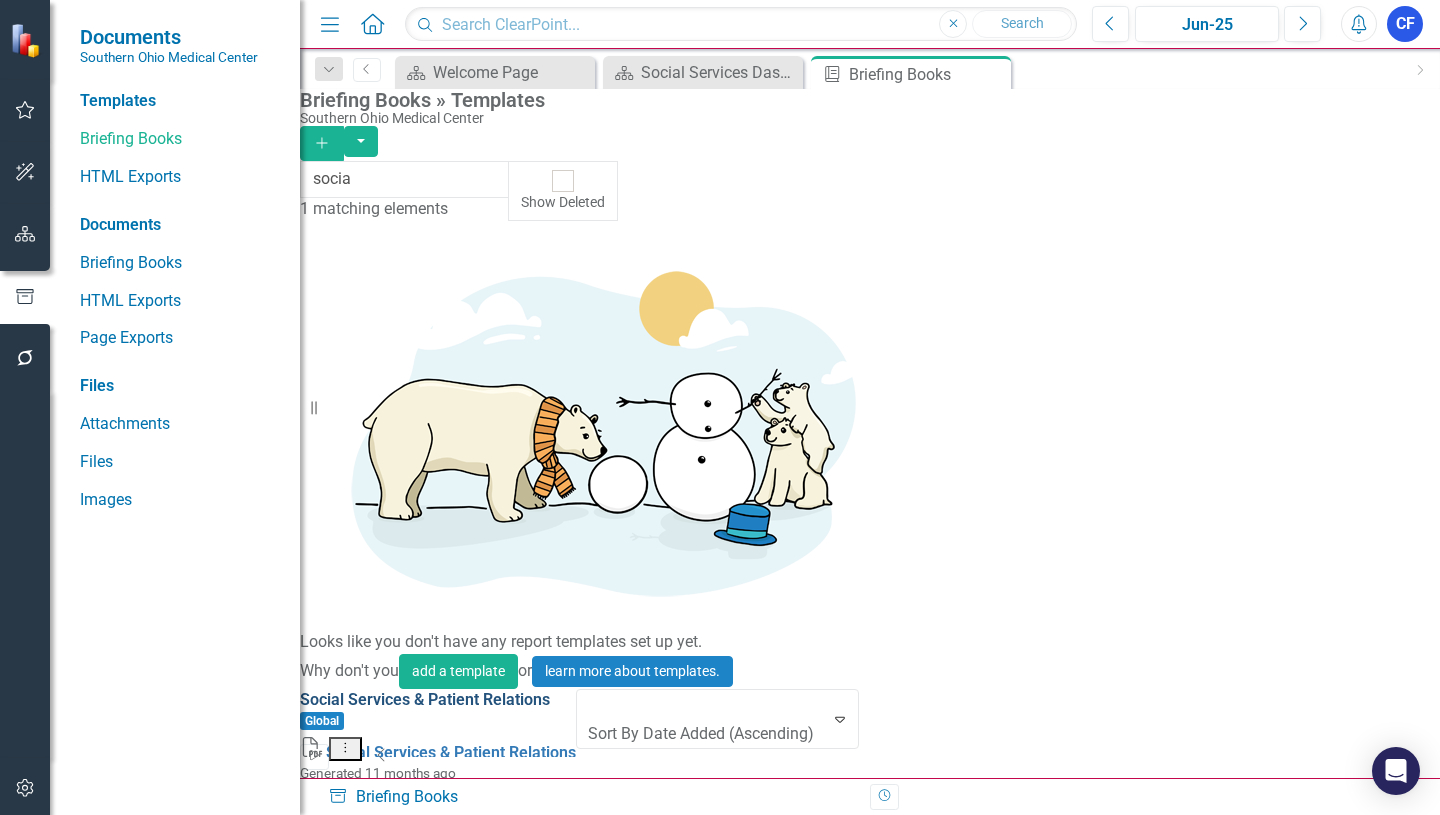 click on "Social Services & Patient Relations" at bounding box center (425, 699) 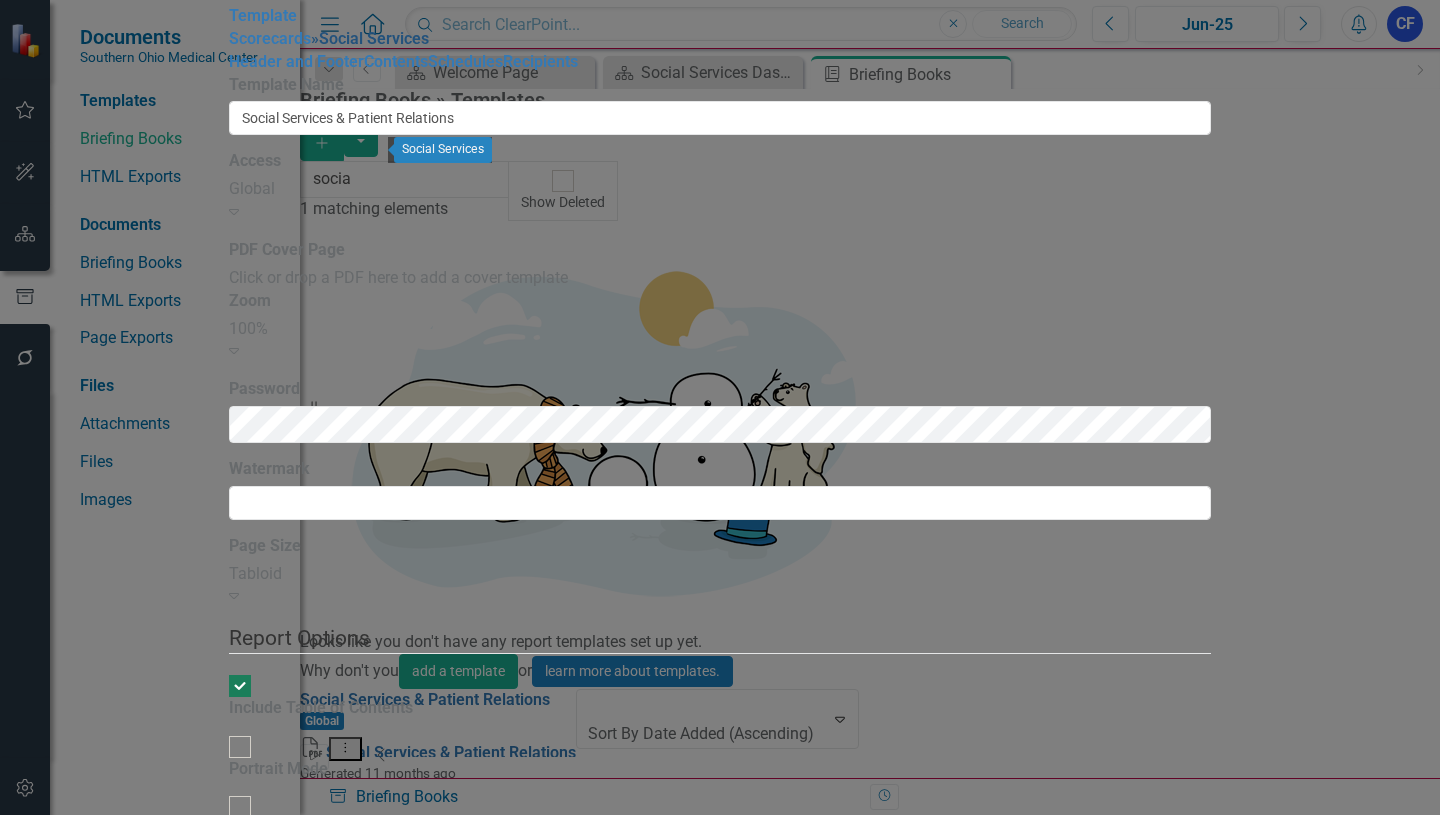 click on "»  Social Services" at bounding box center [370, 38] 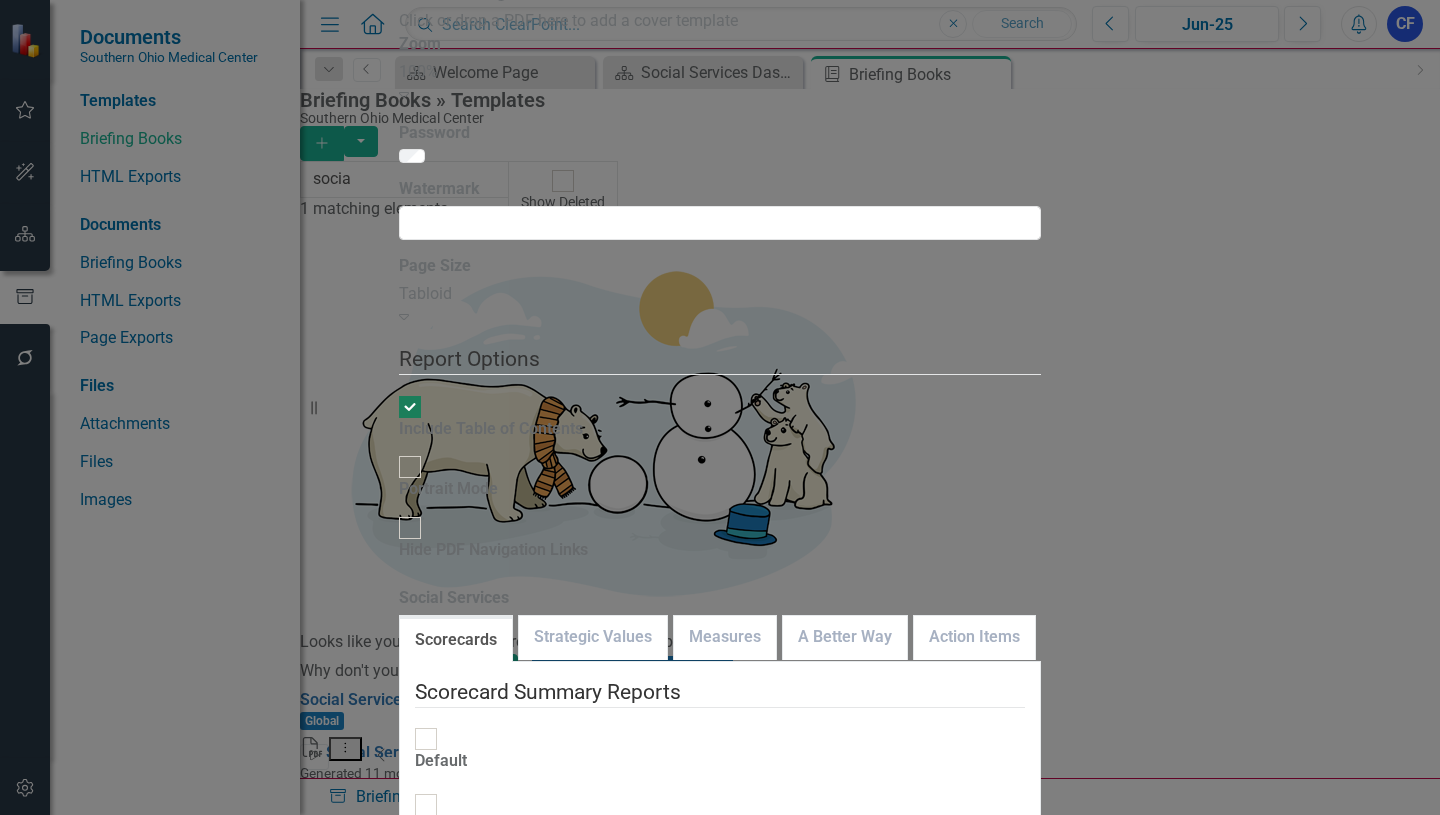 click on "Contents" at bounding box center (566, -196) 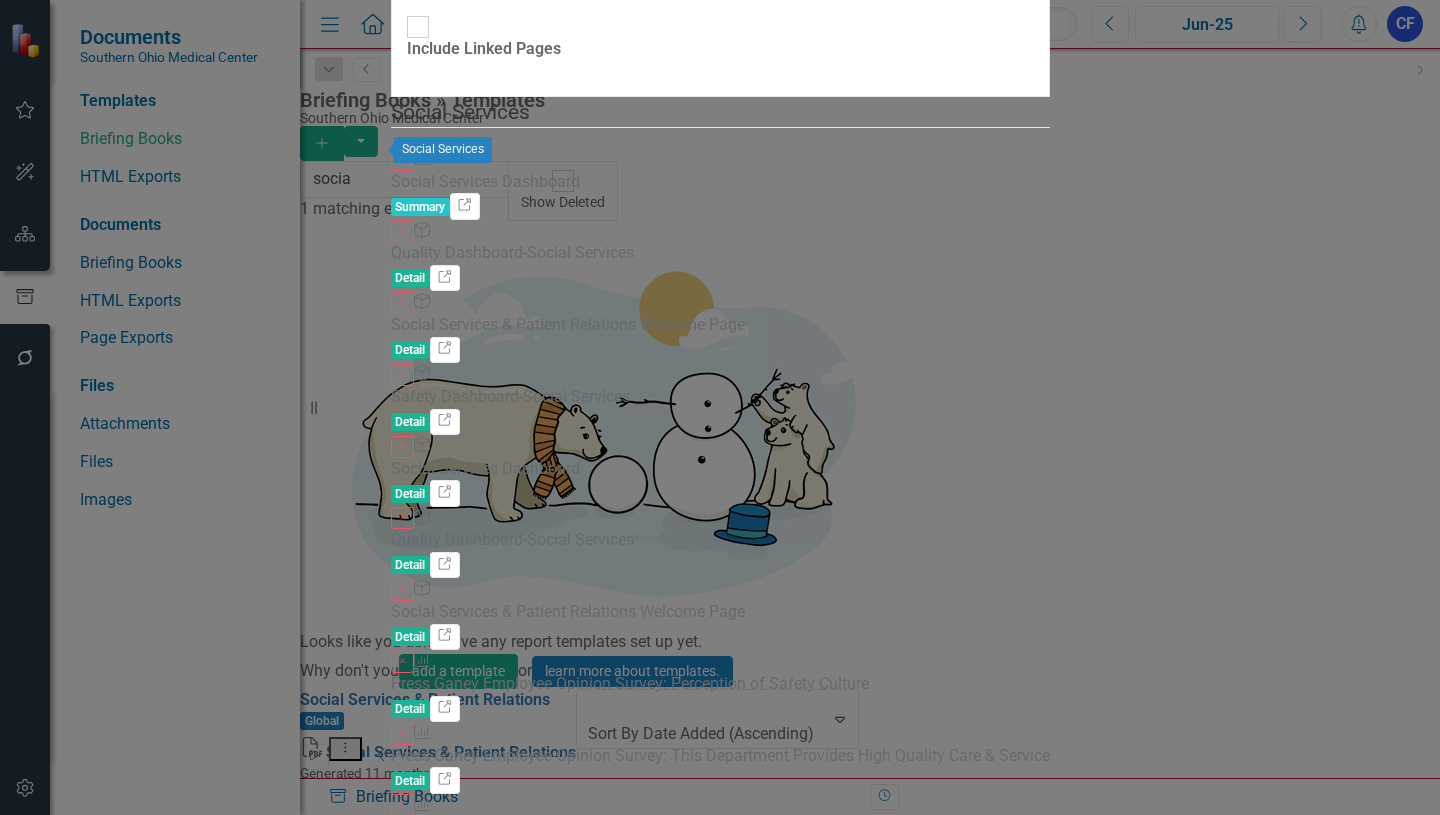 click on "»  Social Services" at bounding box center (532, -1245) 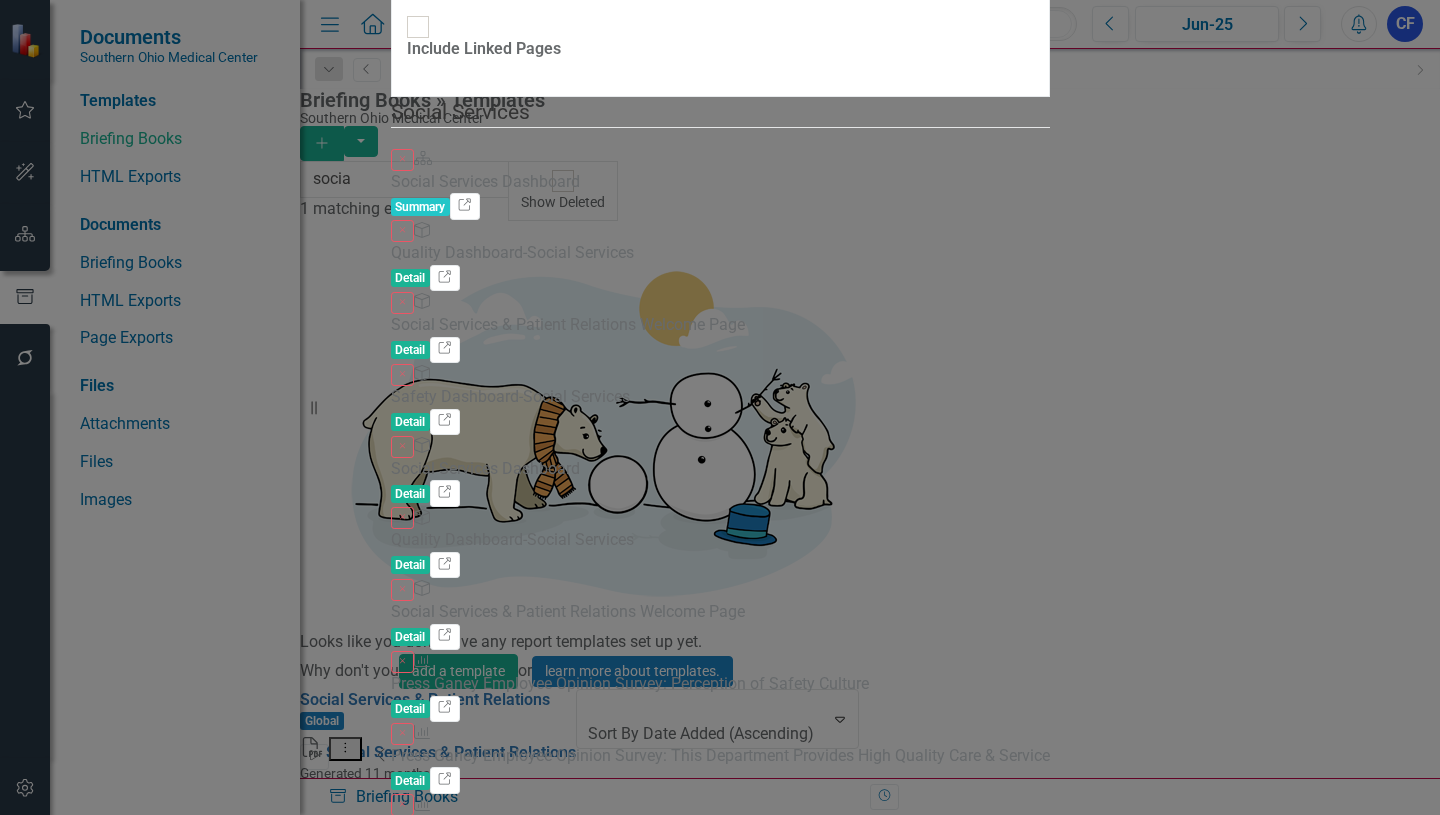 click on "Strategic Values" at bounding box center (585, -389) 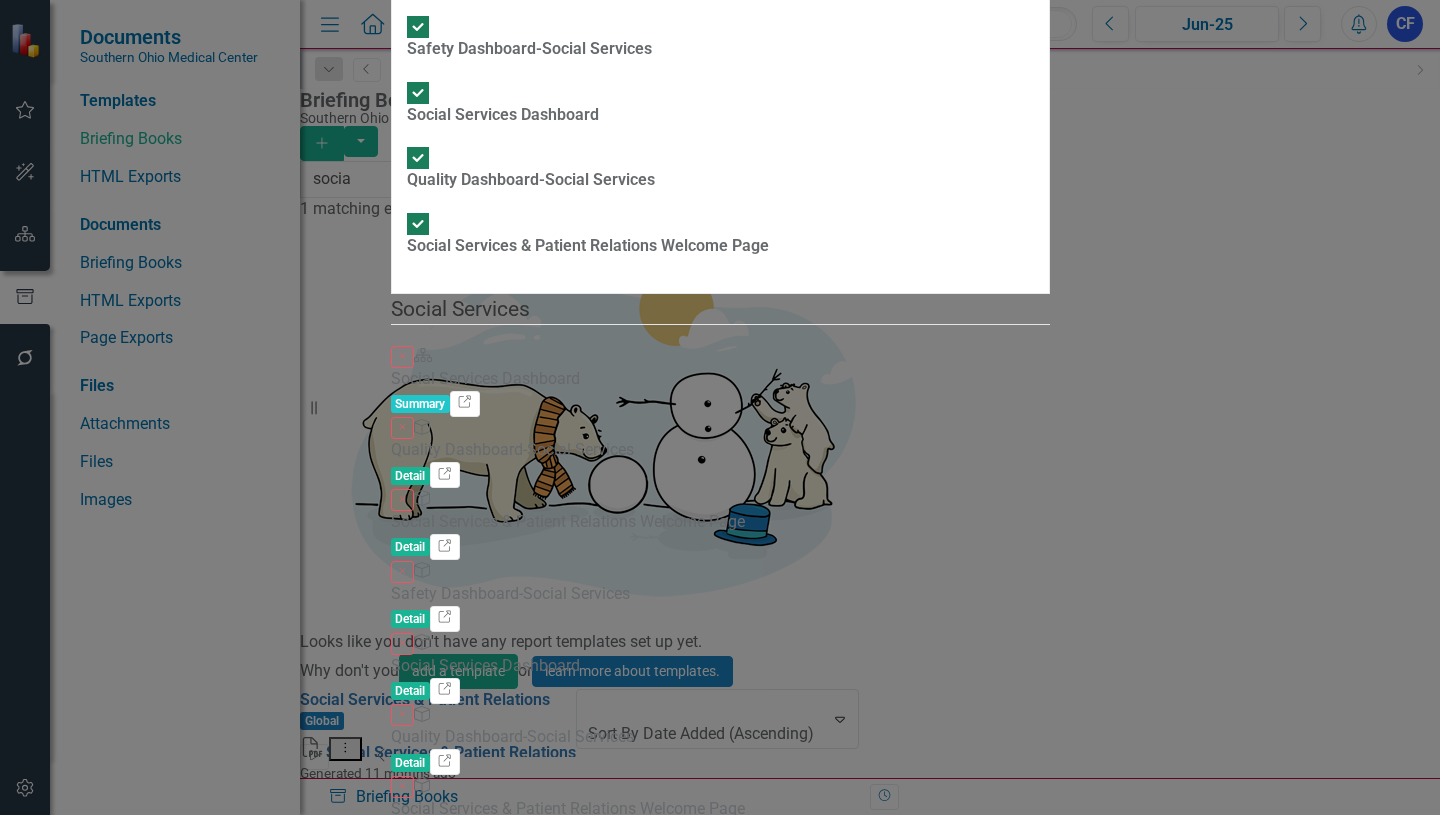 click on "Measures" at bounding box center (717, -587) 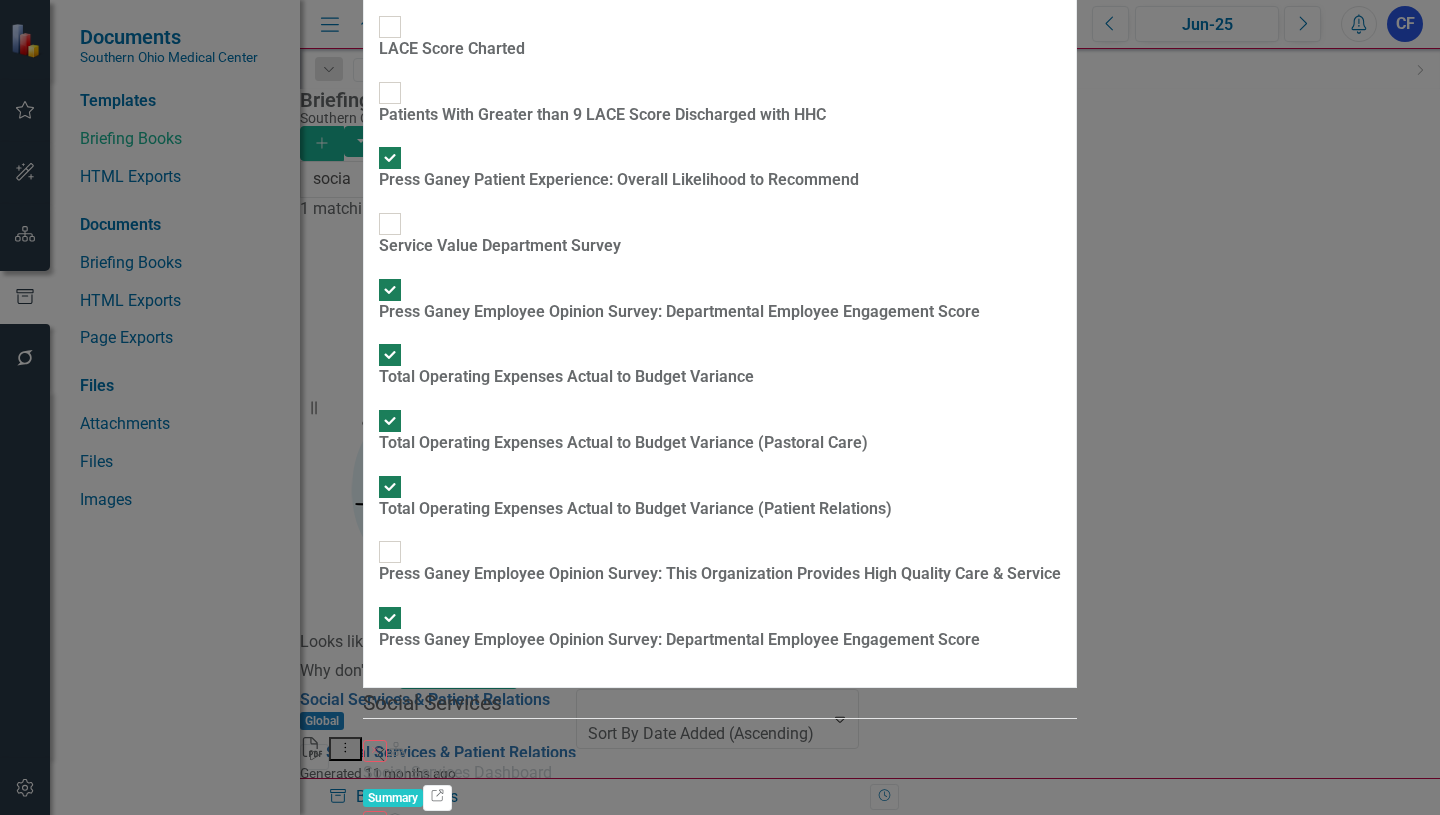 scroll, scrollTop: 200, scrollLeft: 0, axis: vertical 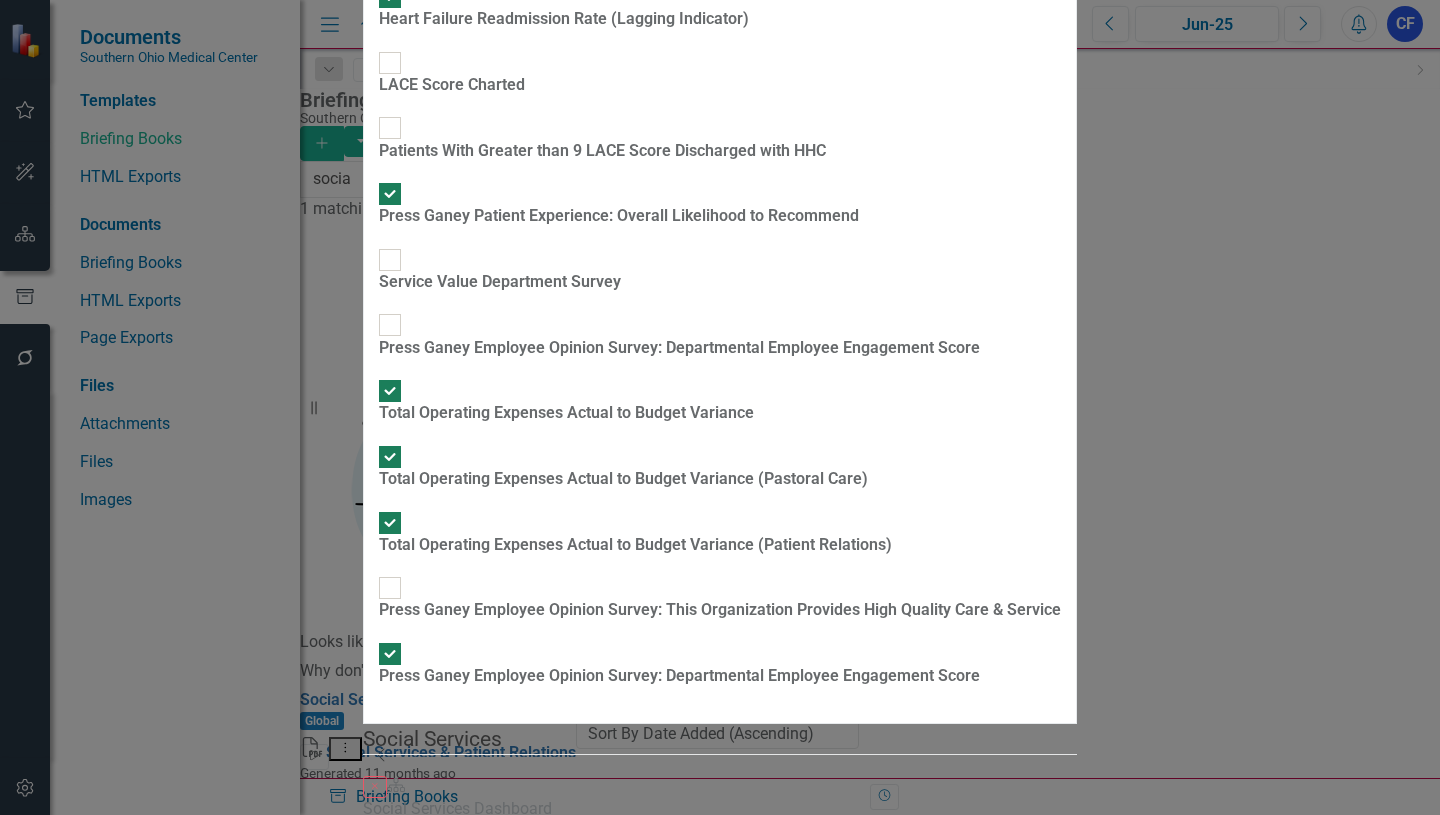 click on "Press Ganey Employee Opinion Survey: Departmental Employee Engagement Score" at bounding box center (390, 325) 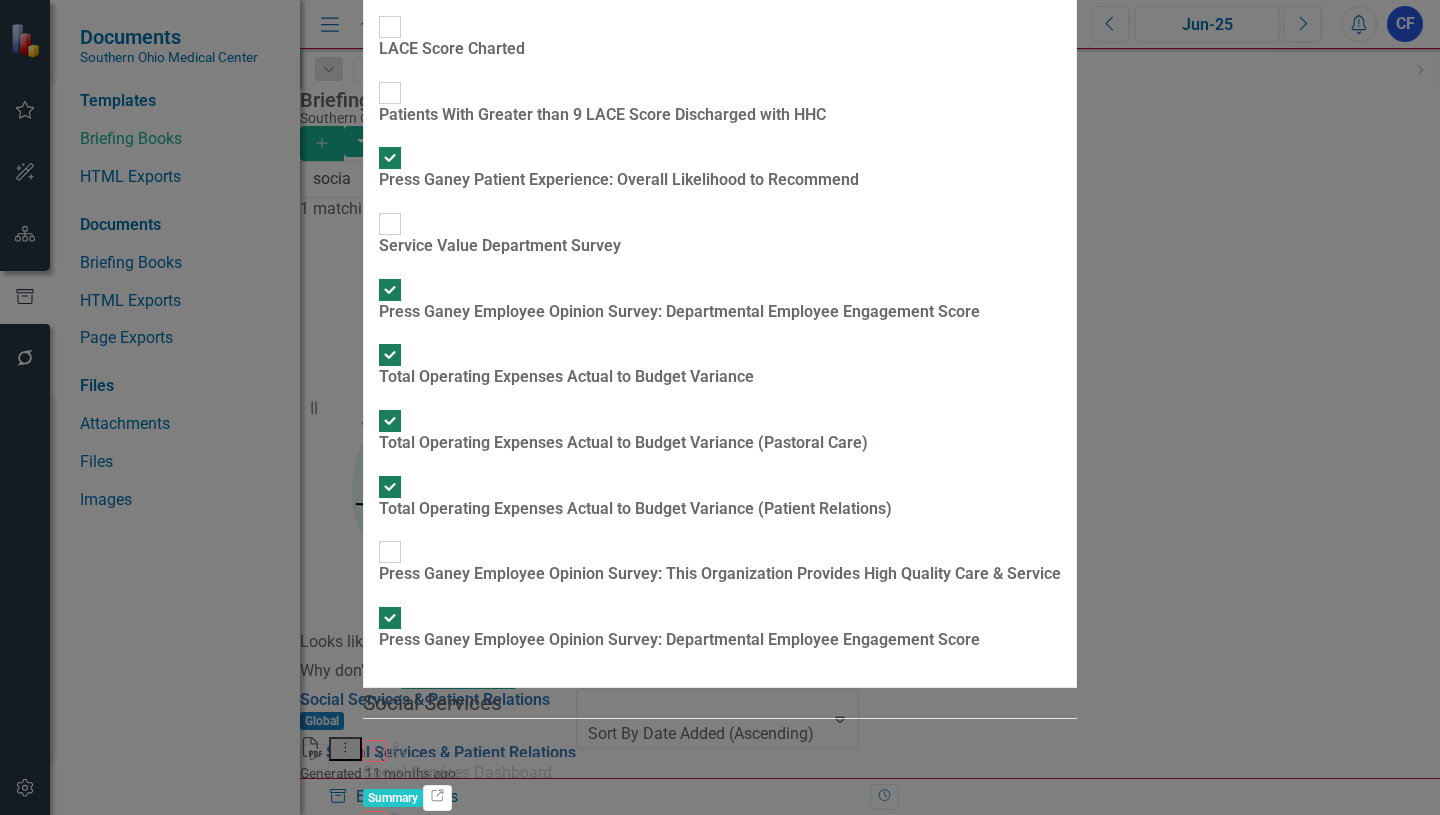 click on "A Better Way" at bounding box center (809, -981) 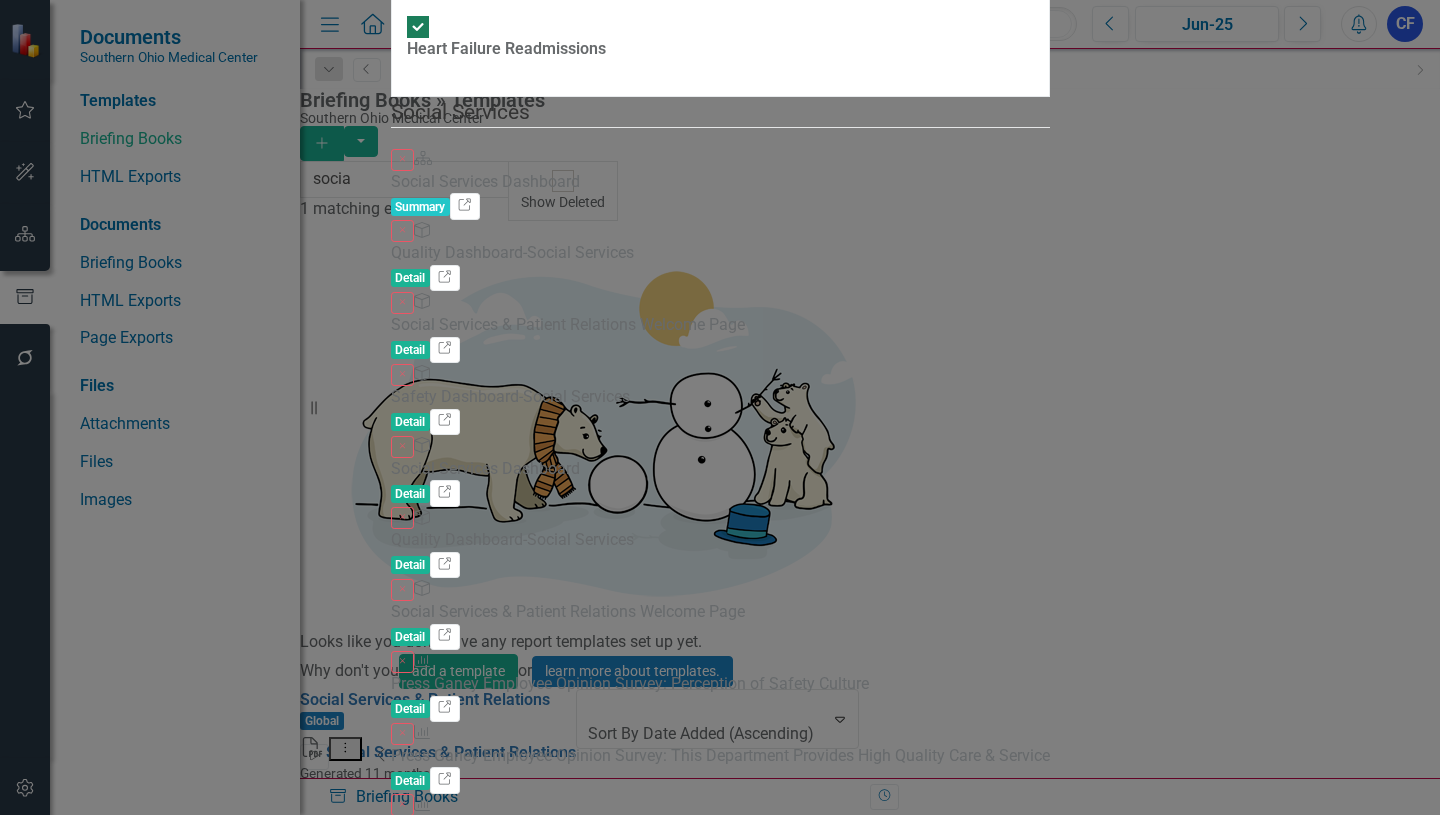 click on "Action Items" at bounding box center [966, -389] 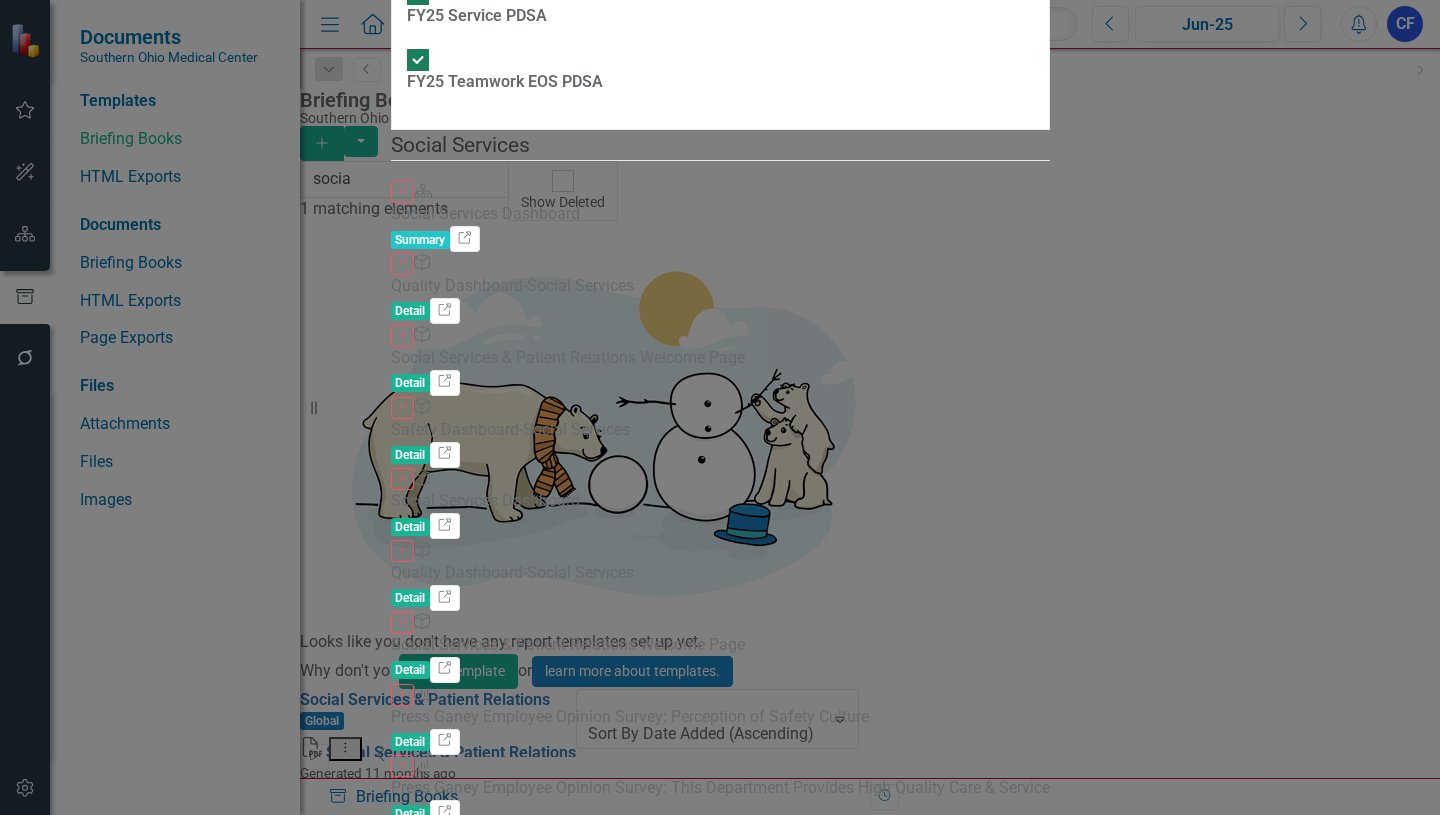 click on "Save" at bounding box center [487, 2199] 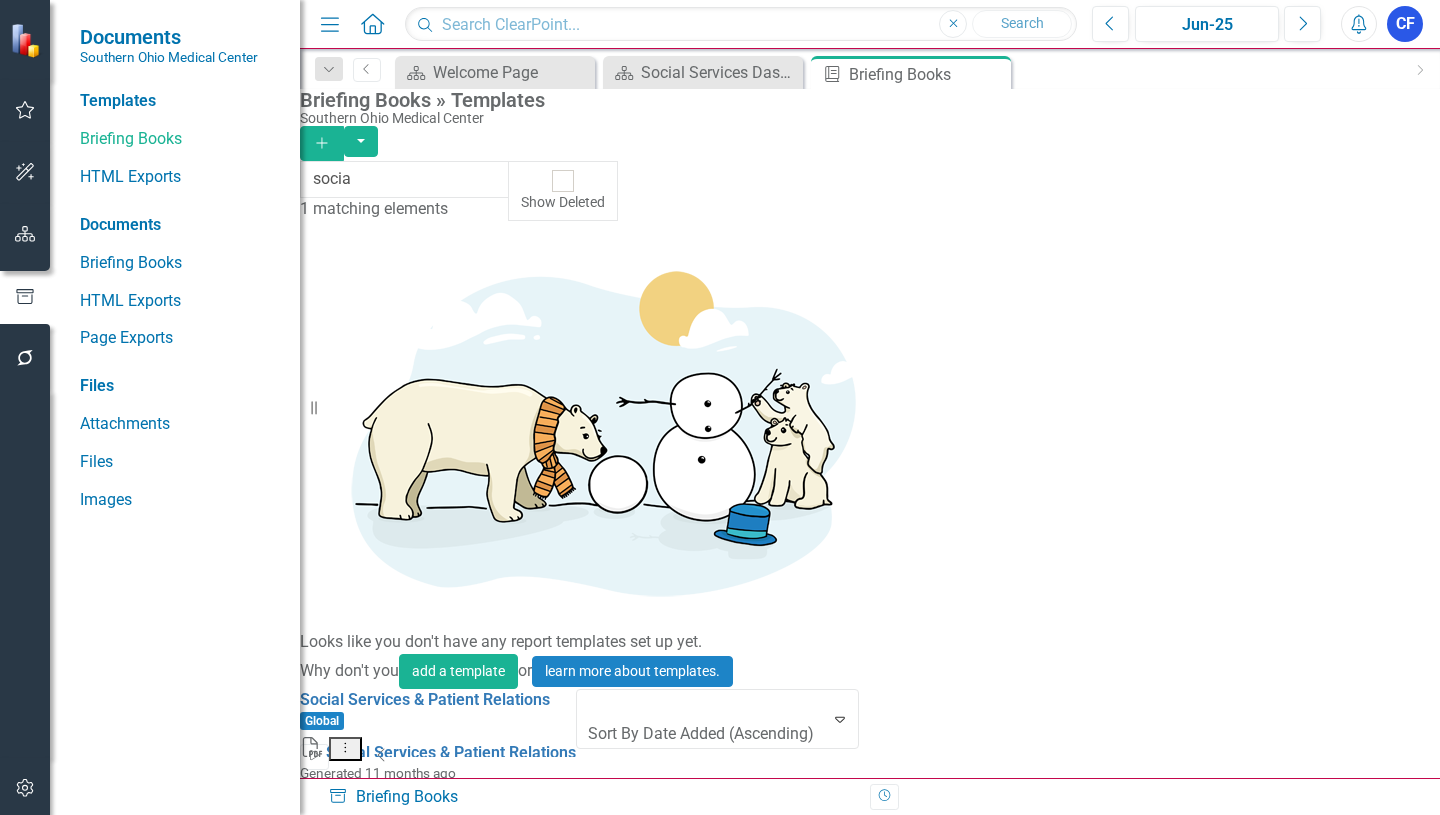 click on "Dropdown Menu" 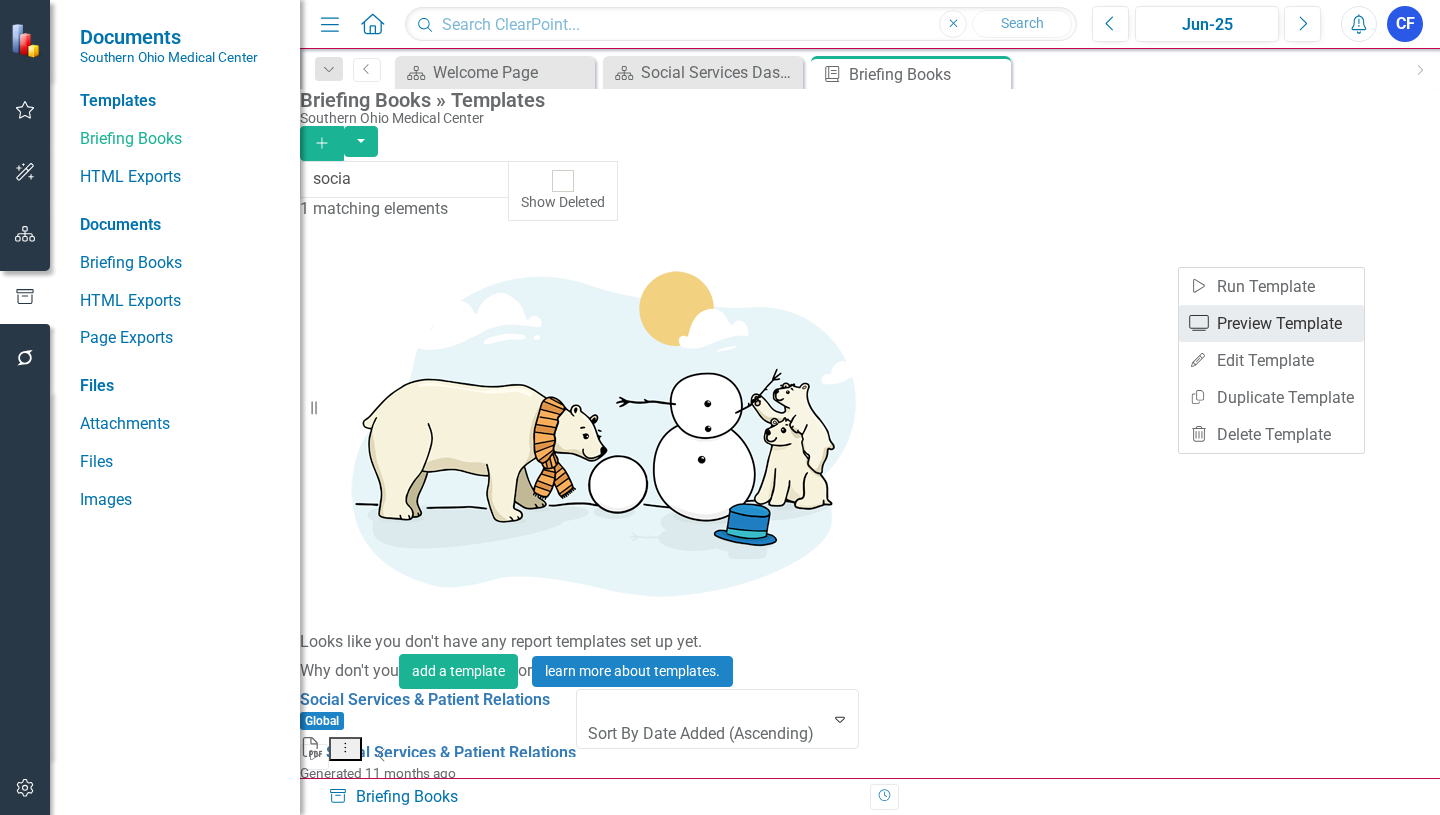 click on "Preview Preview Template" at bounding box center [1271, 323] 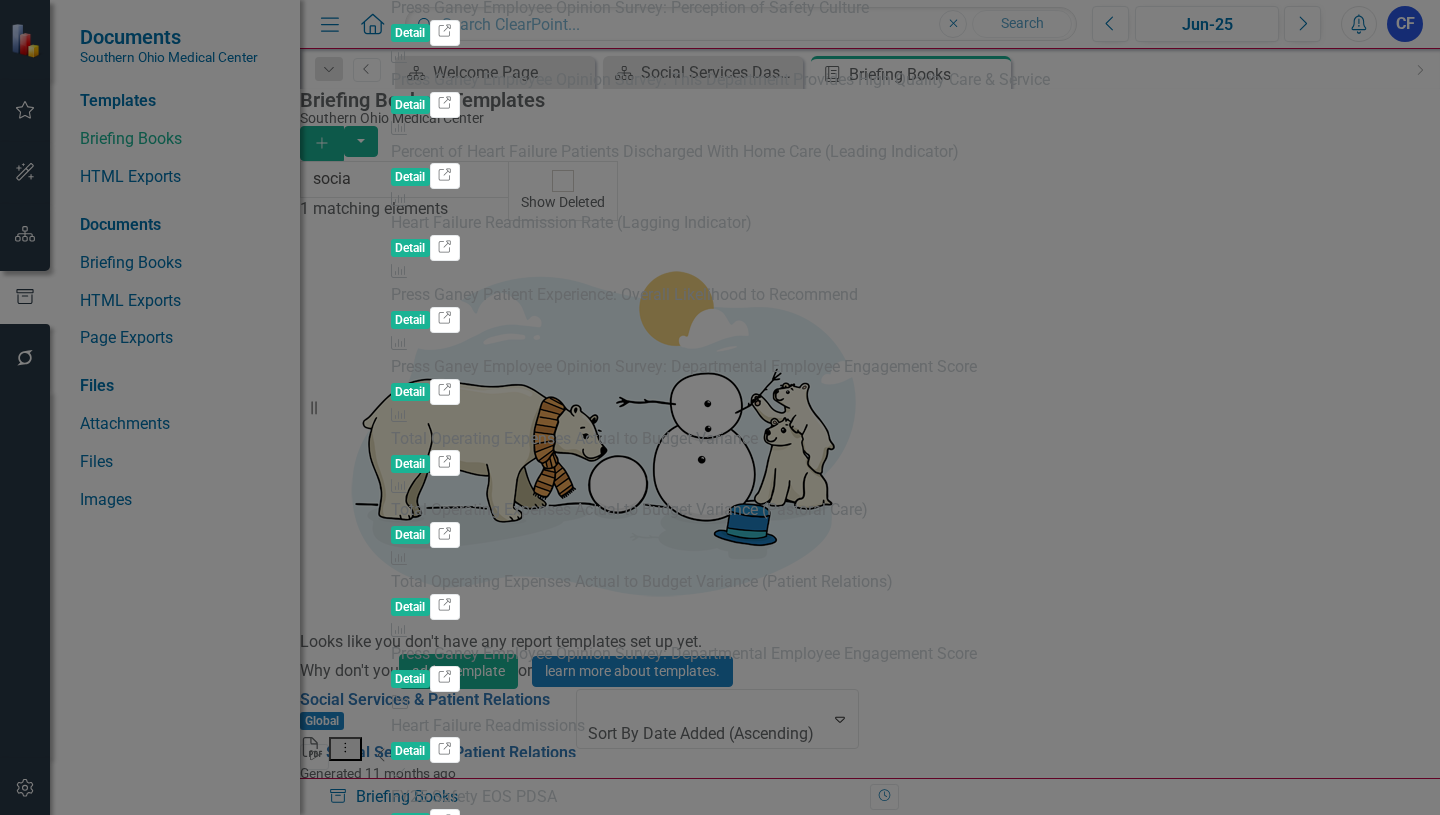click on "Social Services Dashboard" at bounding box center [720, -494] 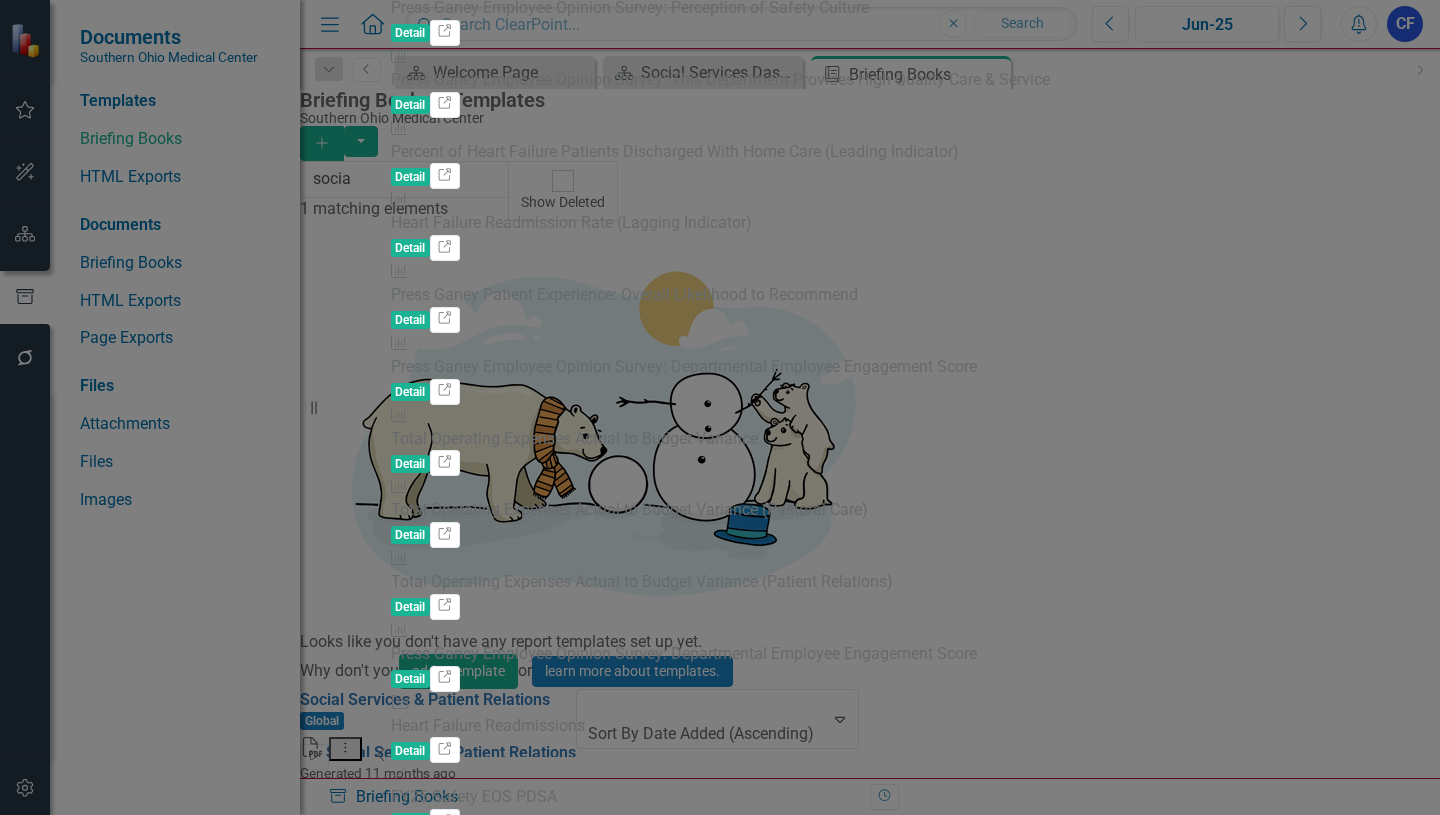 drag, startPoint x: 1289, startPoint y: 125, endPoint x: 1328, endPoint y: 120, distance: 39.319206 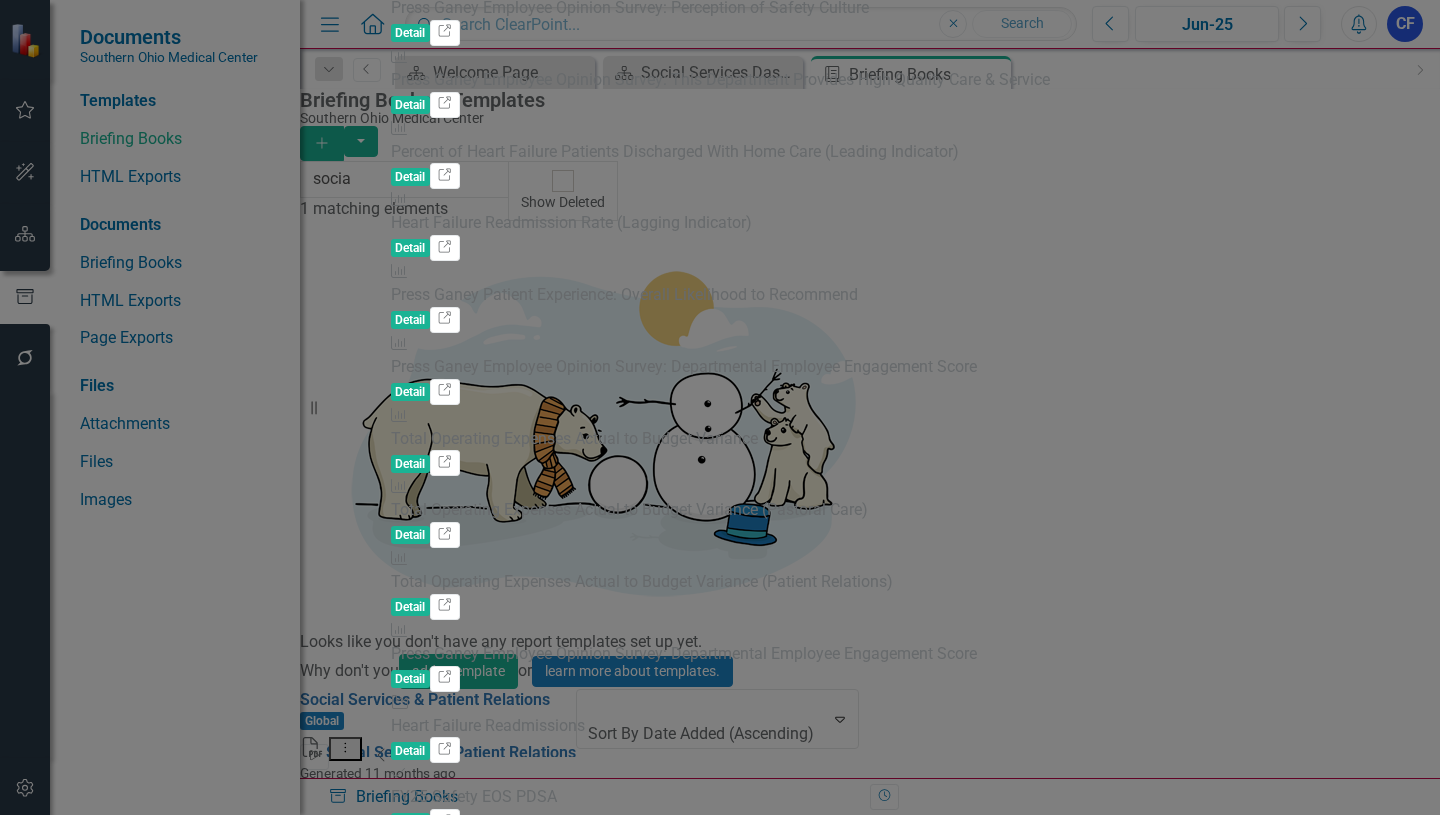 click on "Summary" at bounding box center (421, -469) 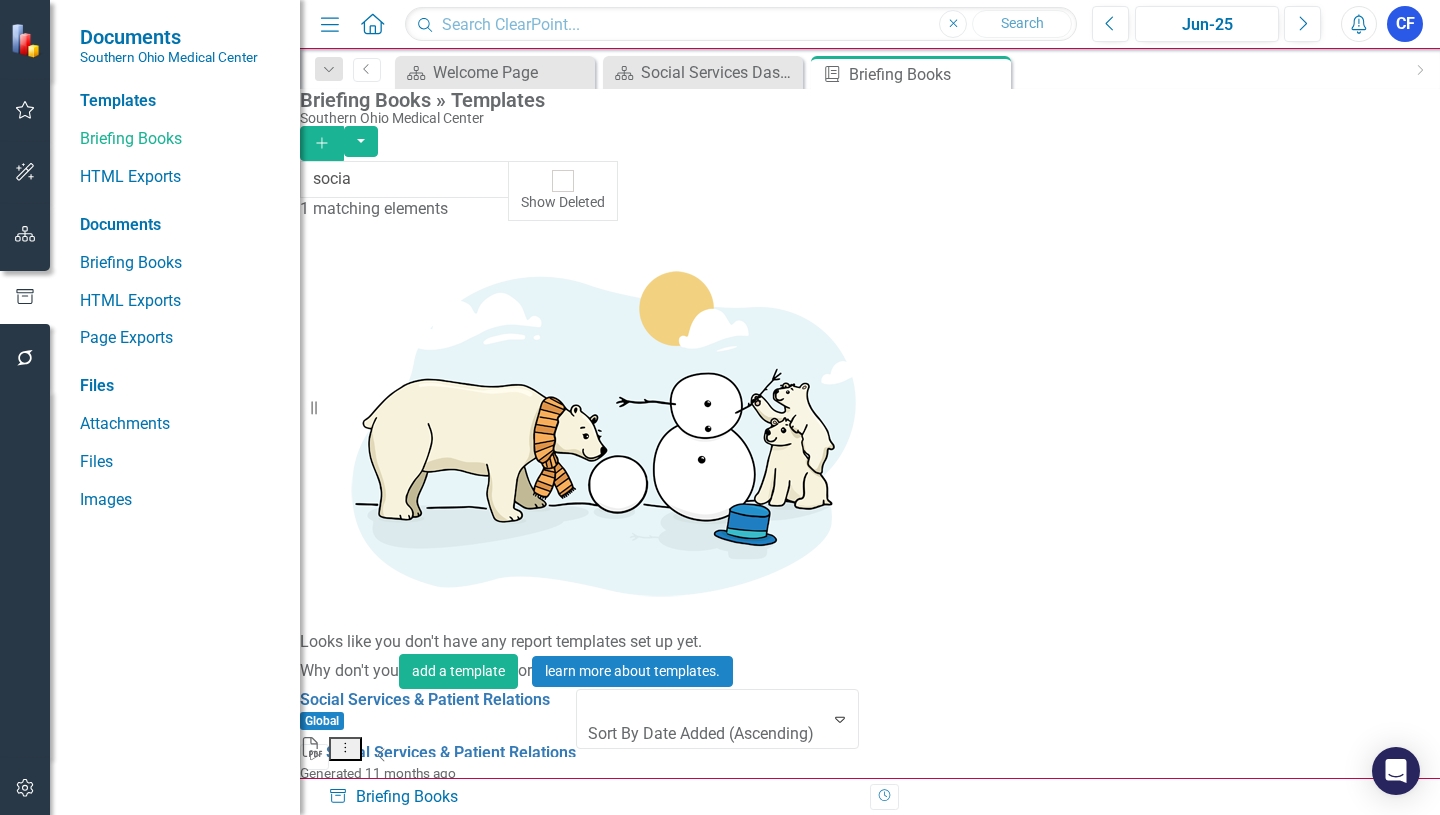 click 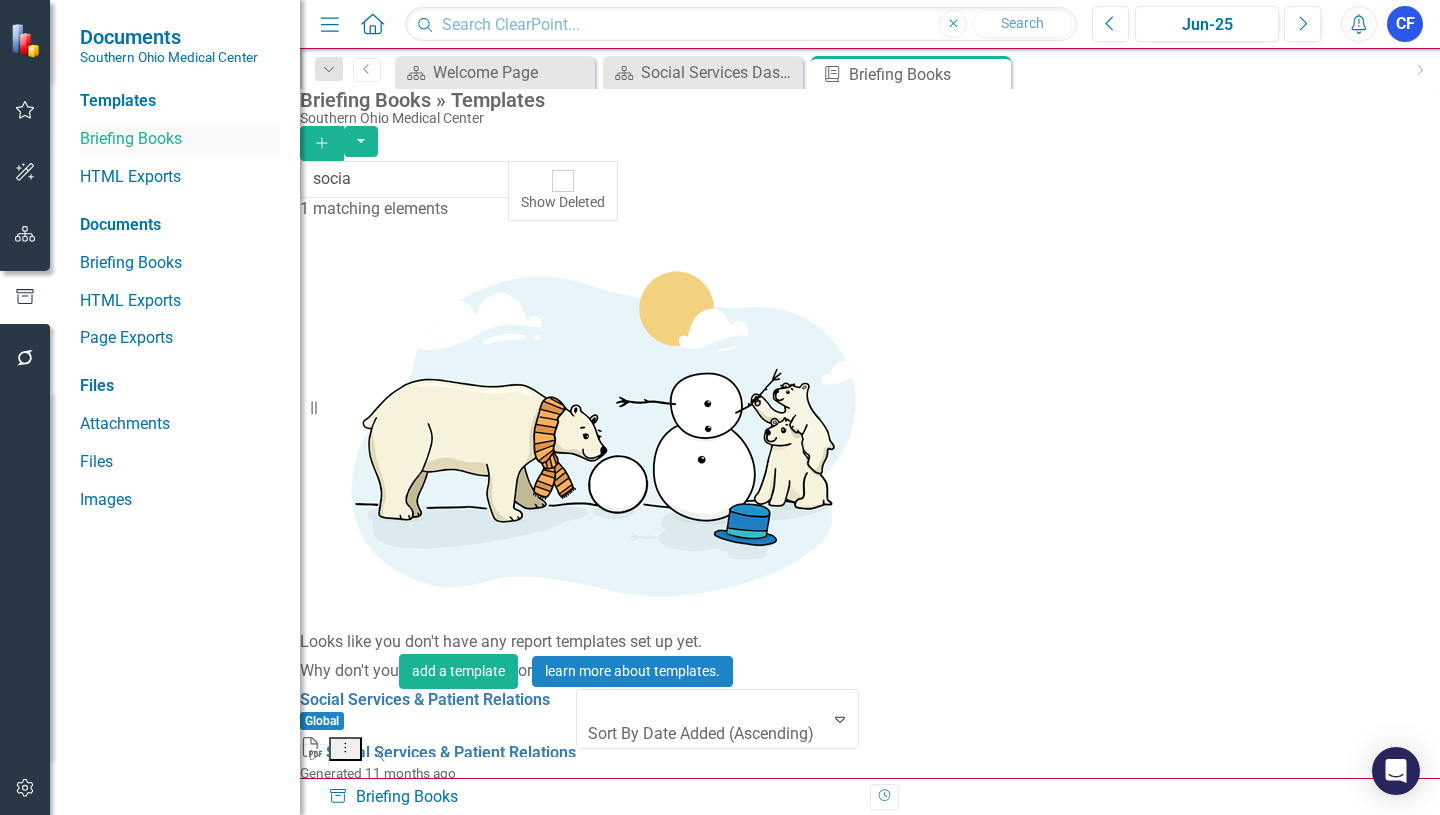 click on "Briefing Books" at bounding box center [180, 139] 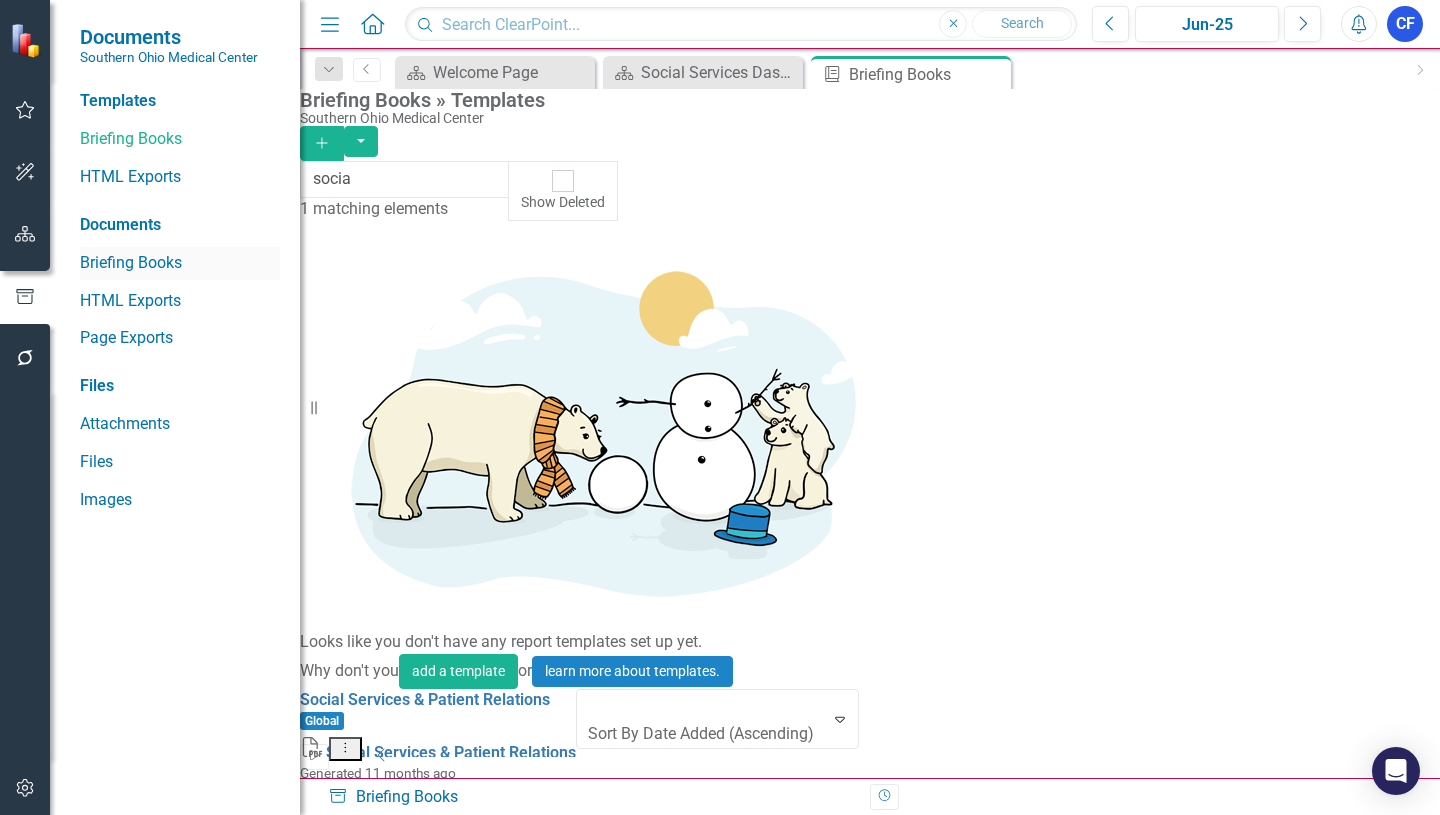 click on "Briefing Books" at bounding box center [180, 263] 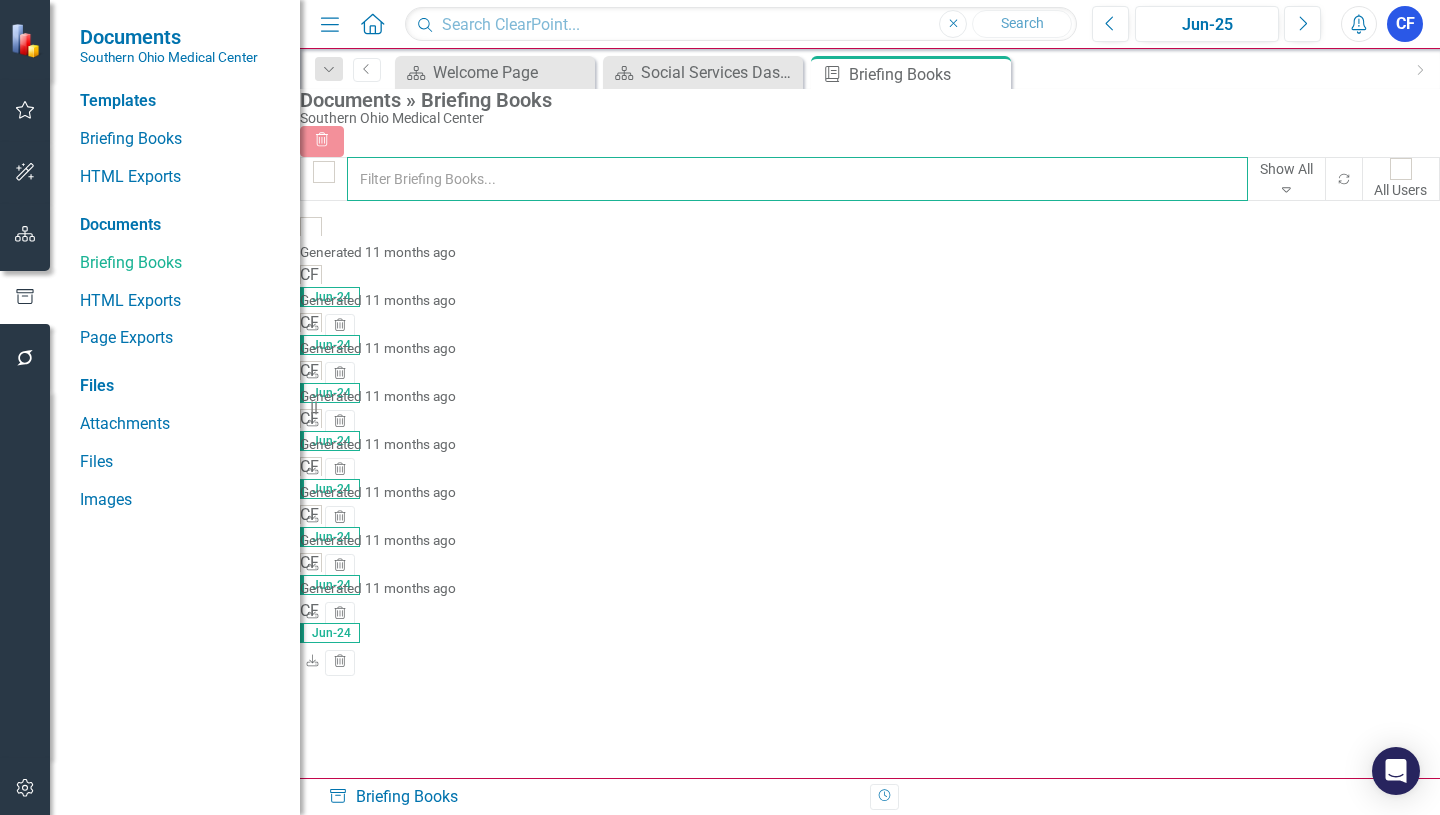 click at bounding box center (797, 179) 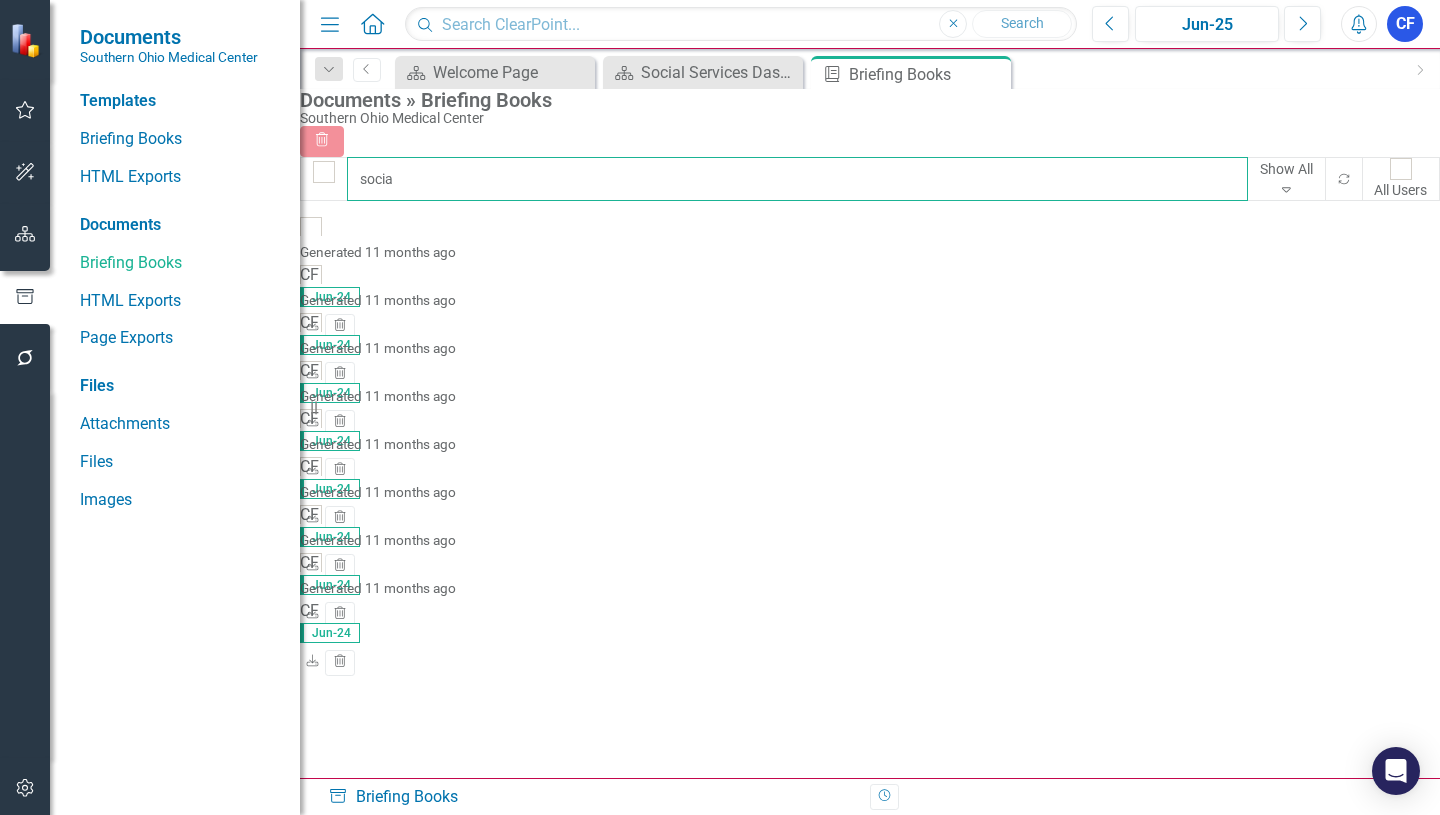 type on "social" 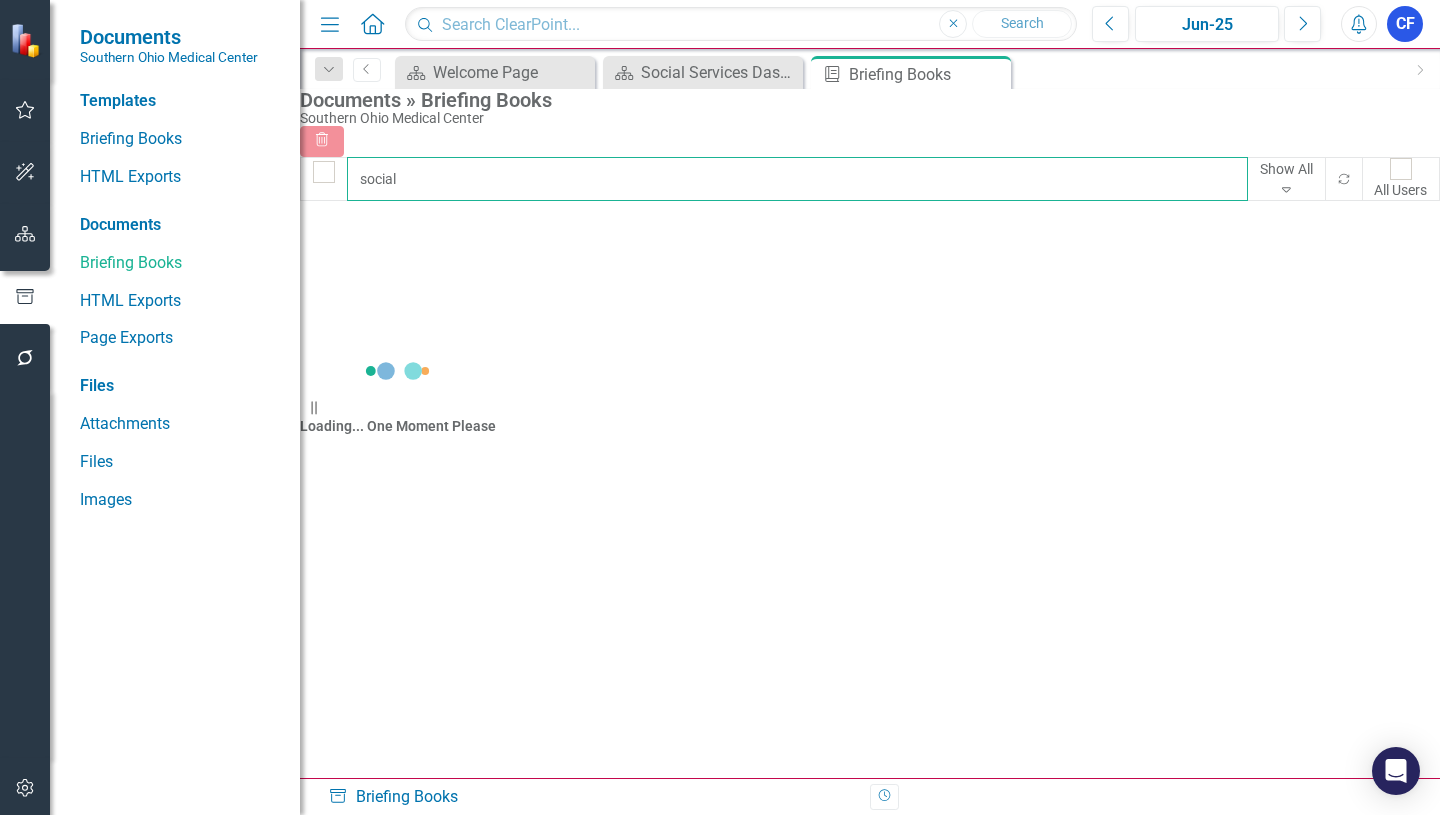 checkbox on "false" 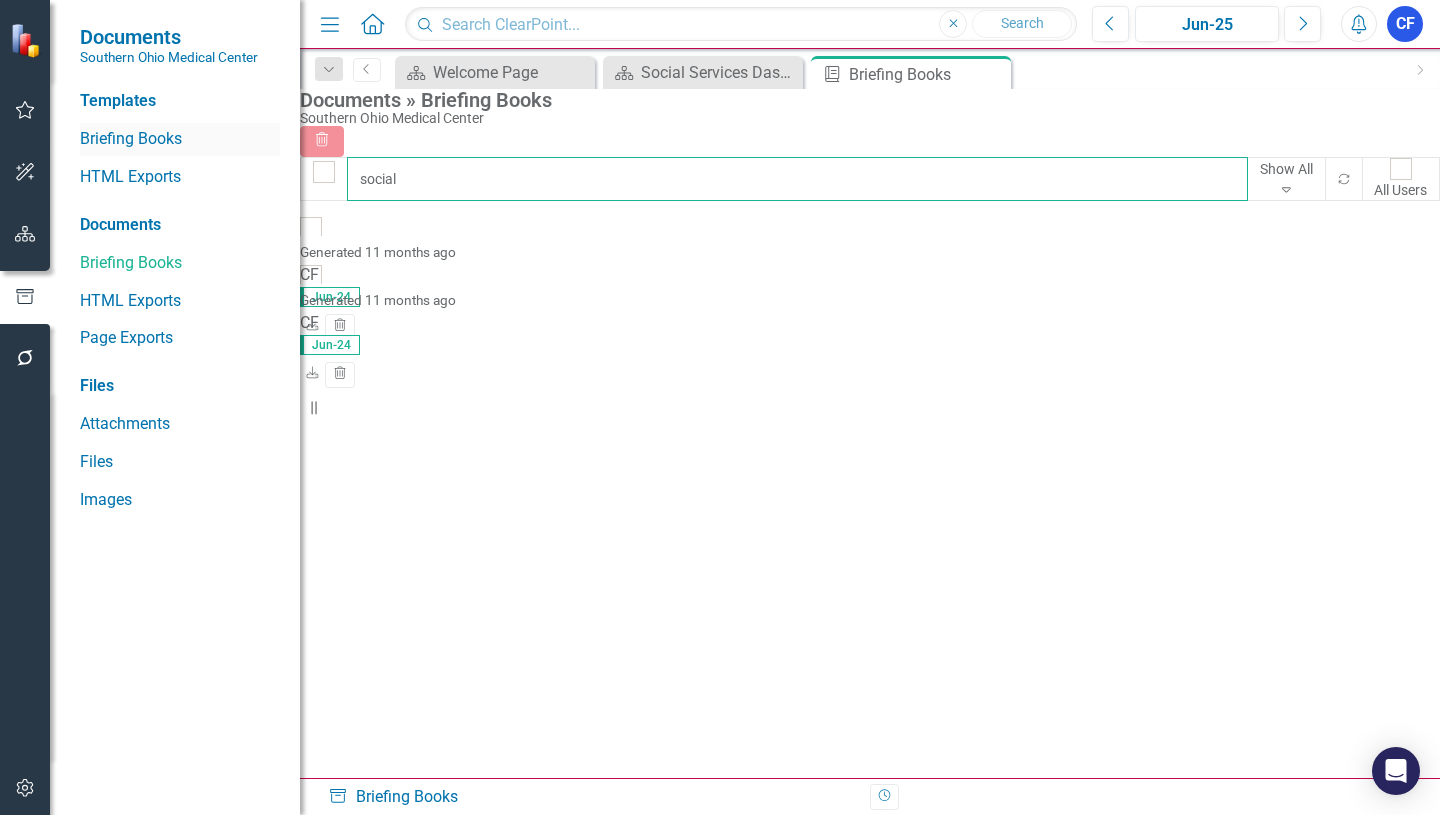 type on "social" 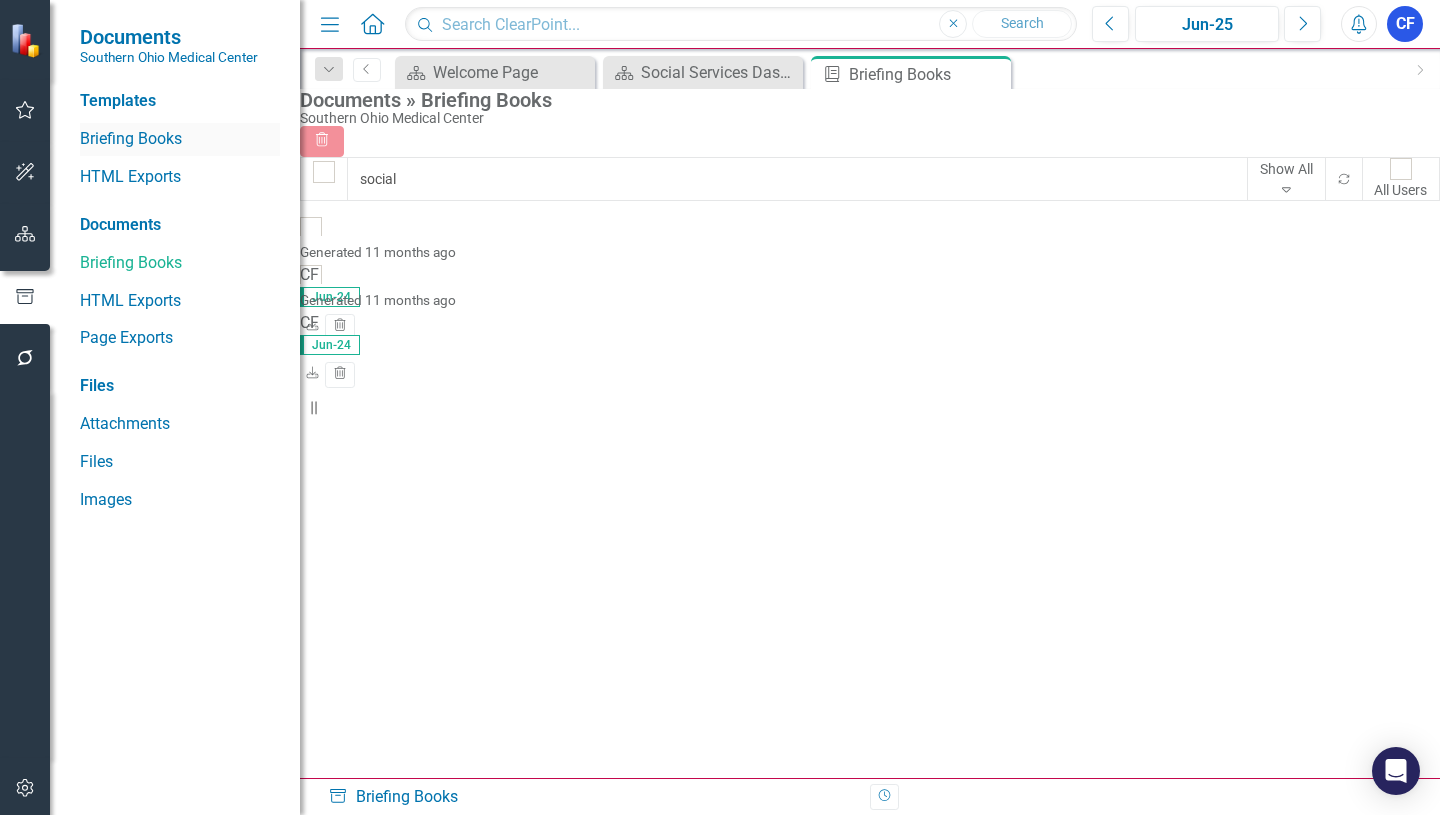 click on "Briefing Books" at bounding box center [180, 139] 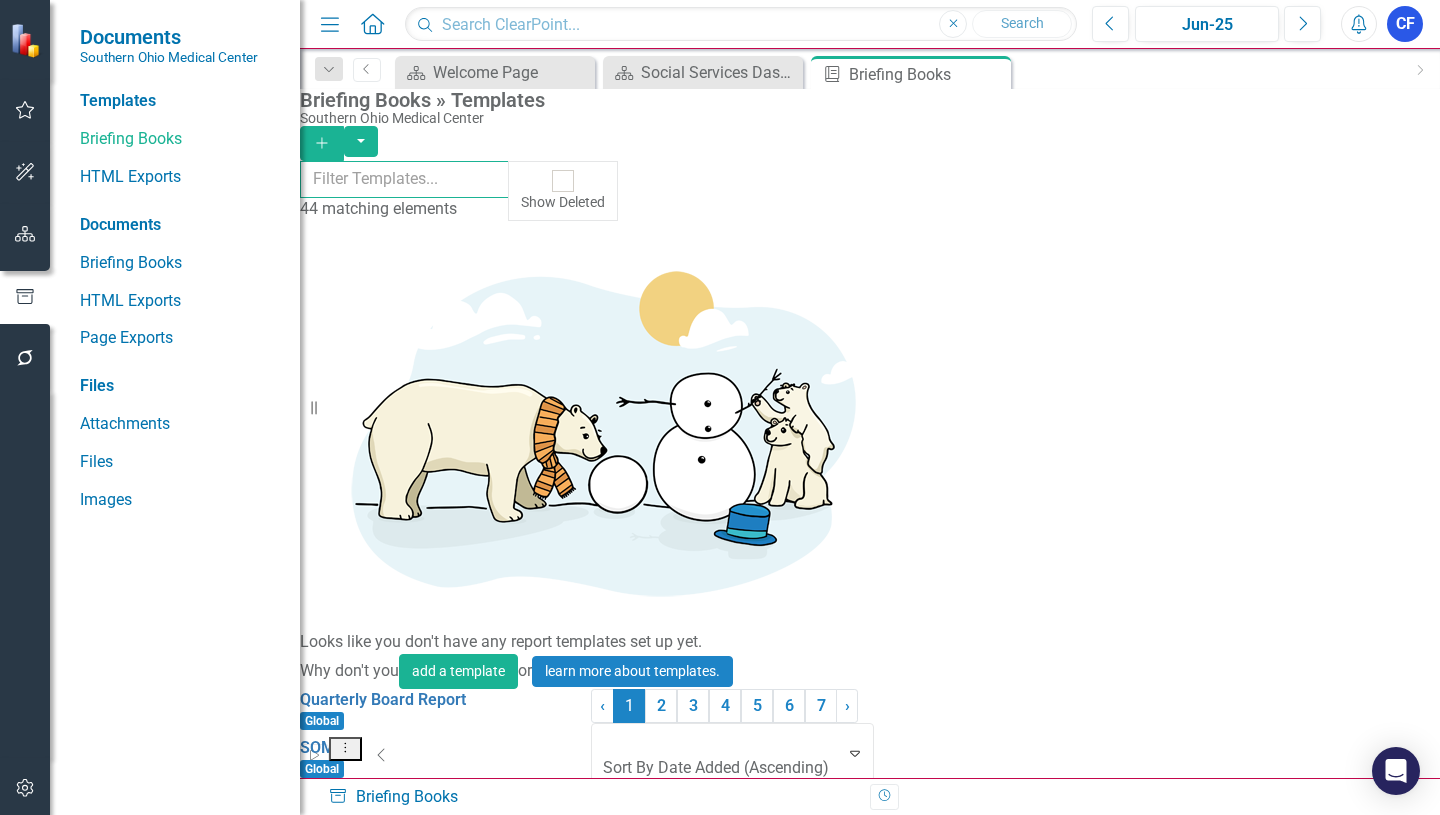 click at bounding box center (404, 179) 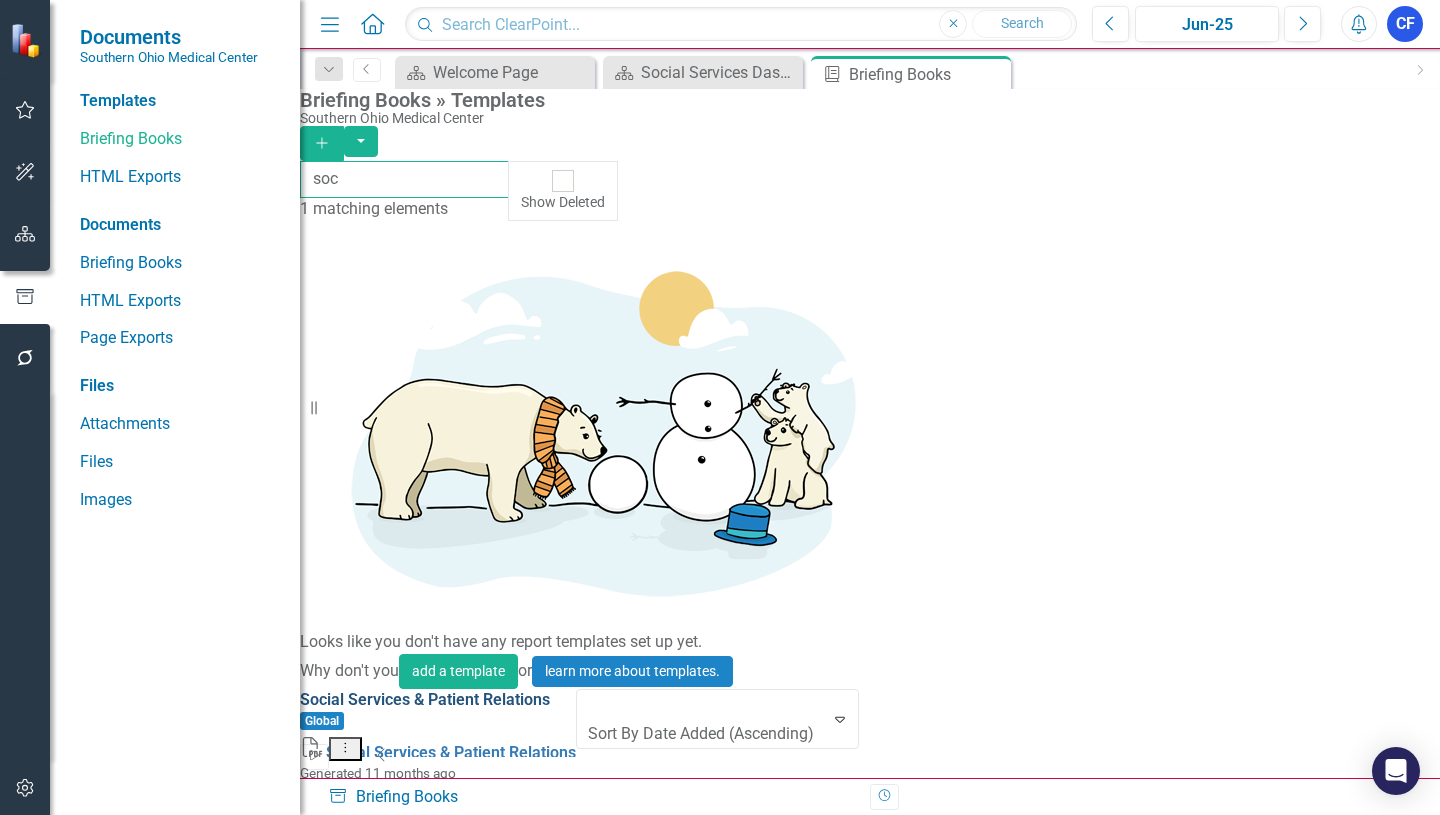 type on "soc" 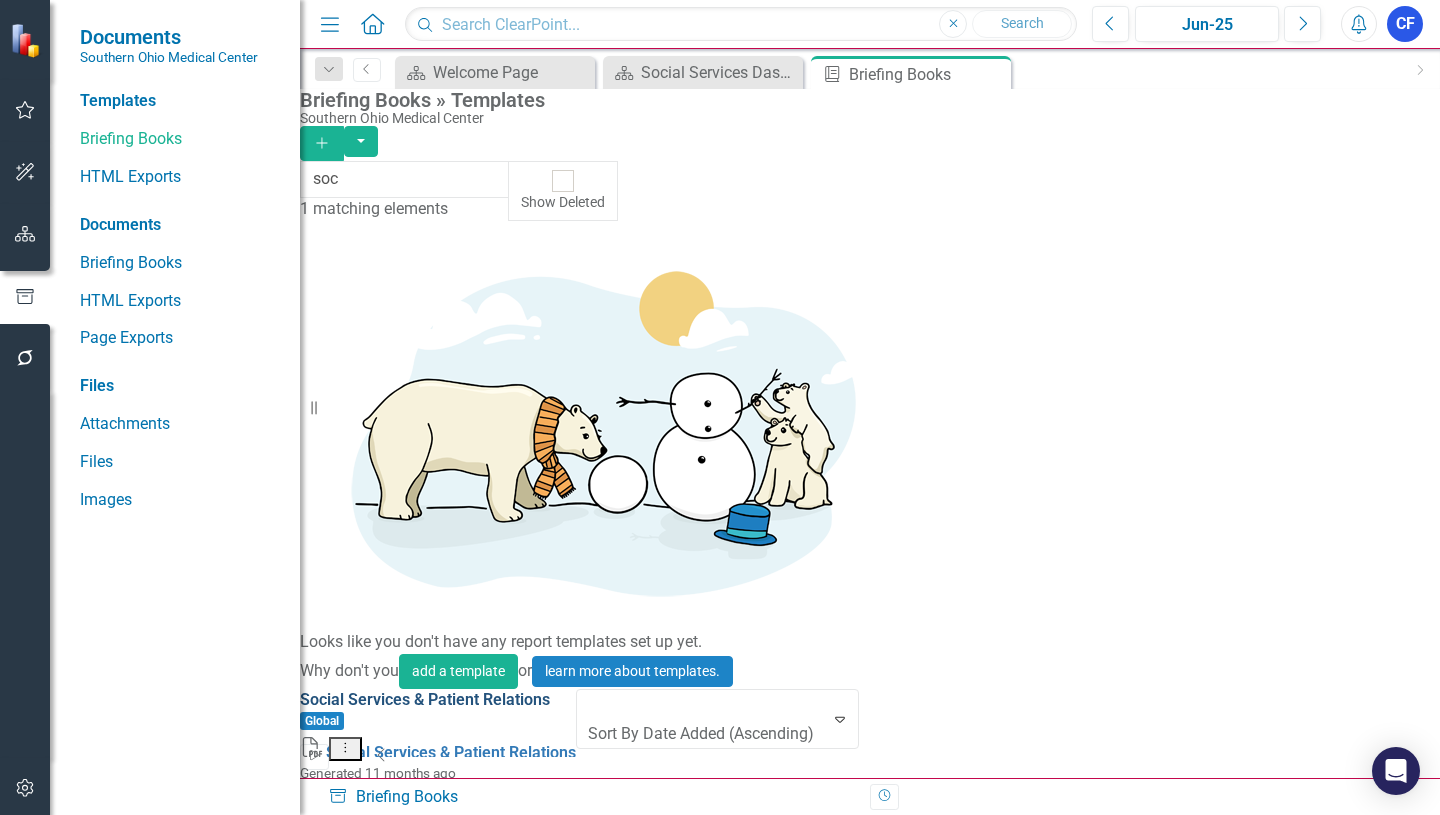 click on "Social Services & Patient Relations" at bounding box center [425, 699] 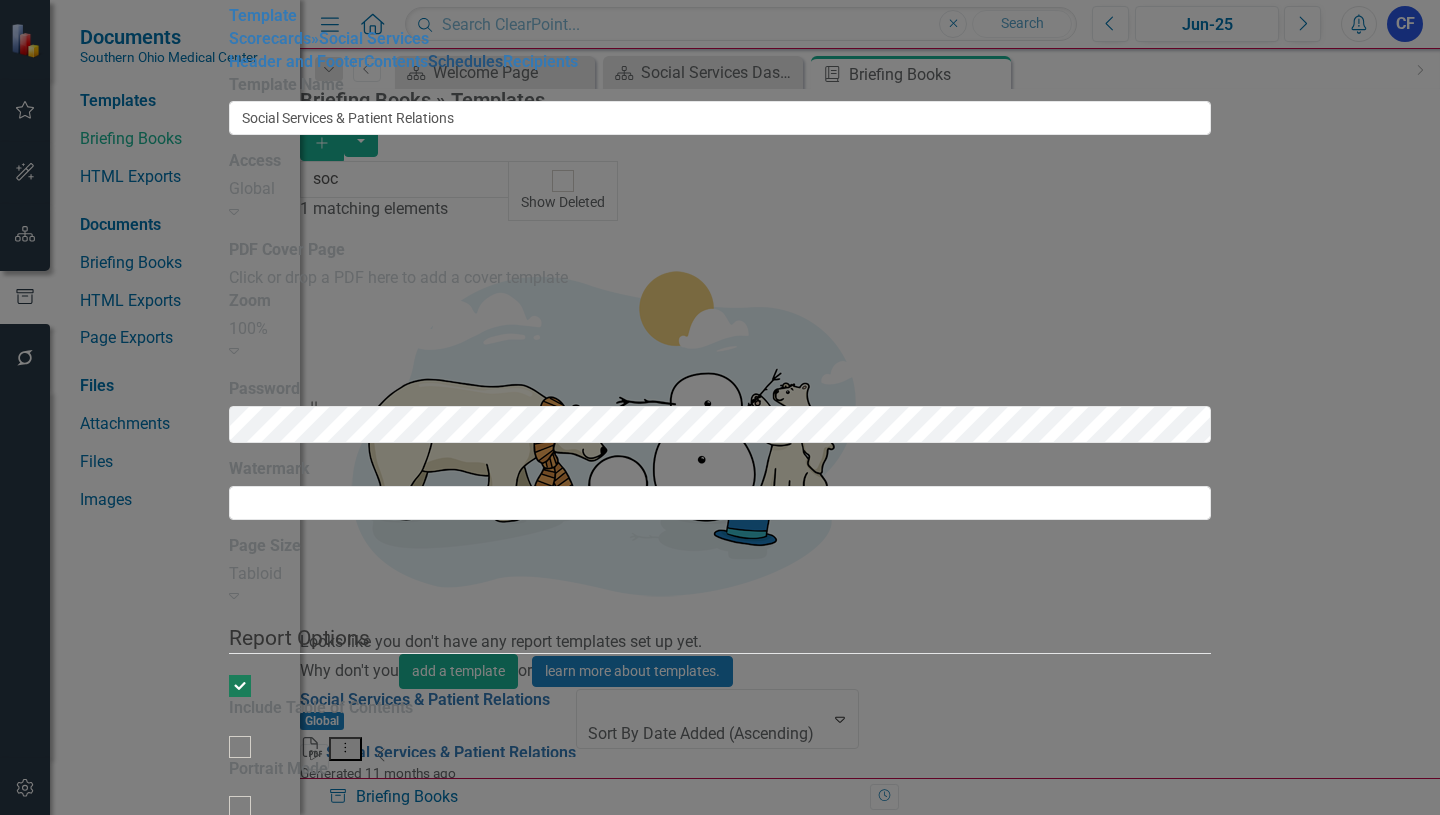 click on "Schedules" at bounding box center [465, 61] 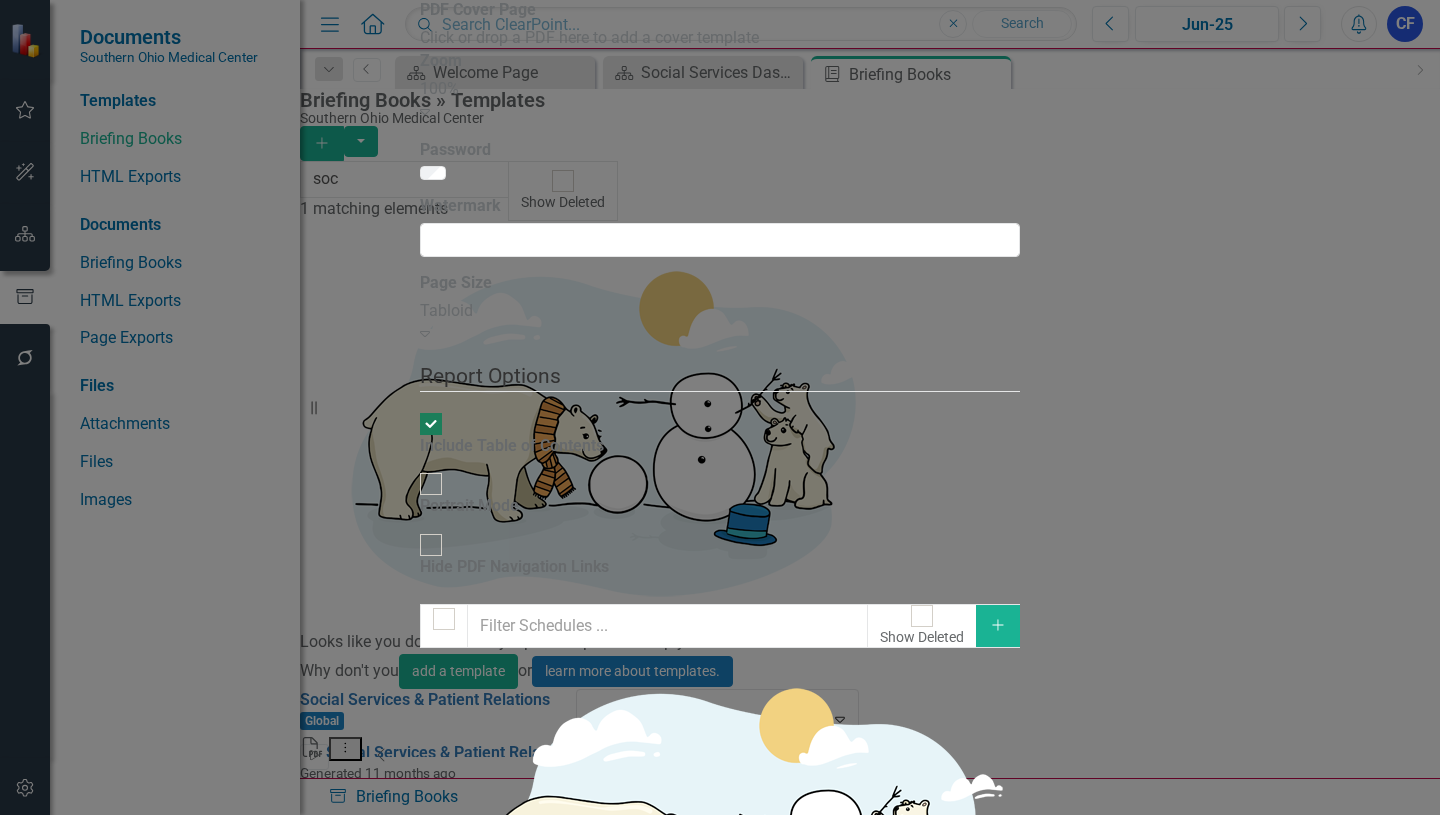 click on "Contents" at bounding box center [587, -179] 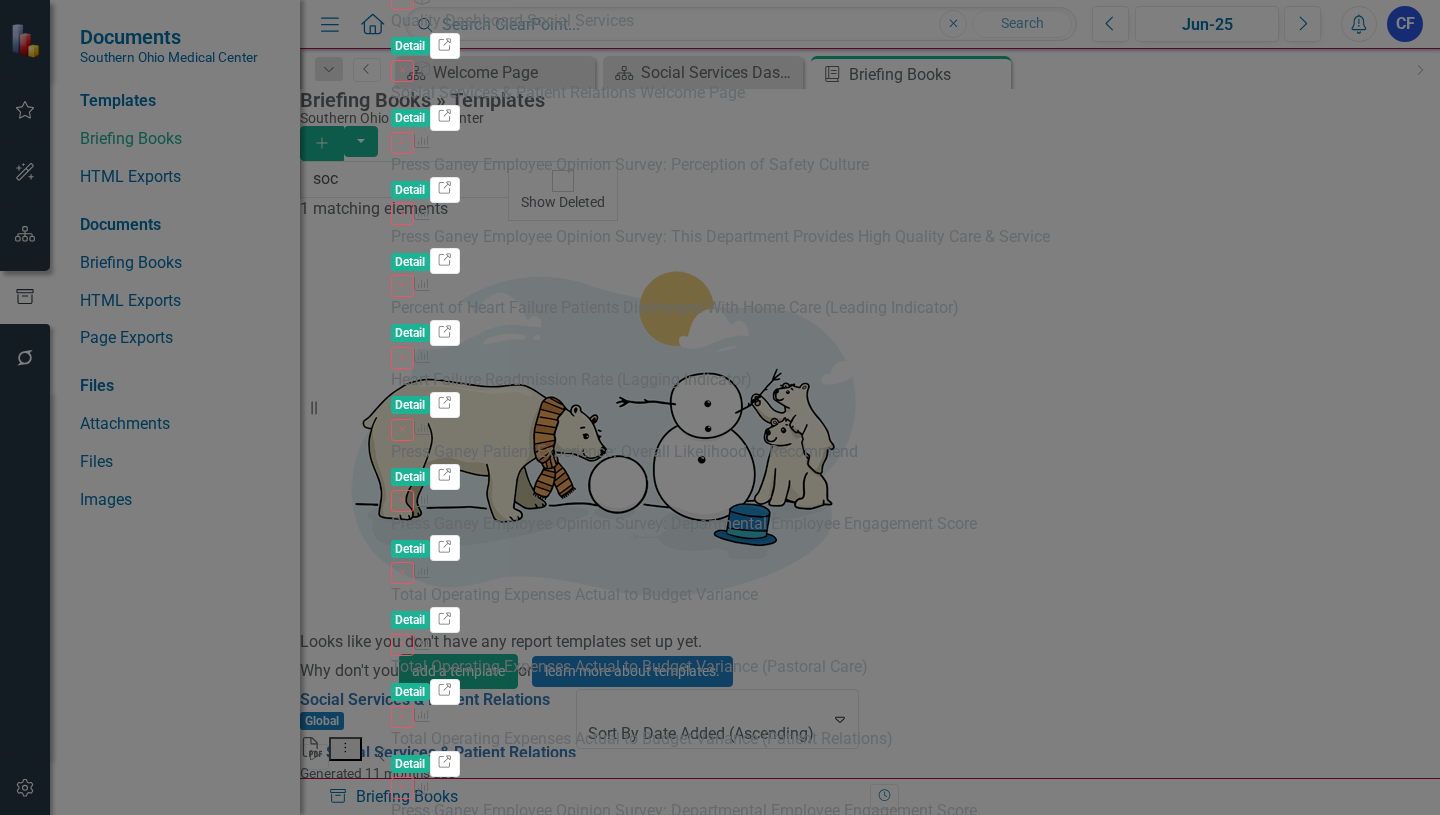 click on "Save" at bounding box center [487, 2149] 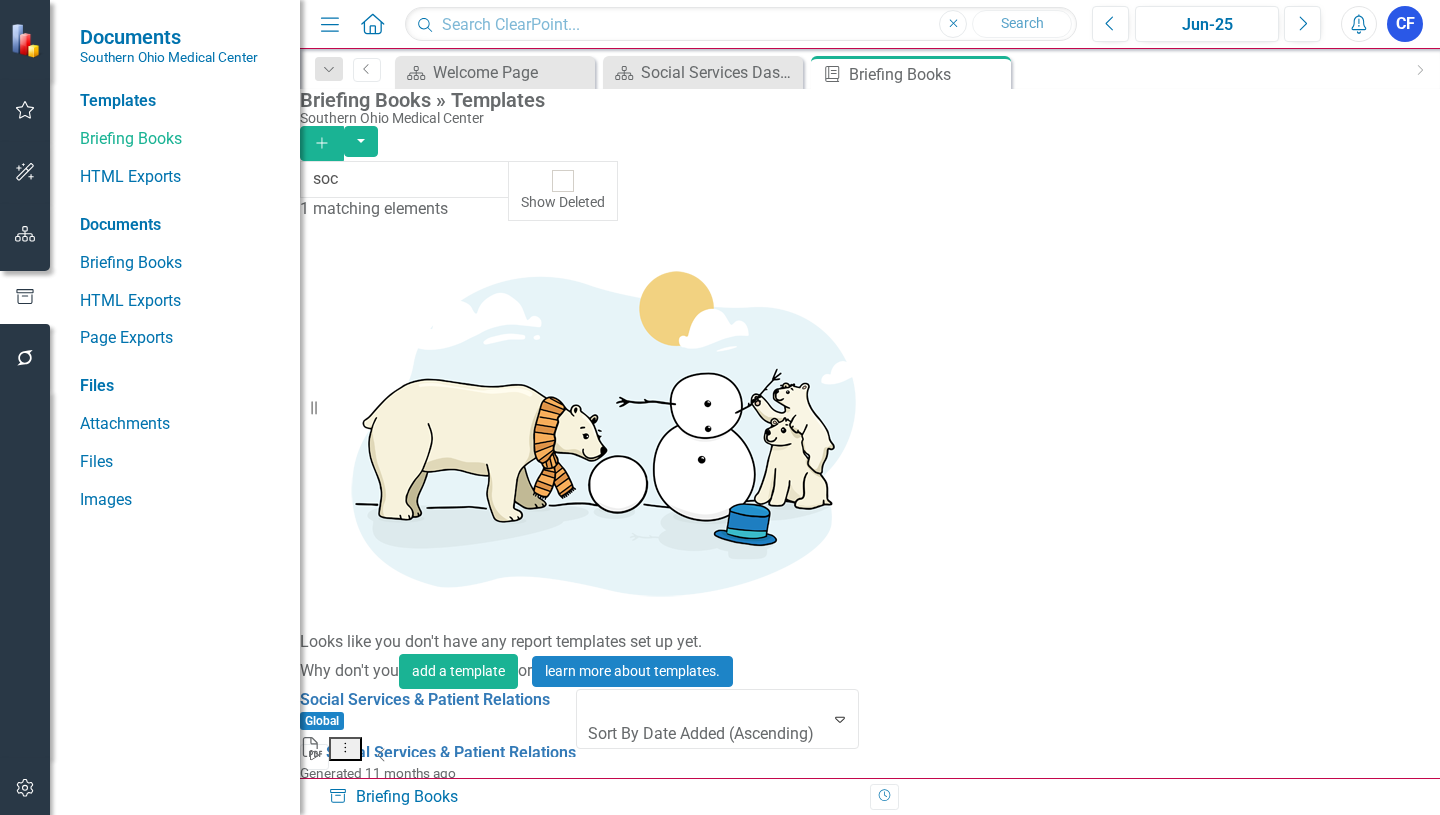 click on "Start" 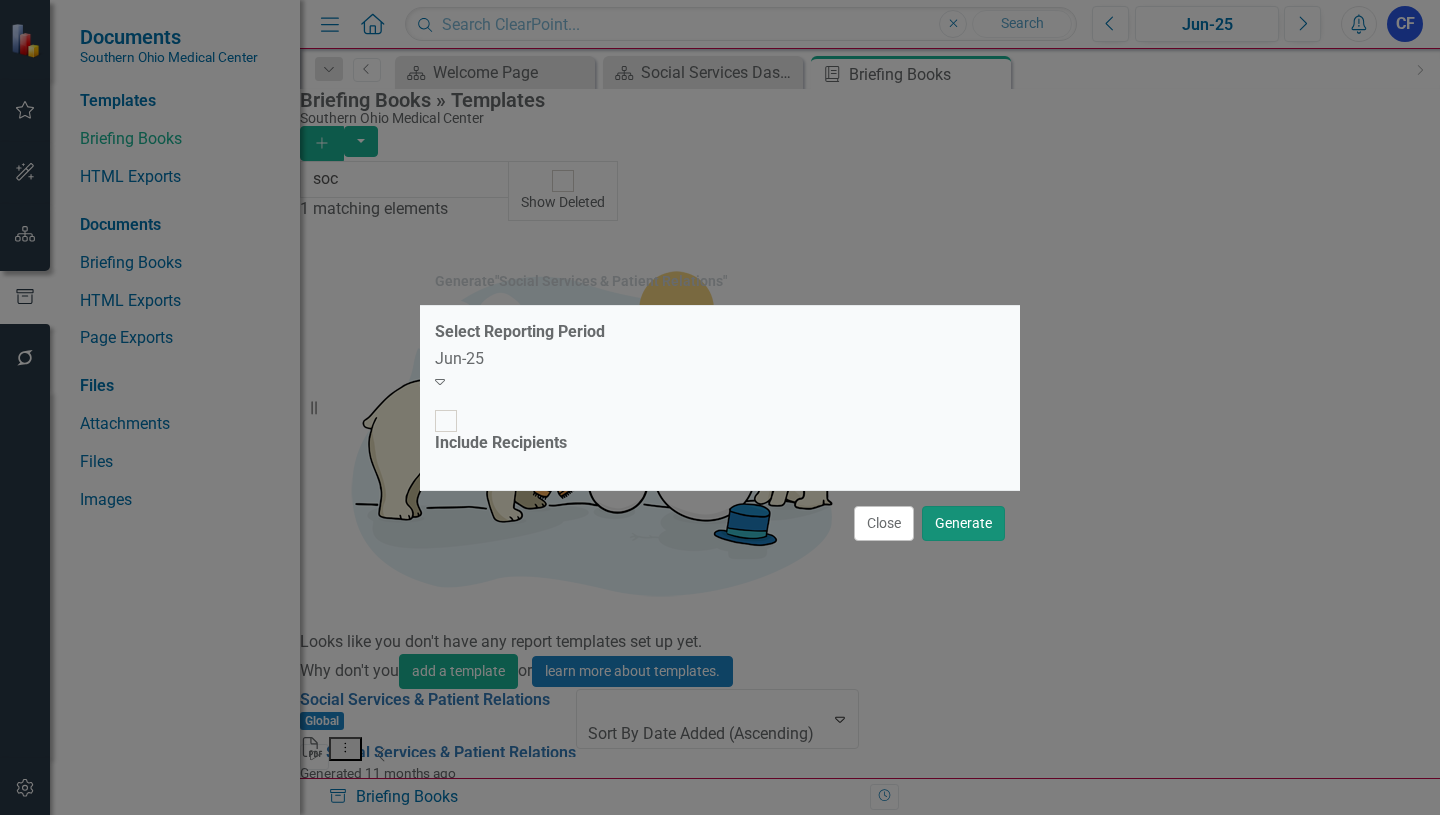 click on "Generate" at bounding box center (963, 523) 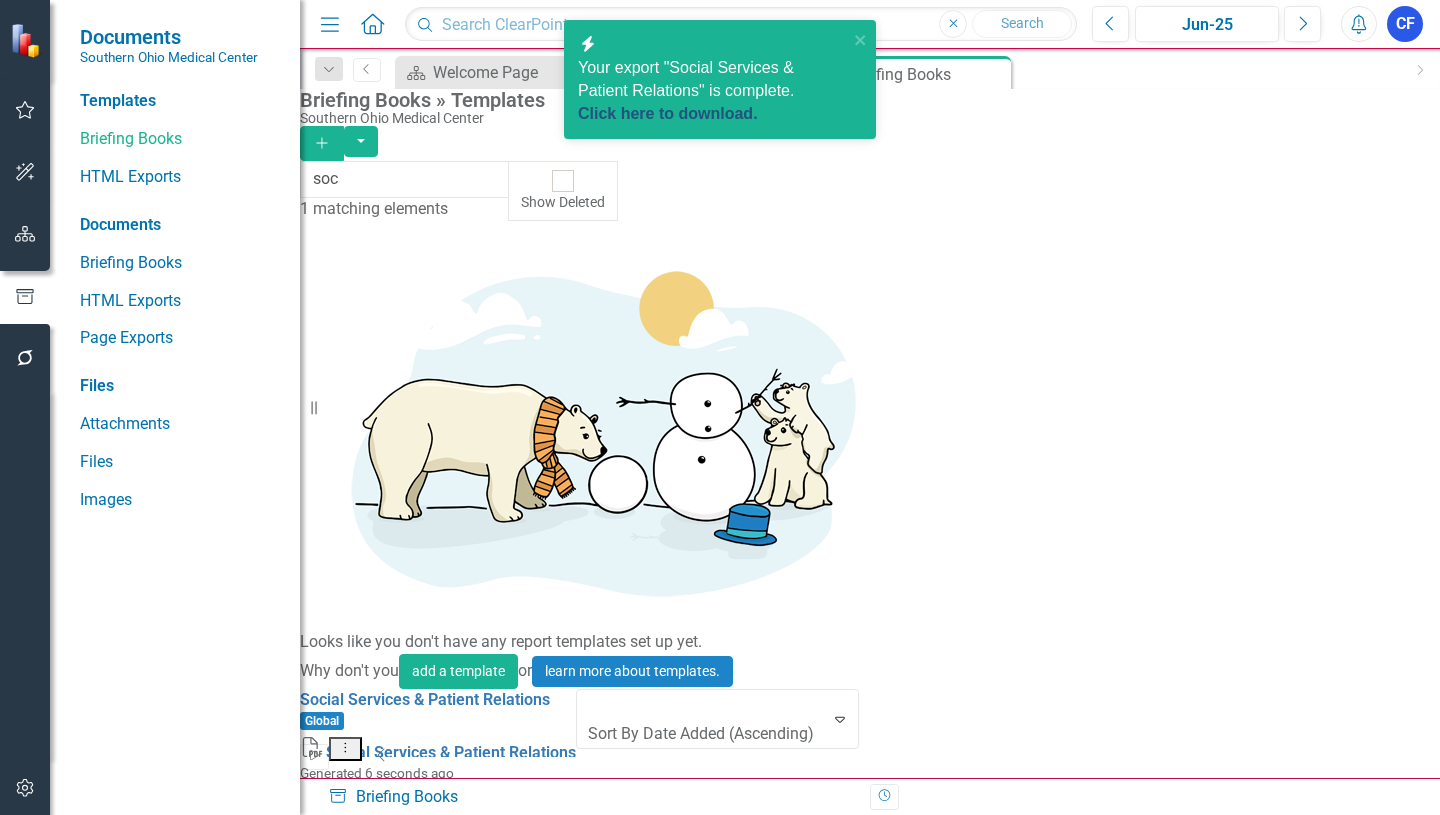 click on "Click here to download." at bounding box center (668, 113) 